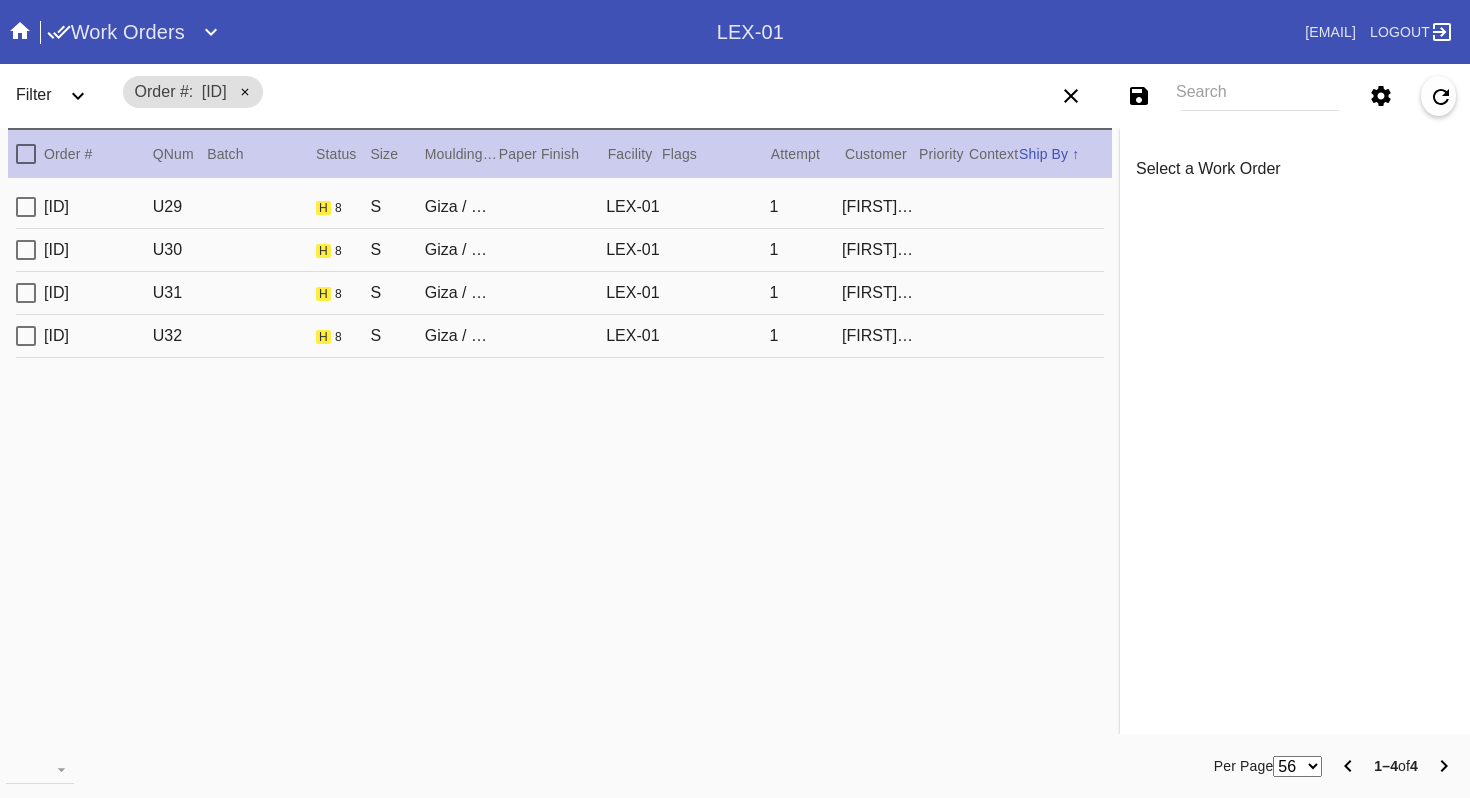 scroll, scrollTop: 0, scrollLeft: 0, axis: both 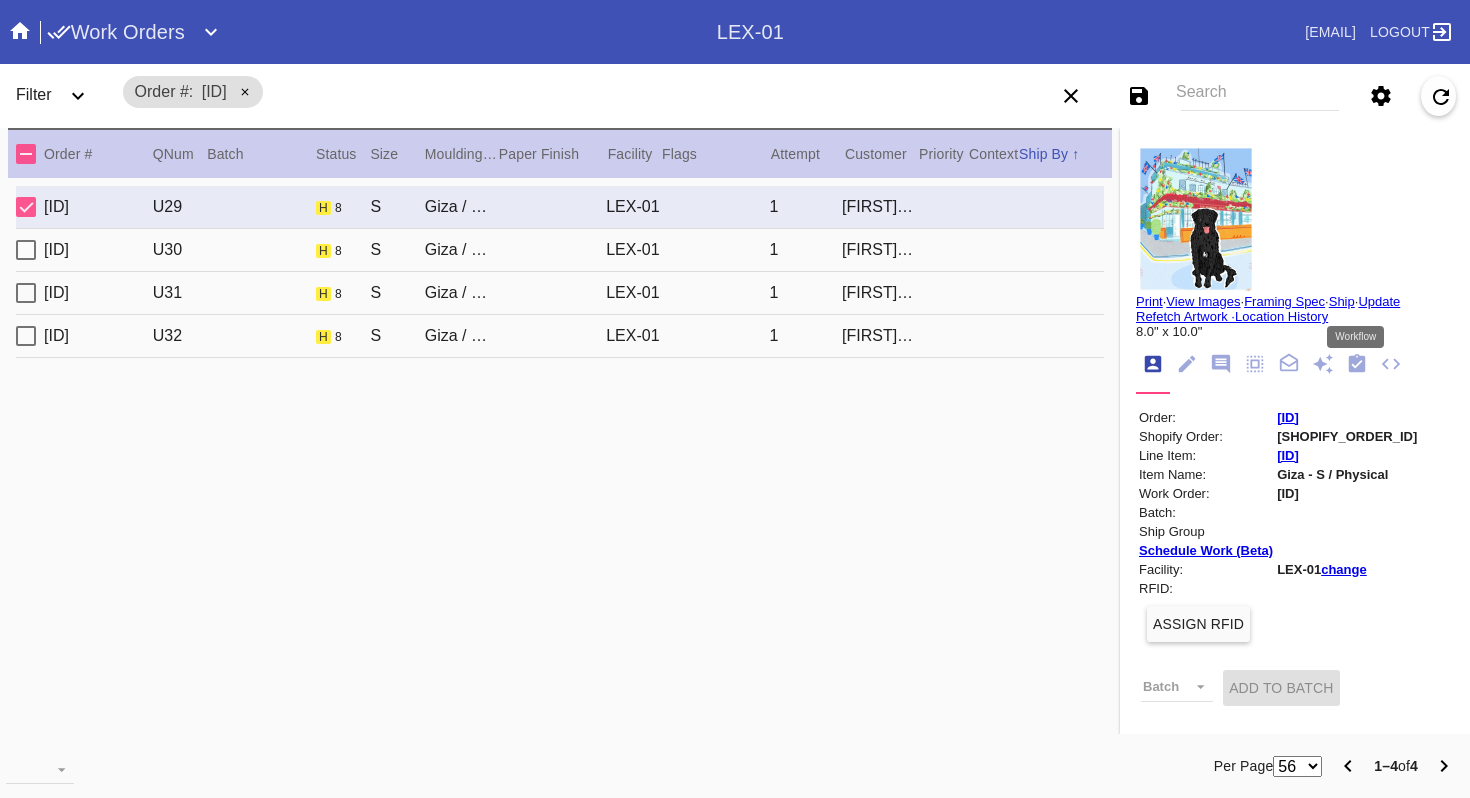 click 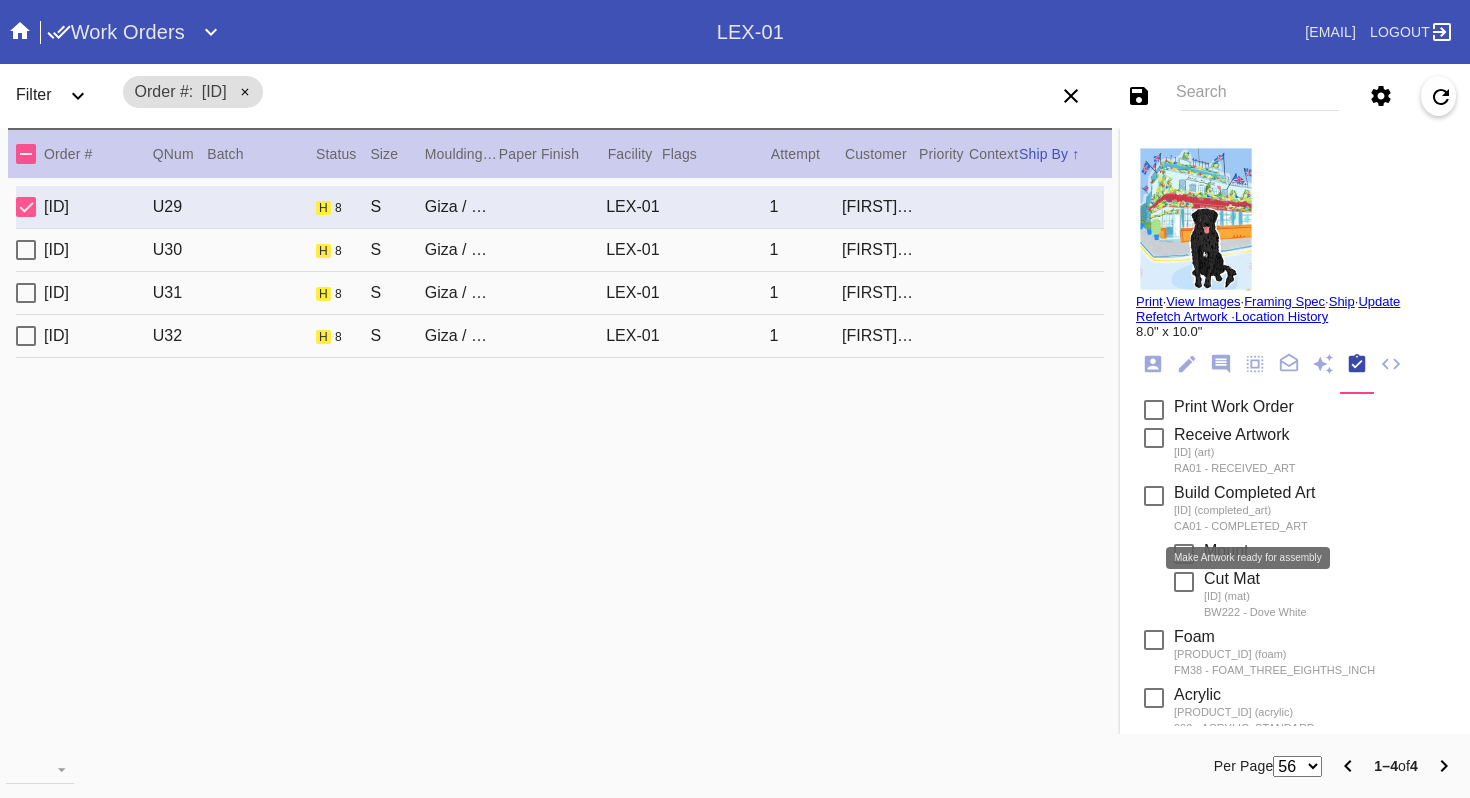 scroll, scrollTop: 262, scrollLeft: 0, axis: vertical 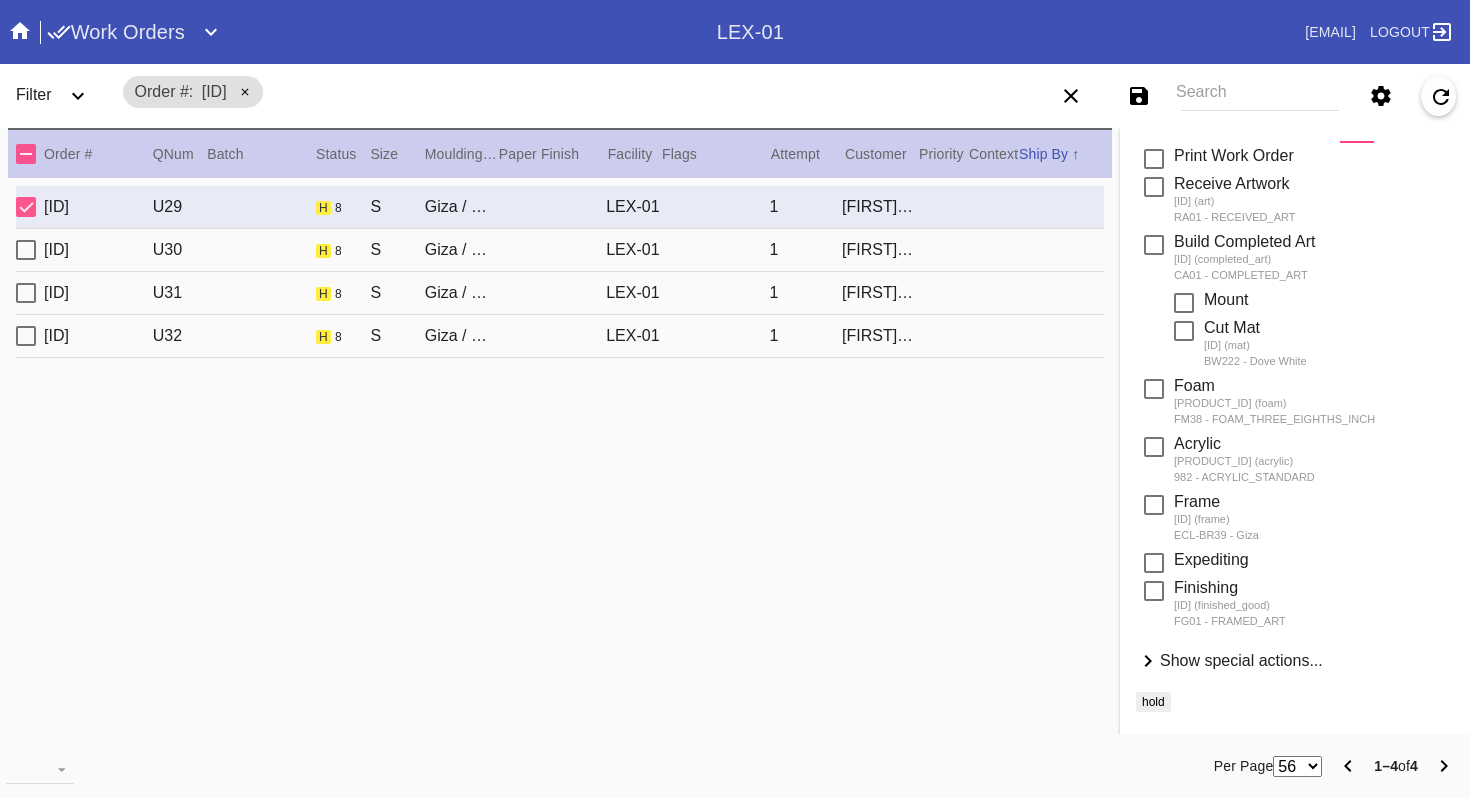click on "Show special actions..." at bounding box center [1241, 660] 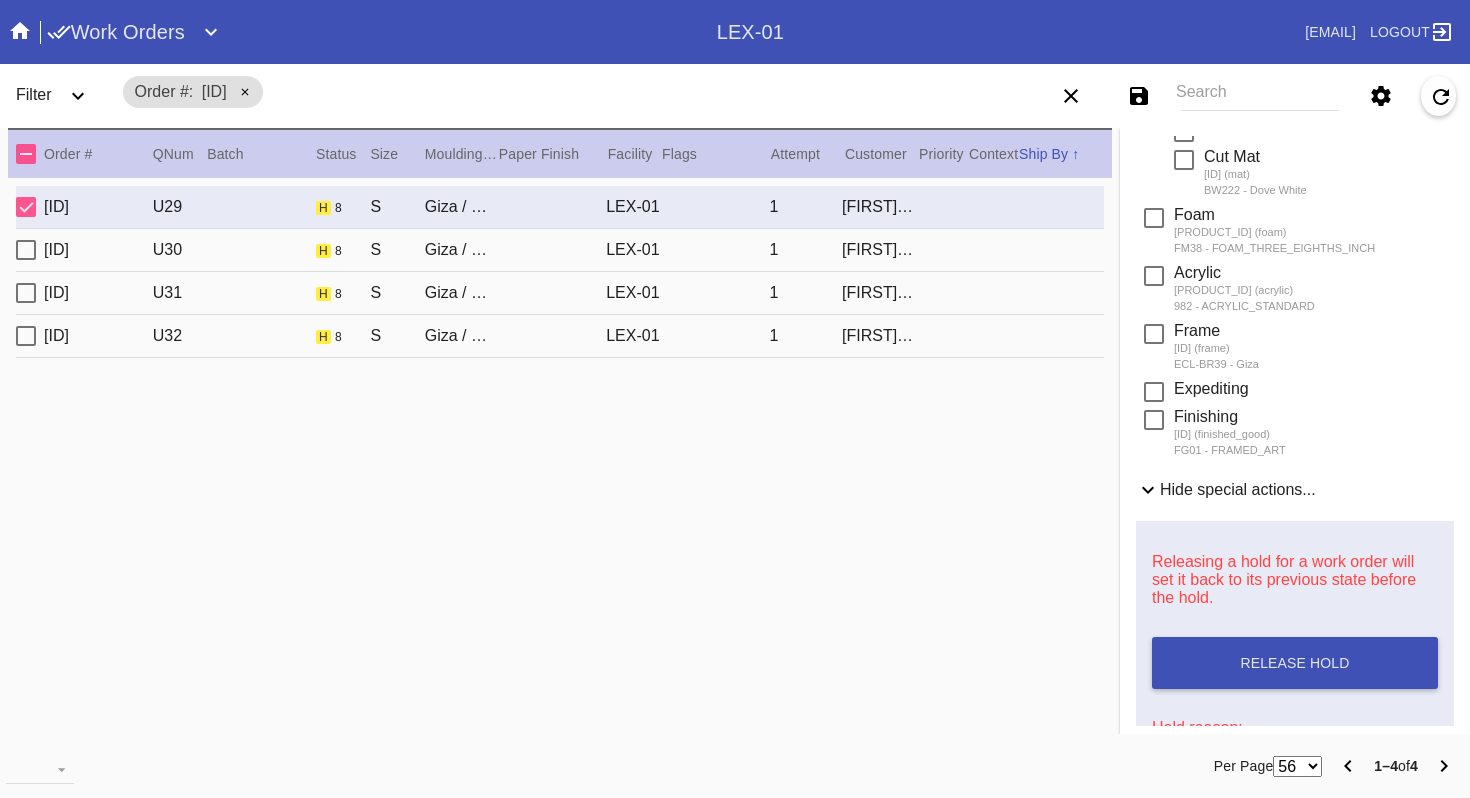 scroll, scrollTop: 720, scrollLeft: 0, axis: vertical 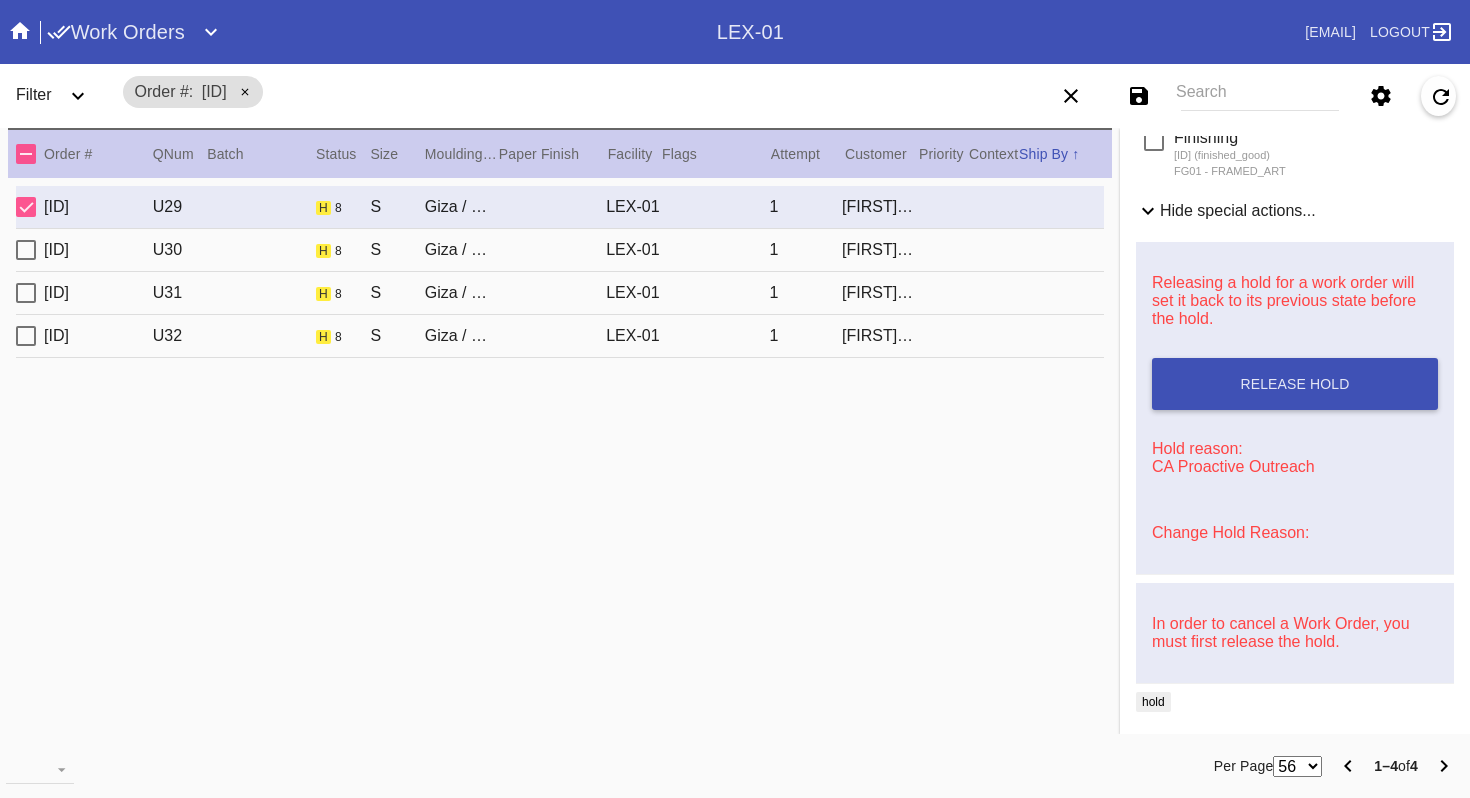 click on "Change Hold Reason:" at bounding box center [1230, 532] 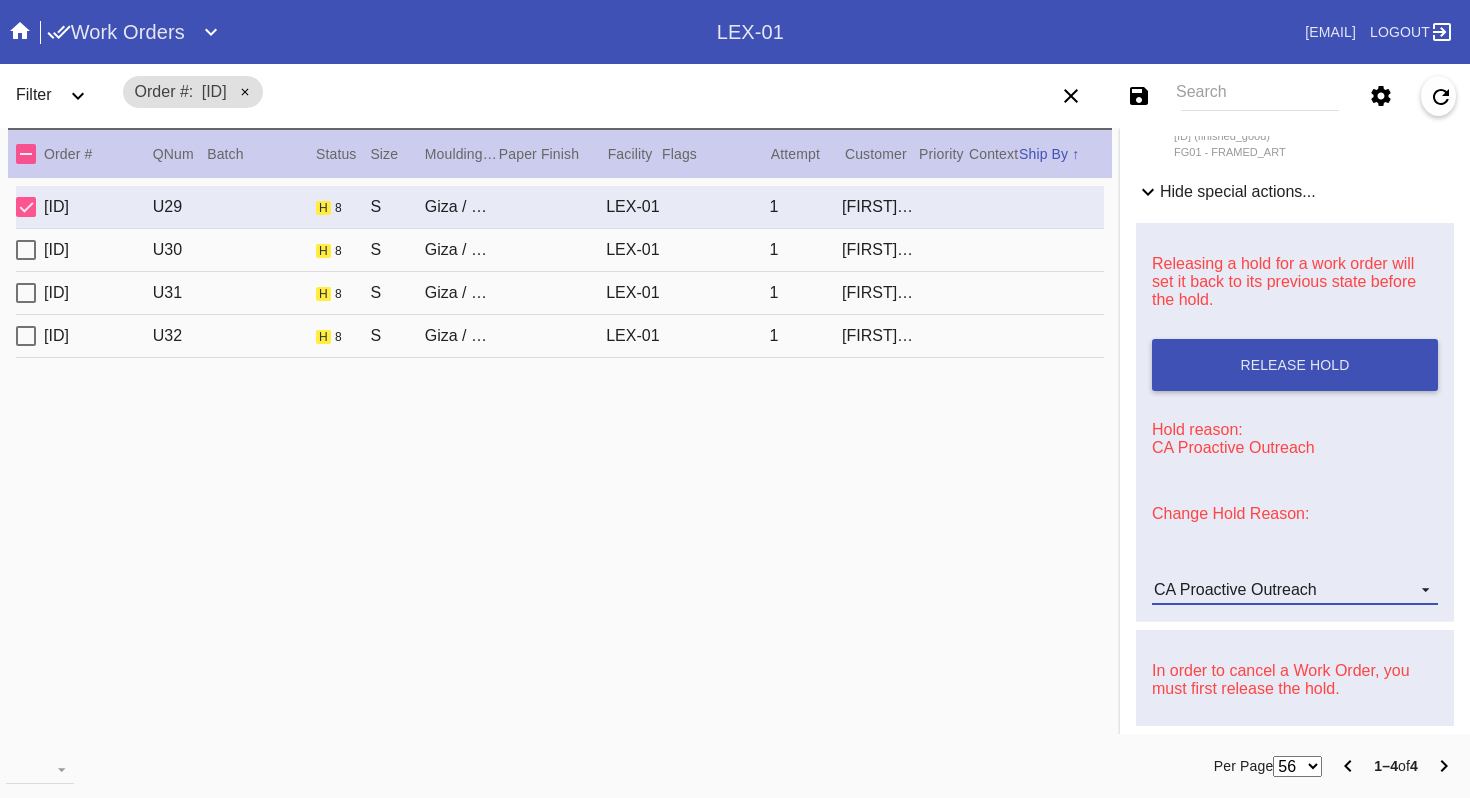 click on "CA Proactive Outreach" at bounding box center (1295, 590) 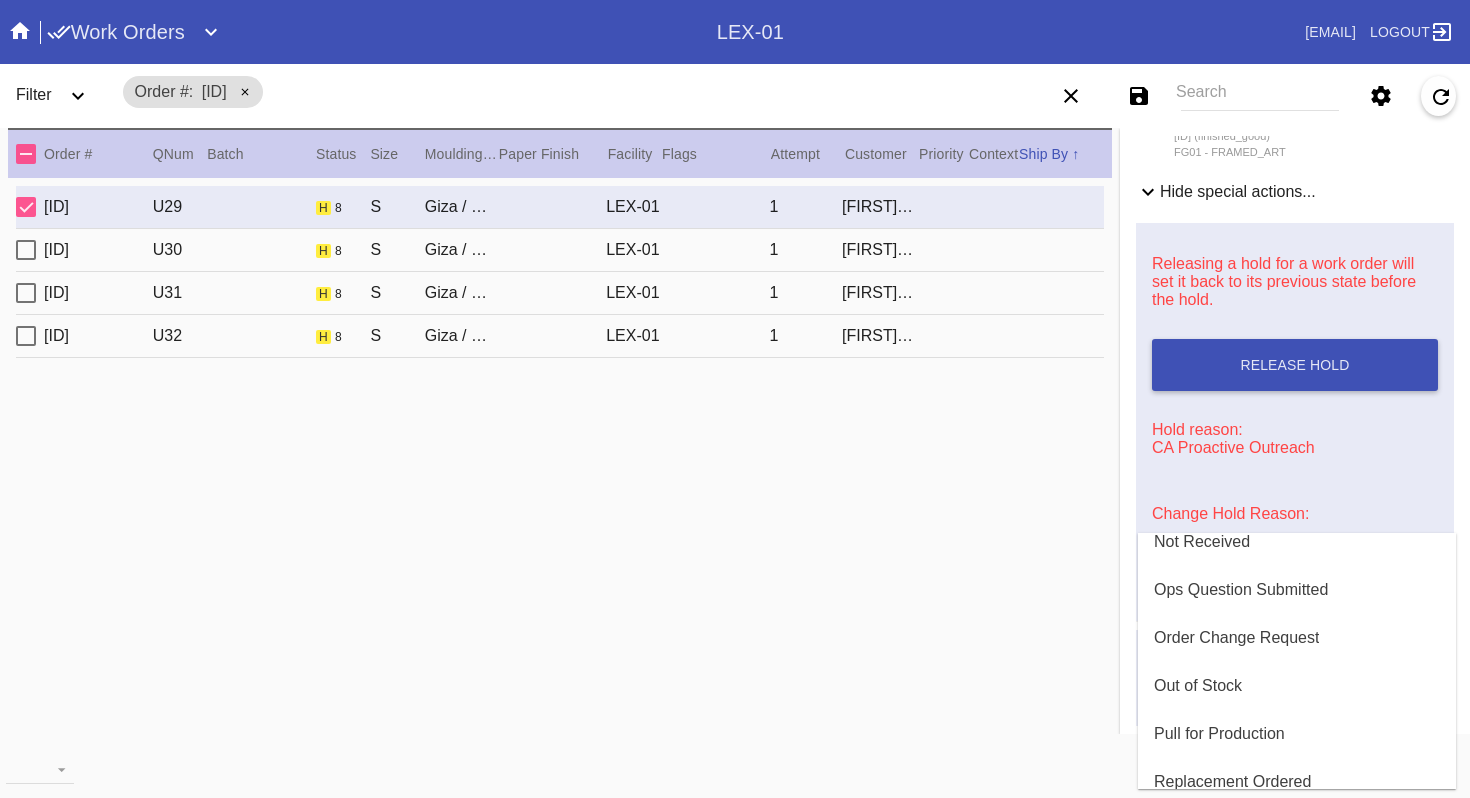 scroll, scrollTop: 449, scrollLeft: 0, axis: vertical 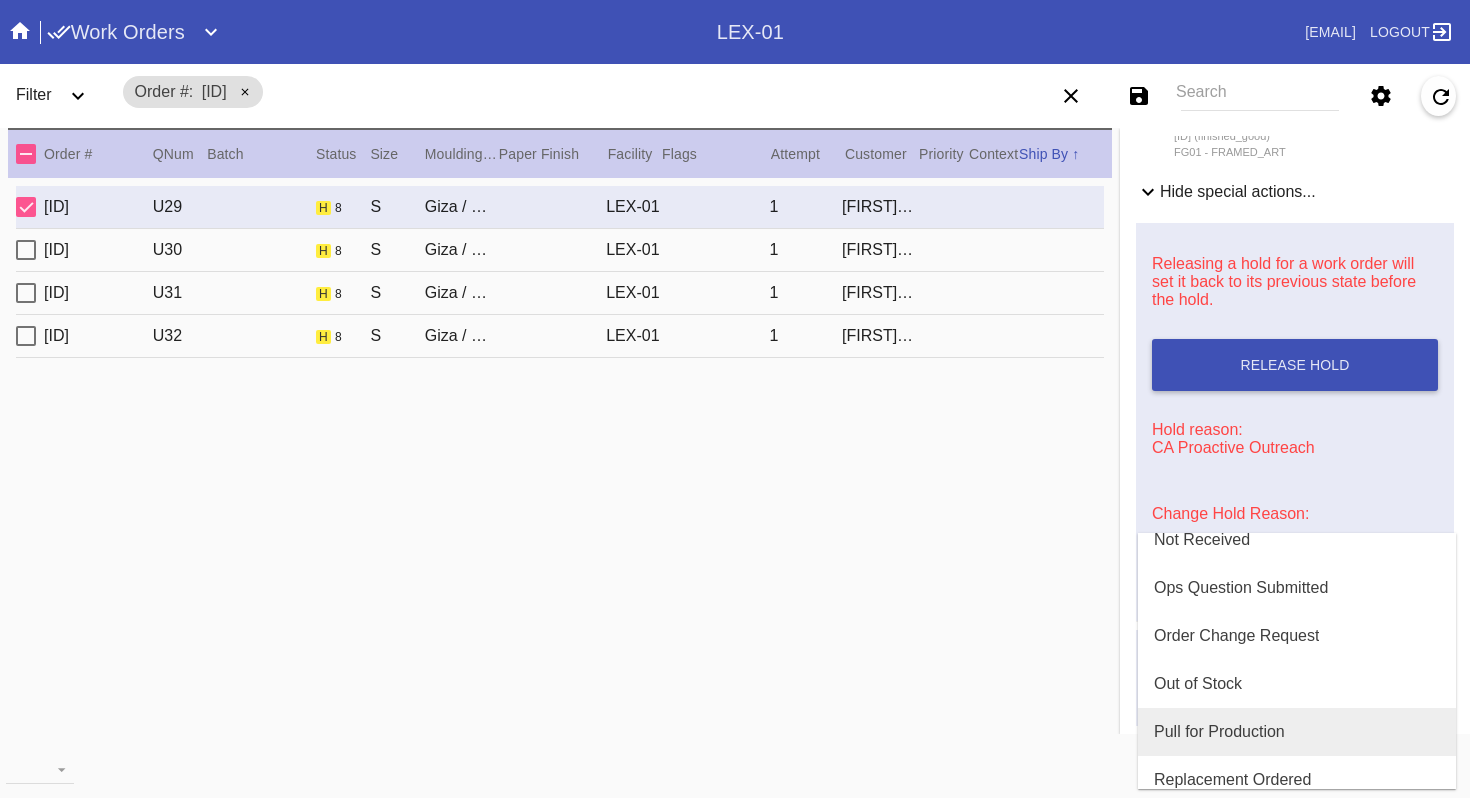 click on "Pull for Production" at bounding box center (1219, 732) 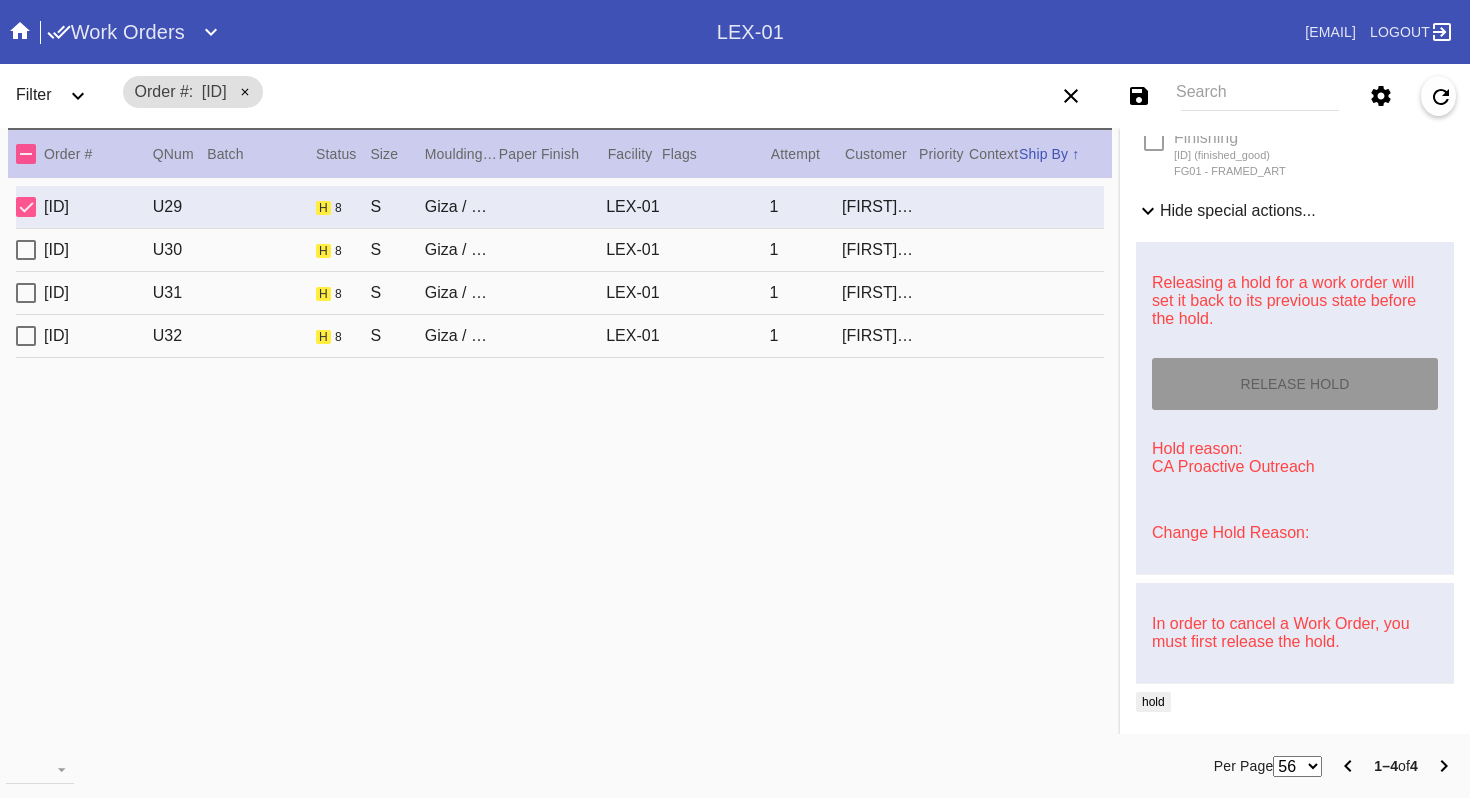 type on "8/10/2025" 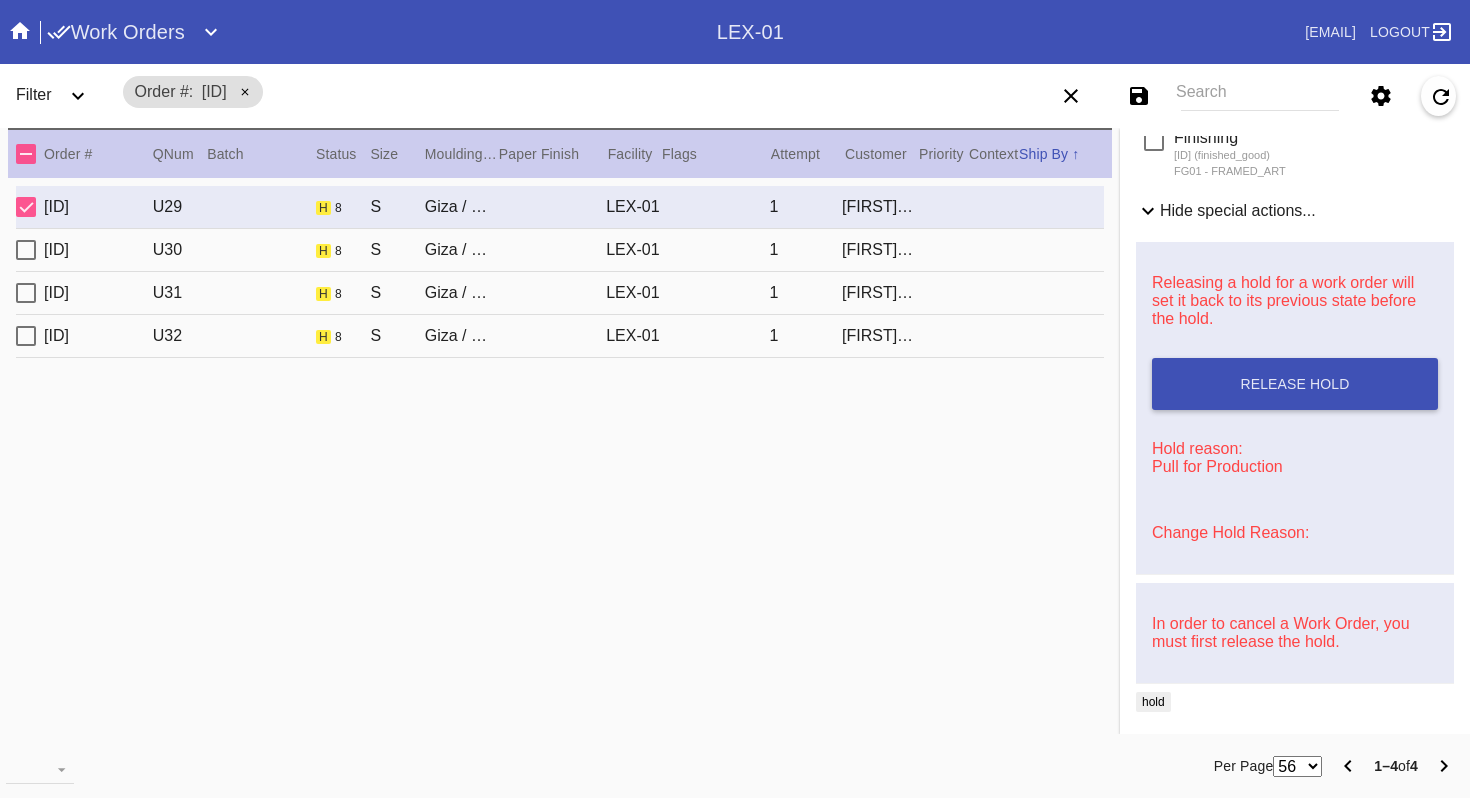 click on "[ORDER_ID] U[ID] h   8 S Giza / Dove White [FACILITY] 1 [FIRST] [LAST]" at bounding box center [560, 250] 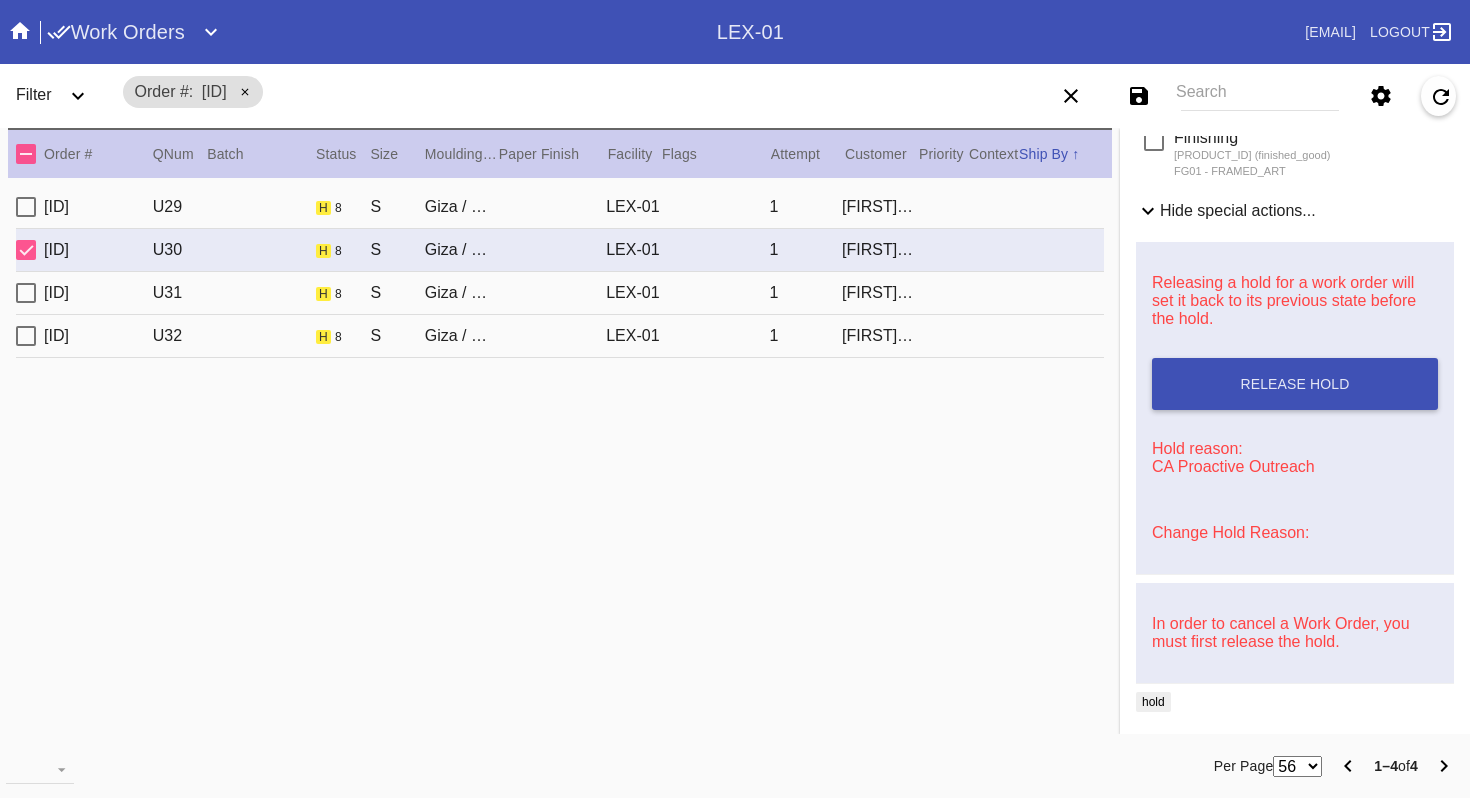 click on "Change Hold Reason:" at bounding box center [1230, 532] 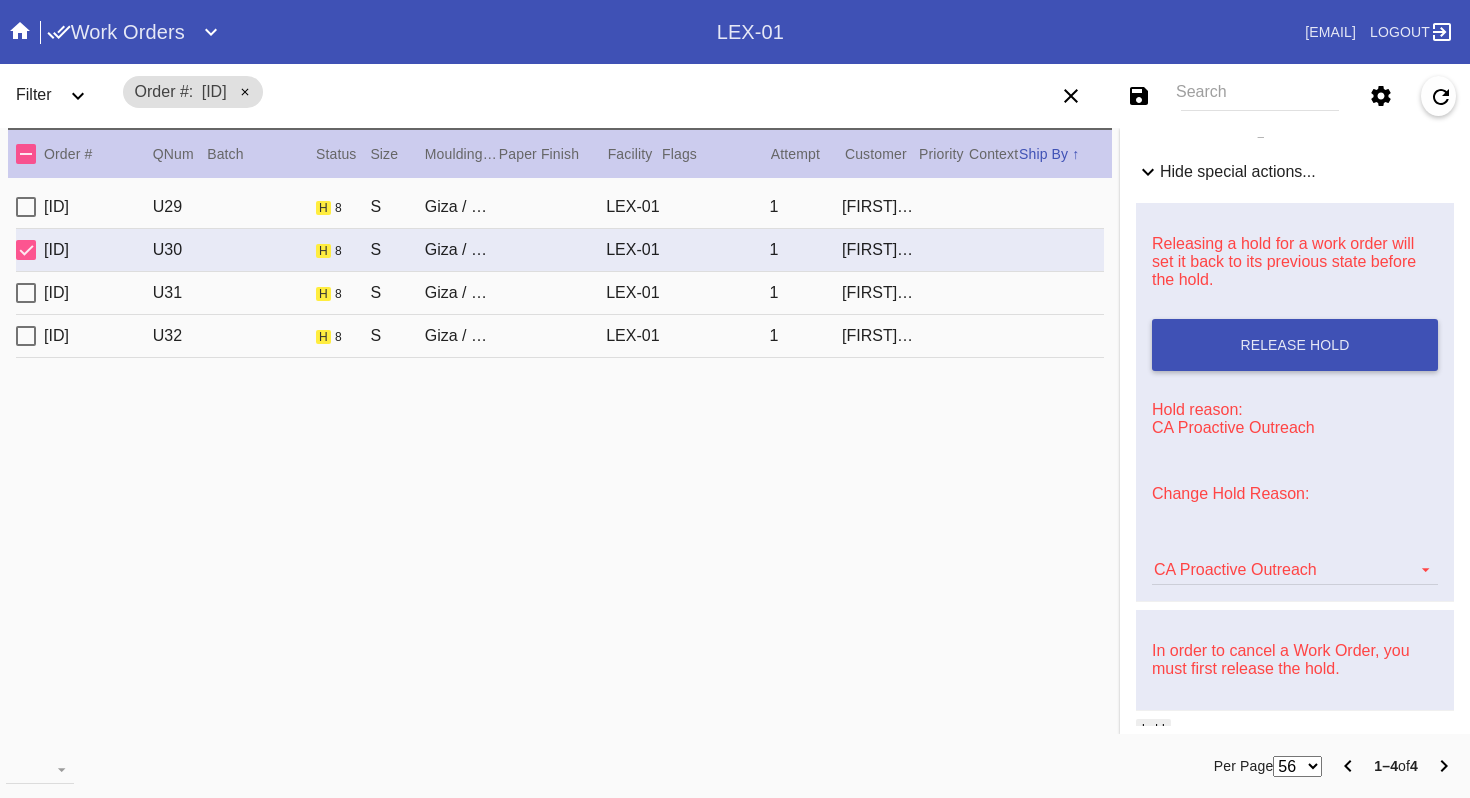 scroll, scrollTop: 741, scrollLeft: 0, axis: vertical 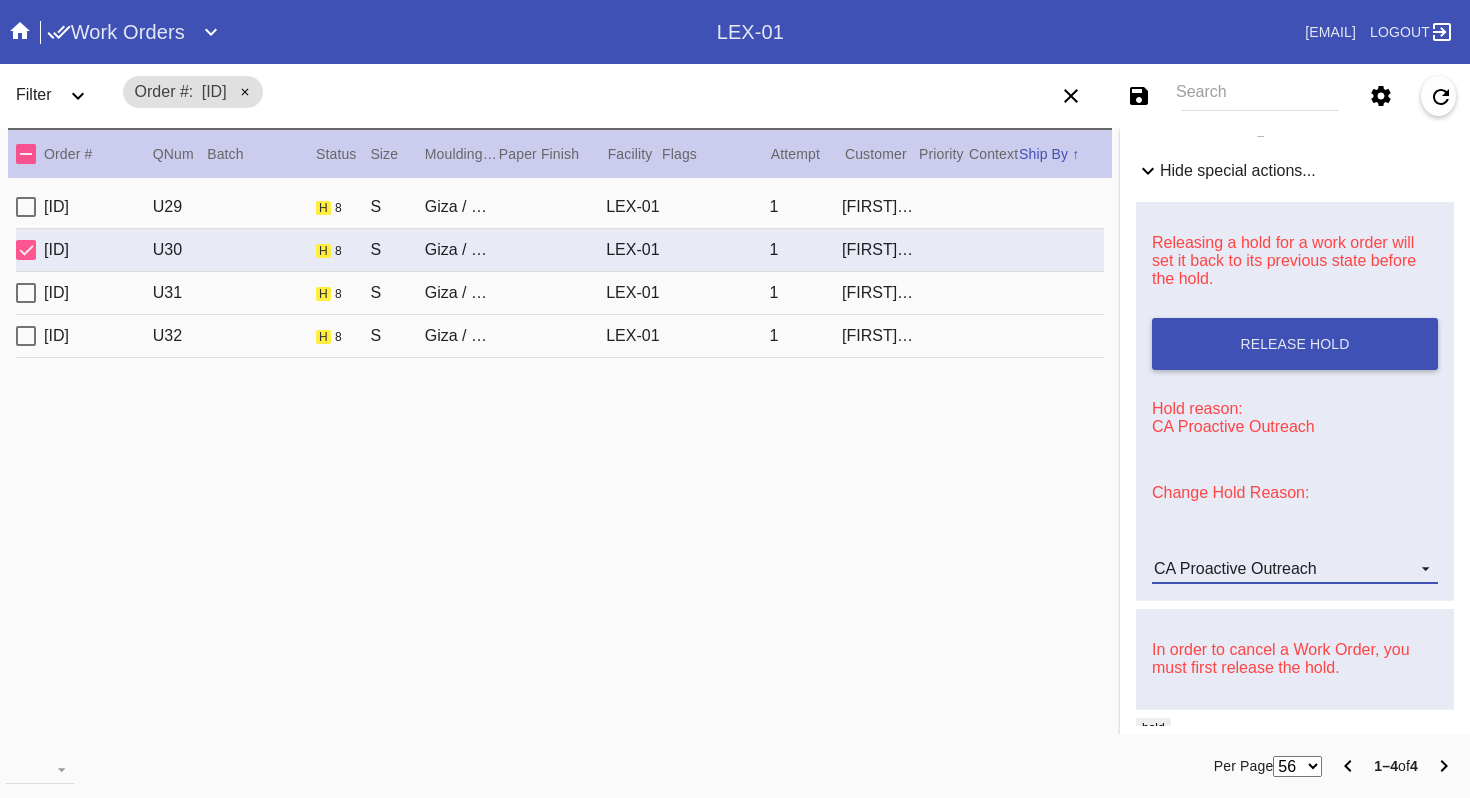 click on "CA Proactive Outreach" at bounding box center [1235, 568] 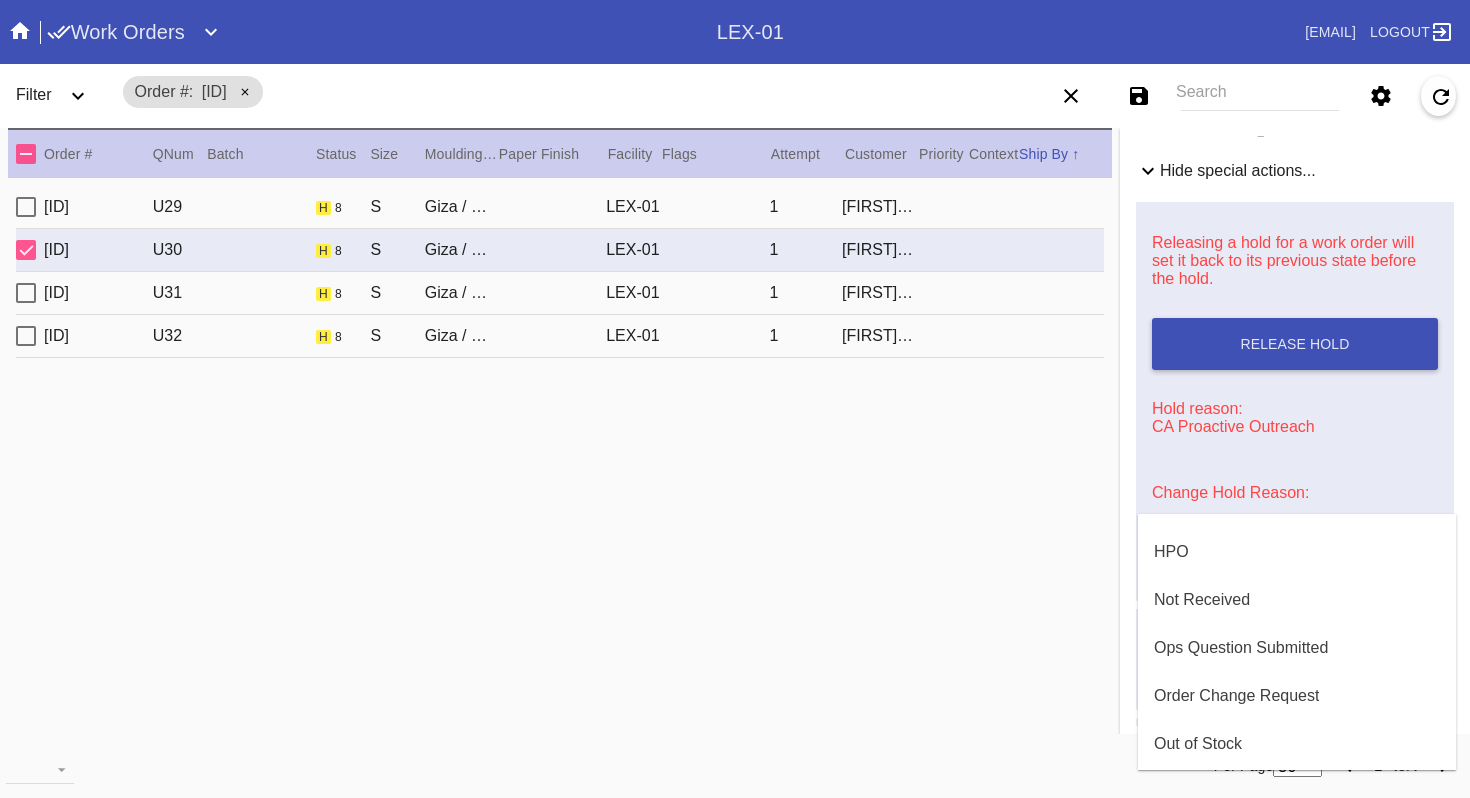 scroll, scrollTop: 458, scrollLeft: 0, axis: vertical 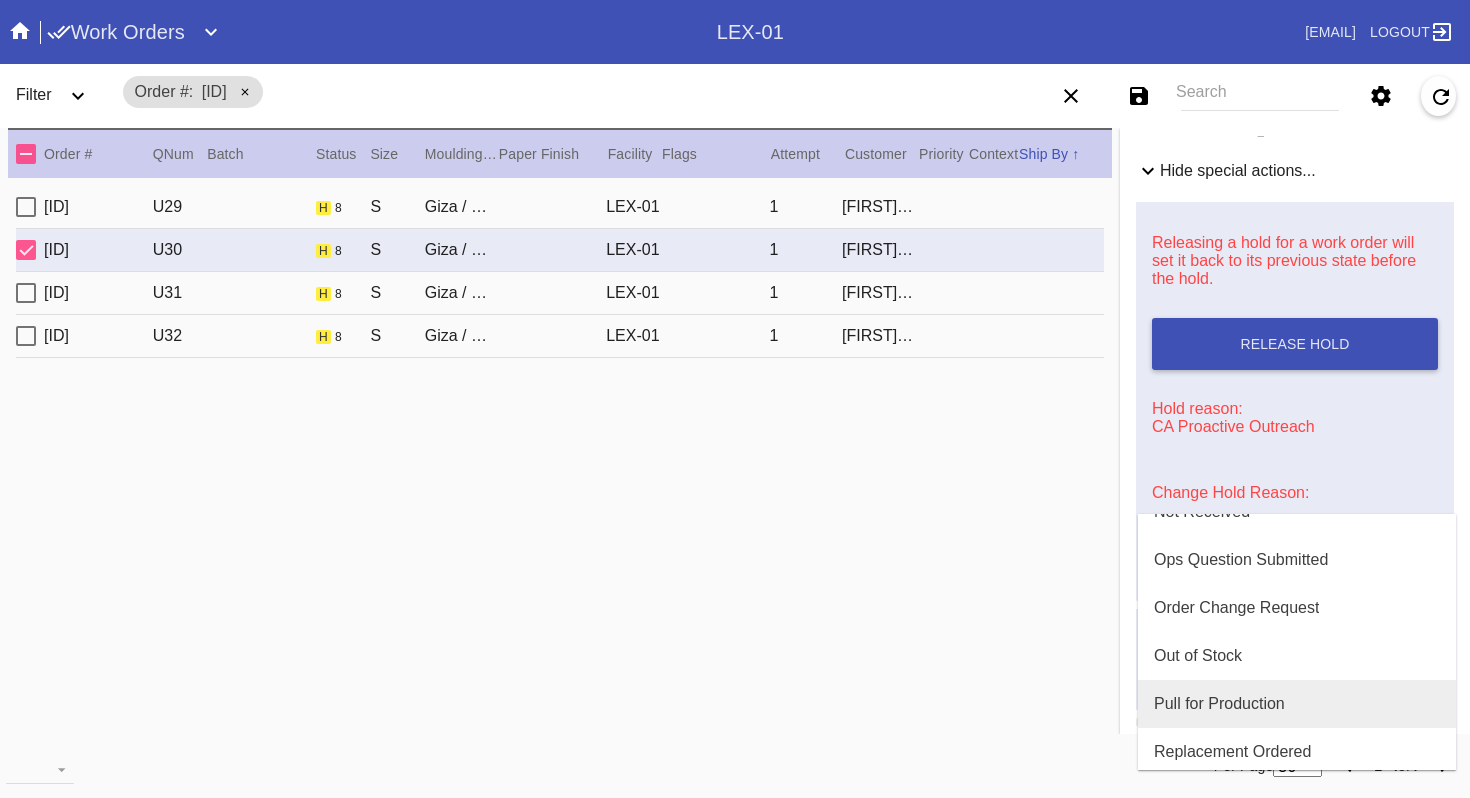 click on "Pull for Production" at bounding box center [1219, 704] 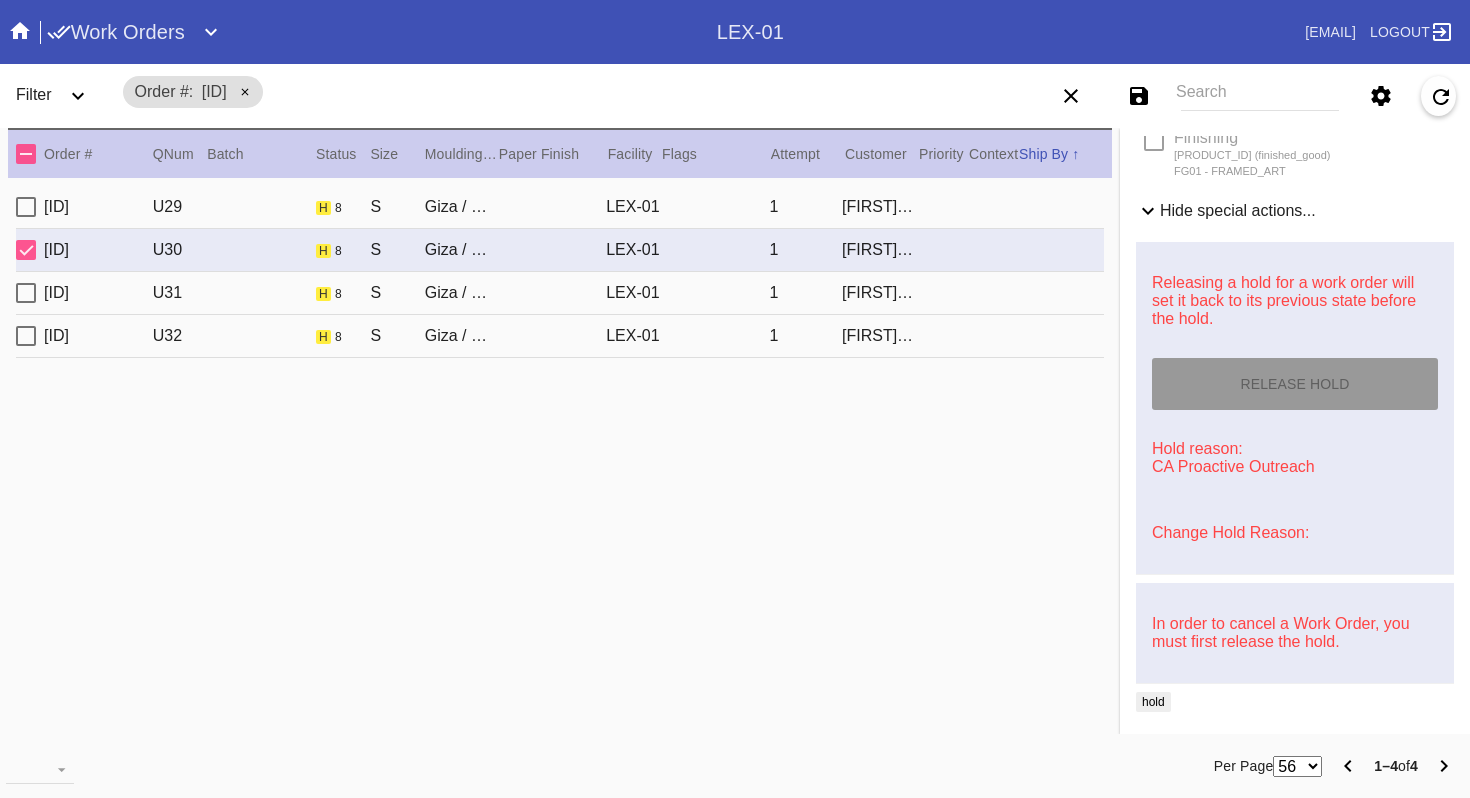 scroll, scrollTop: 720, scrollLeft: 0, axis: vertical 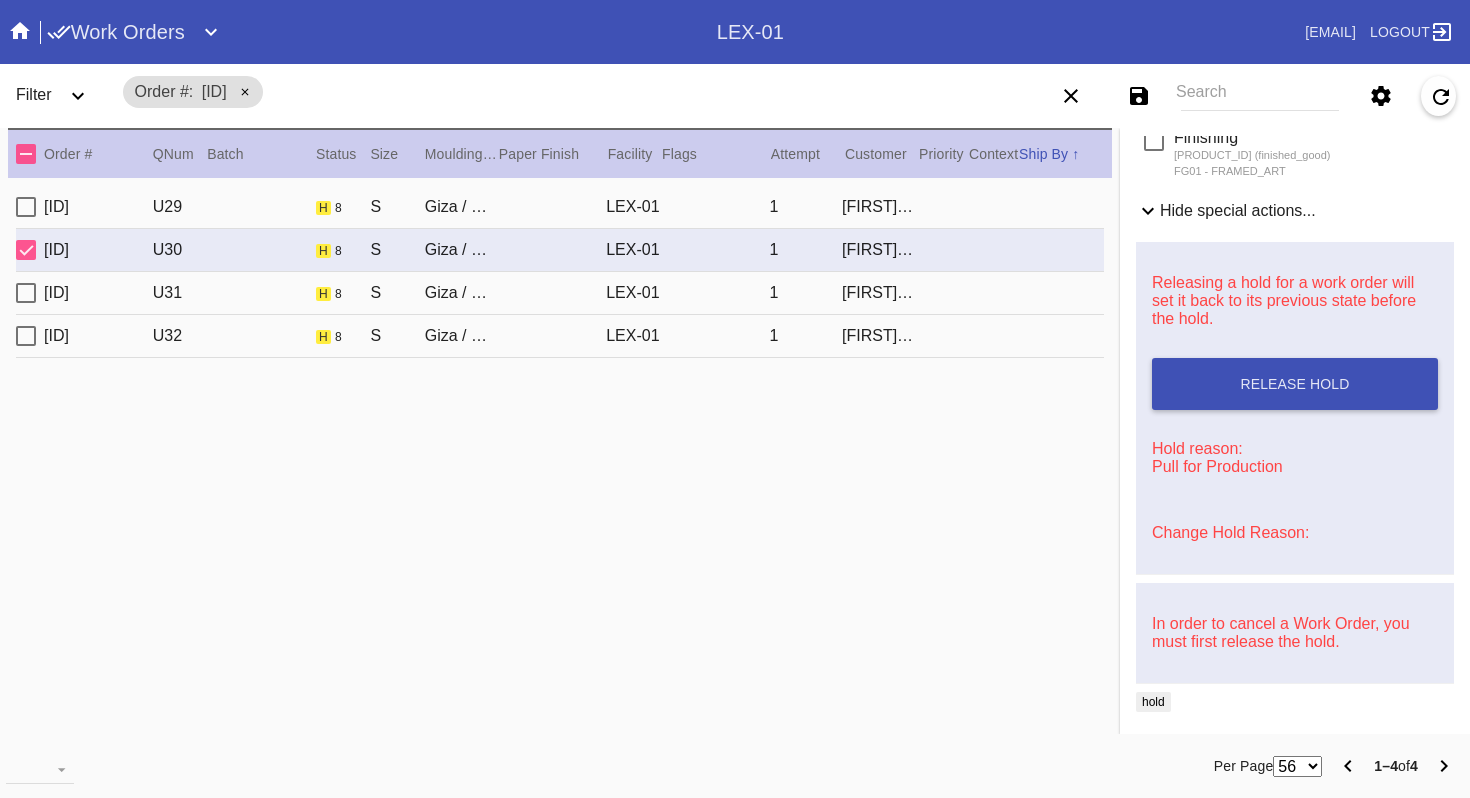 click on "[ID] [SIZE] [MATERIAL] [SIZE] [MATERIAL] / [COLOR] [LOCATION] [SIZE] [MATERIAL] [LOCATION] [ID] [FIRST] [LAST]" at bounding box center (560, 293) 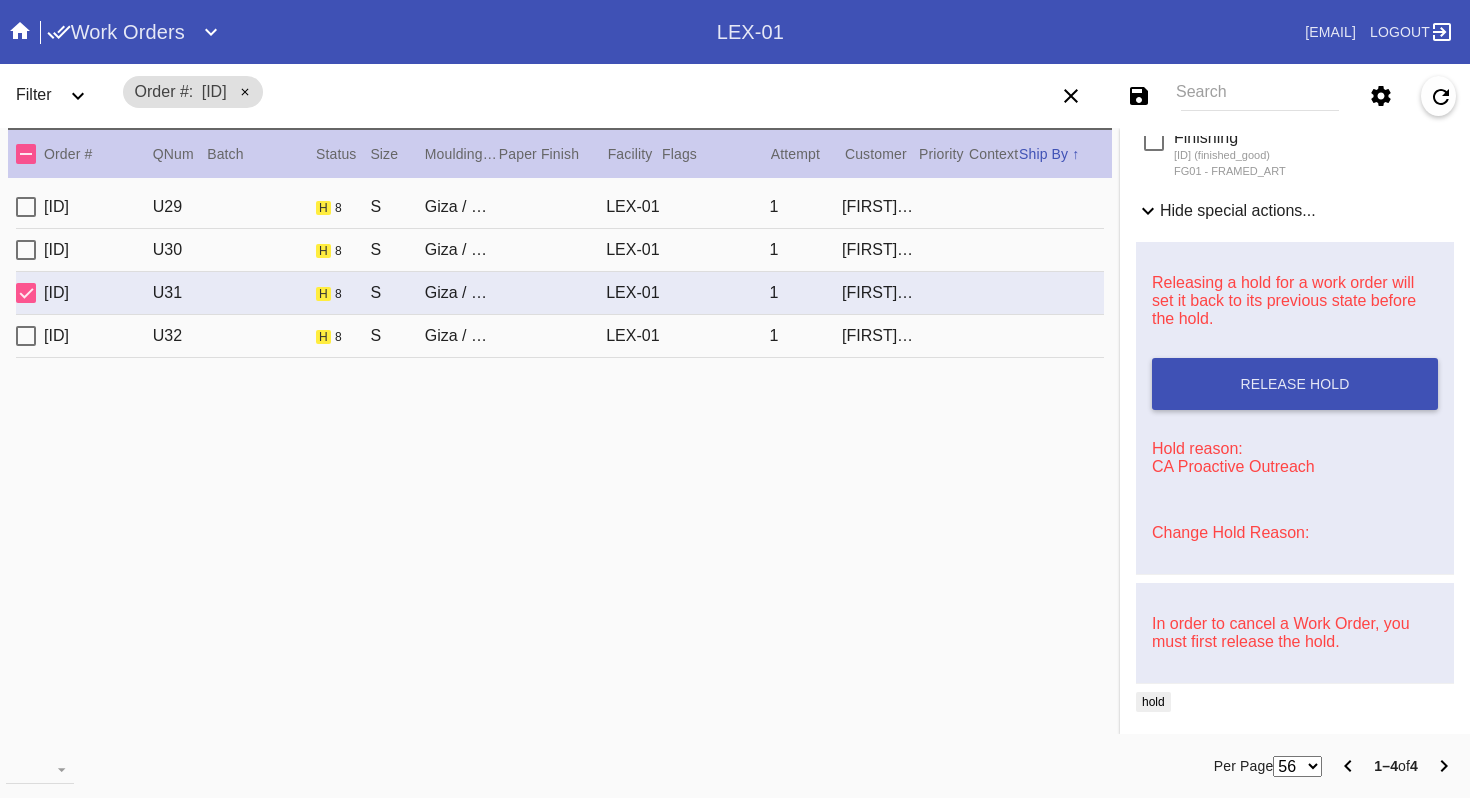 click on "Change Hold Reason:" at bounding box center (1295, 533) 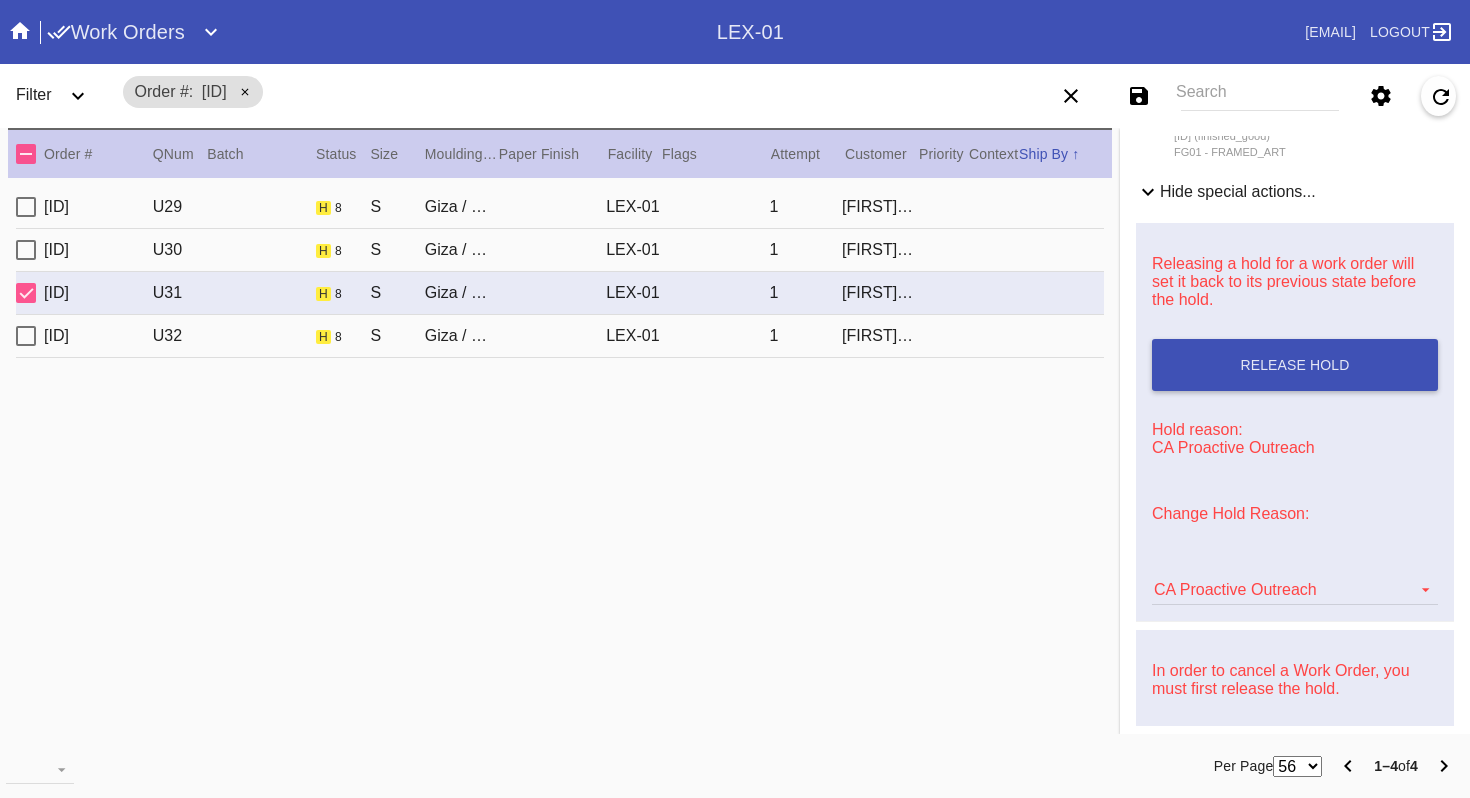 scroll, scrollTop: 741, scrollLeft: 0, axis: vertical 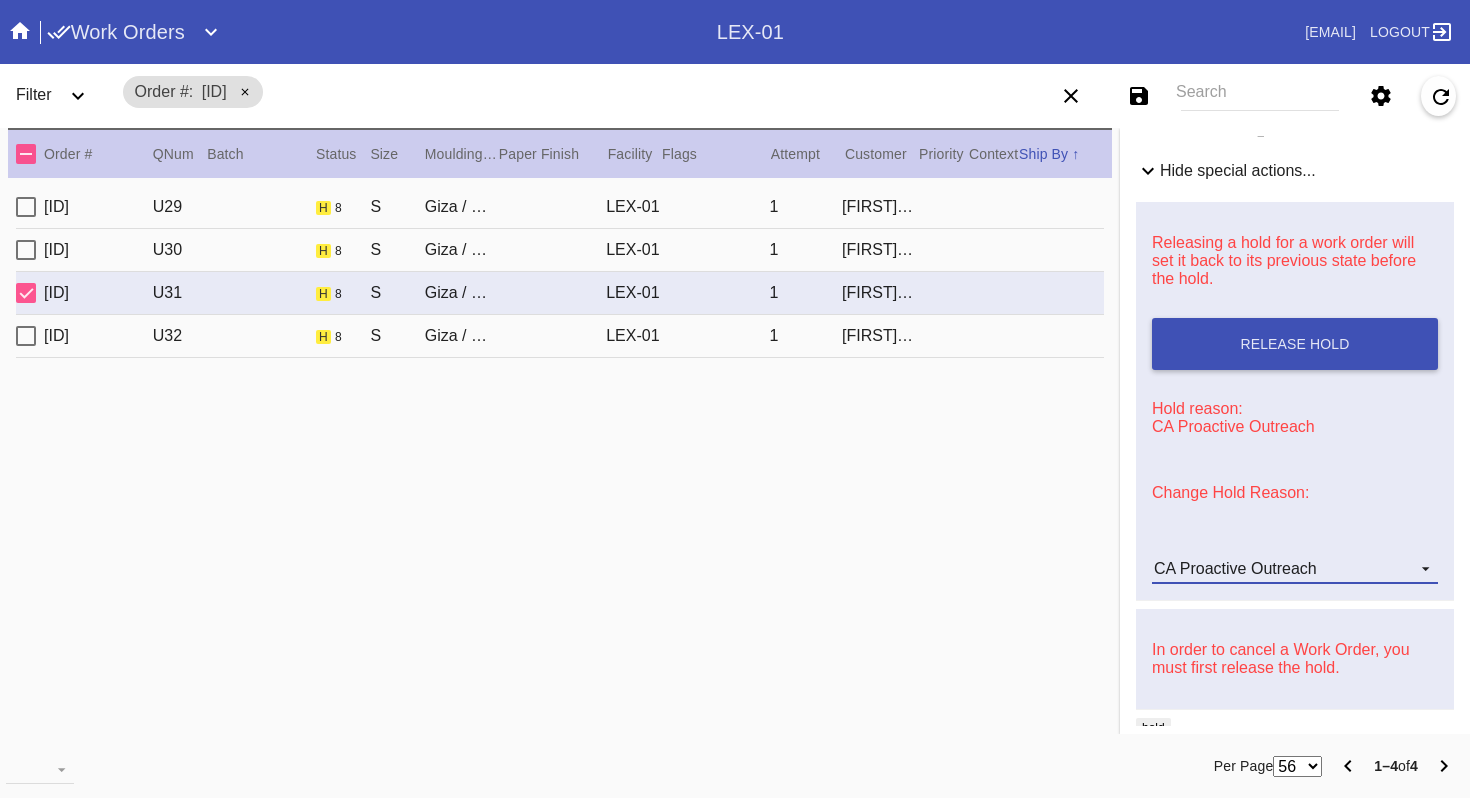 click on "CA Proactive Outreach" at bounding box center [1235, 568] 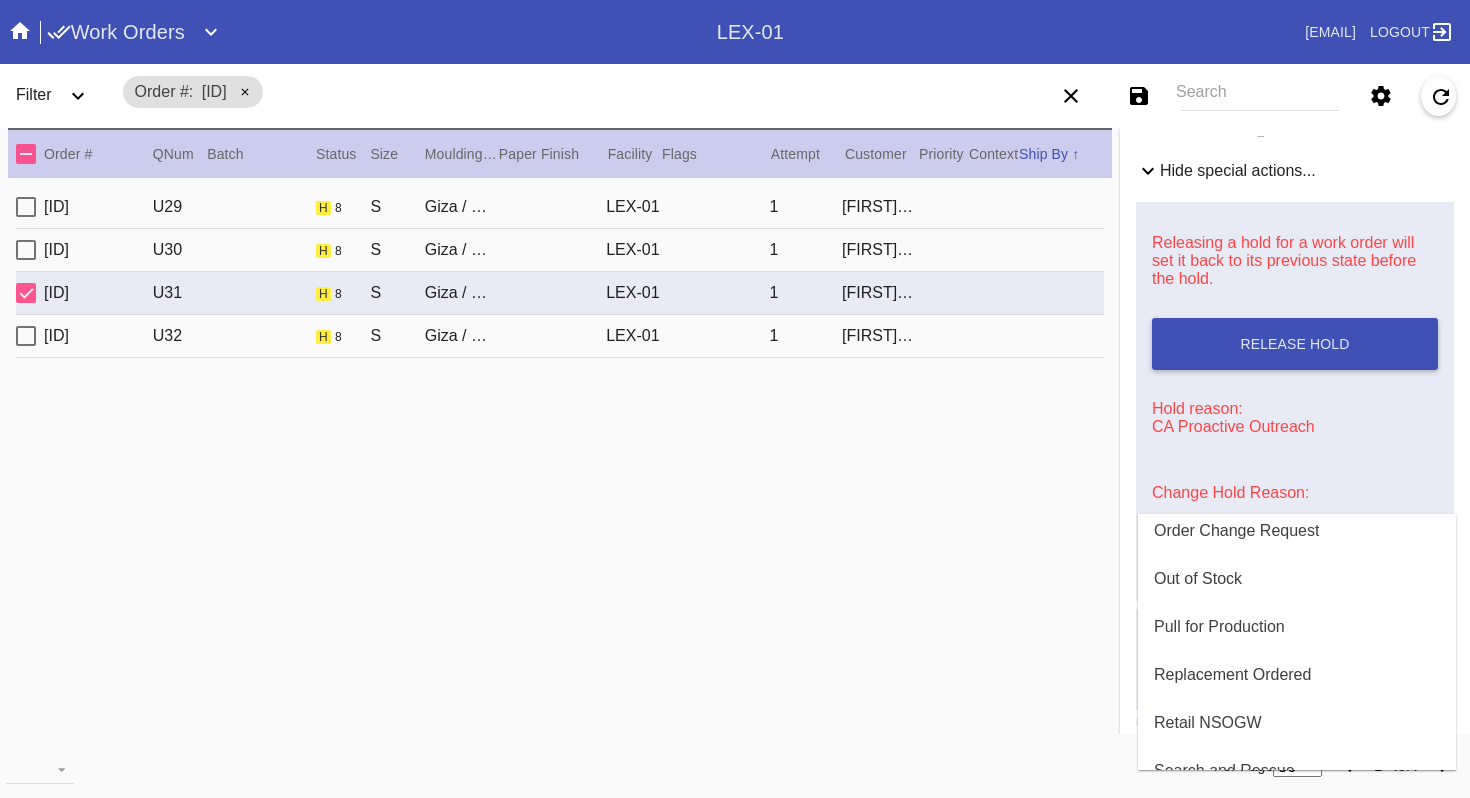 scroll, scrollTop: 587, scrollLeft: 0, axis: vertical 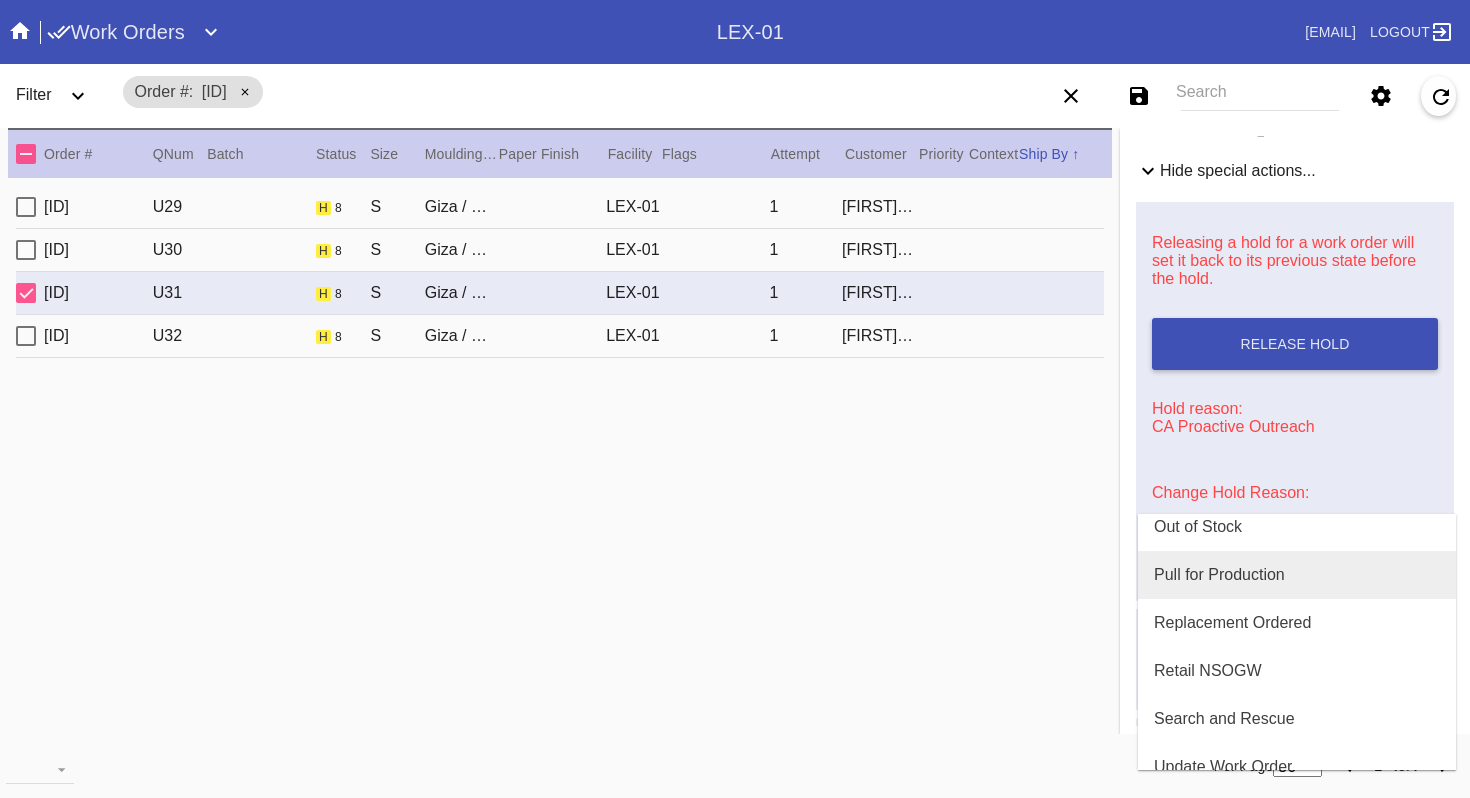 click on "Pull for Production" at bounding box center (1297, 575) 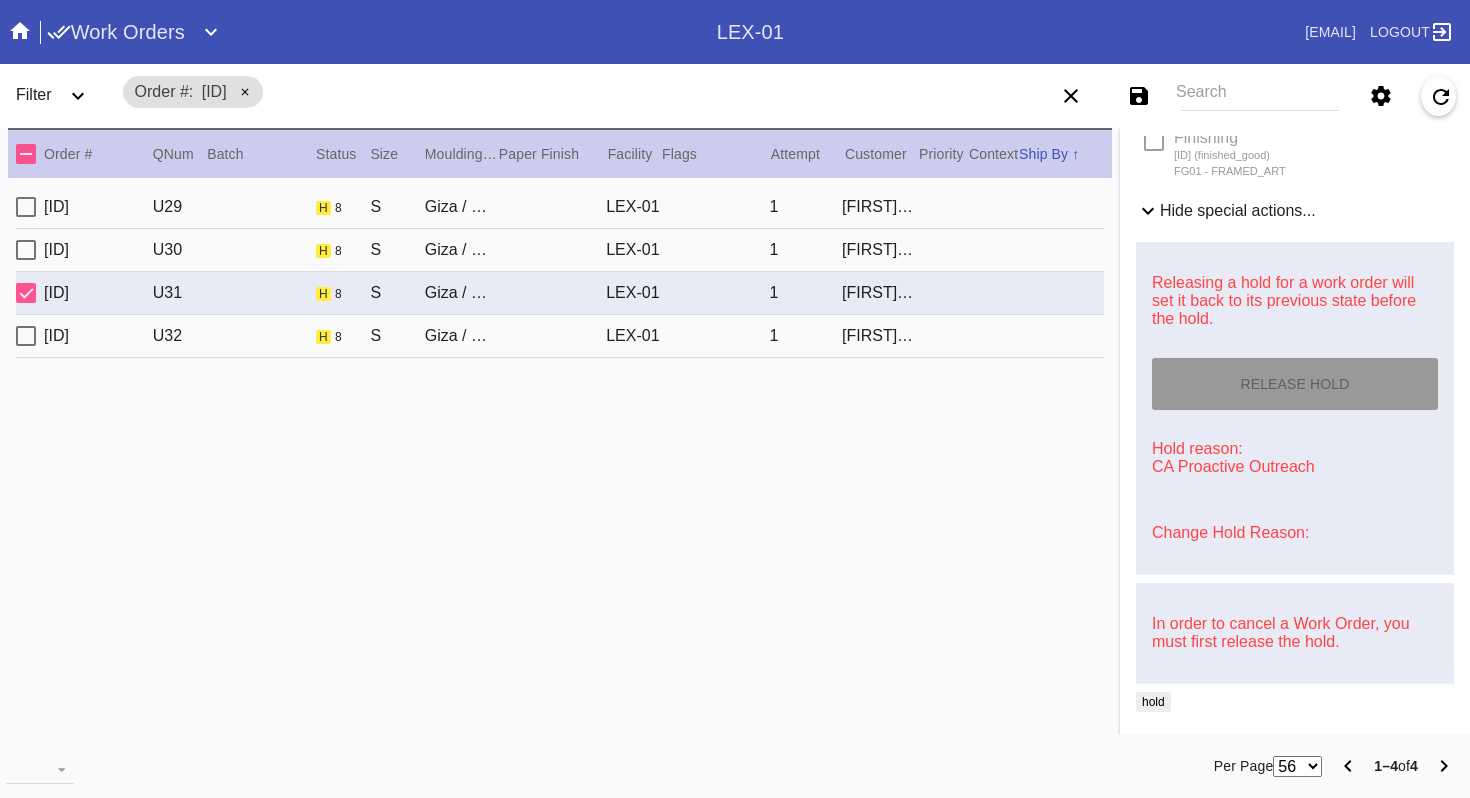 scroll, scrollTop: 720, scrollLeft: 0, axis: vertical 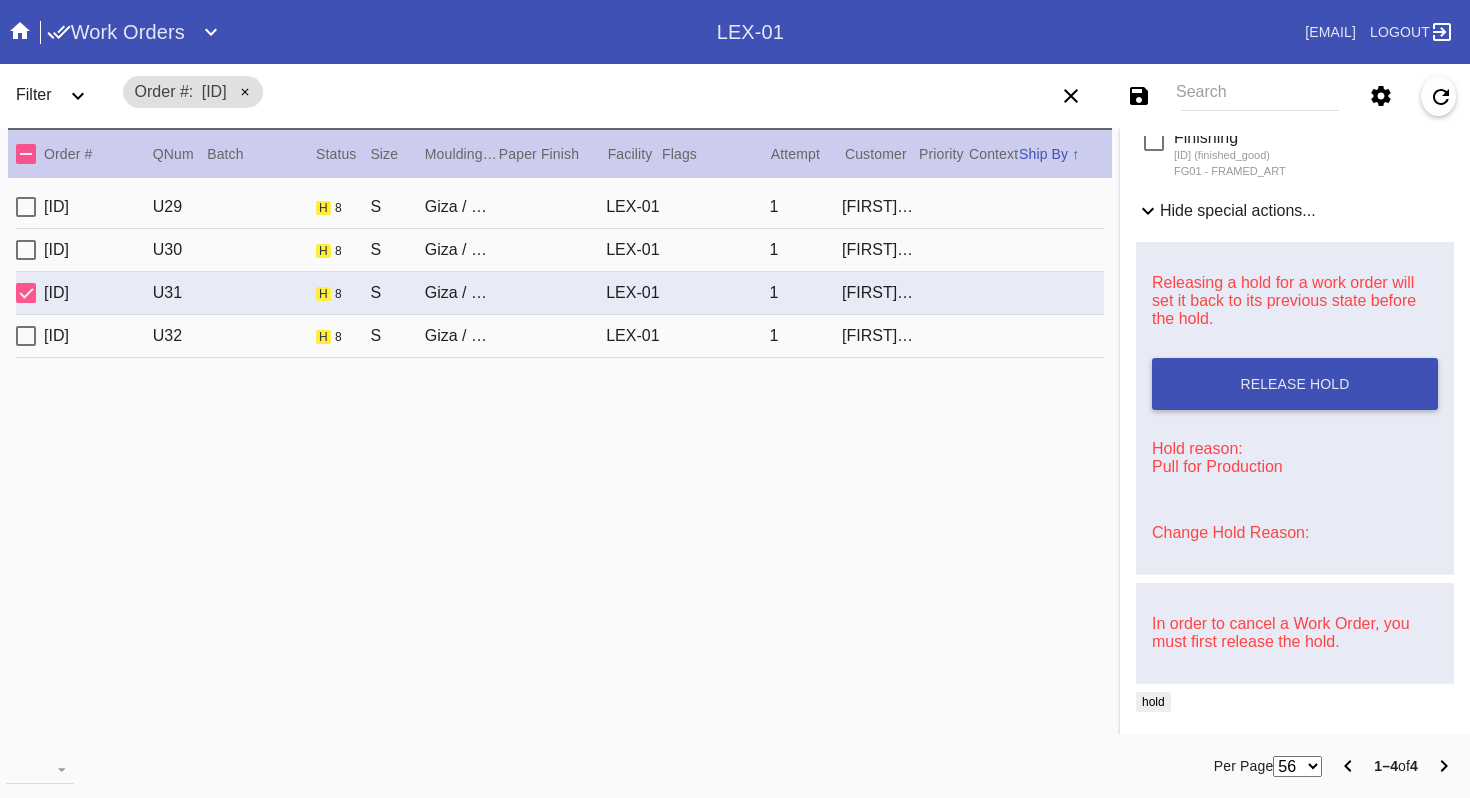 click on "[ID] [SIZE] [MATERIAL] [SIZE] [MATERIAL] / [COLOR] [LOCATION] [SIZE] [MATERIAL] [LOCATION] [ID] [FIRST] [LAST]" at bounding box center [560, 336] 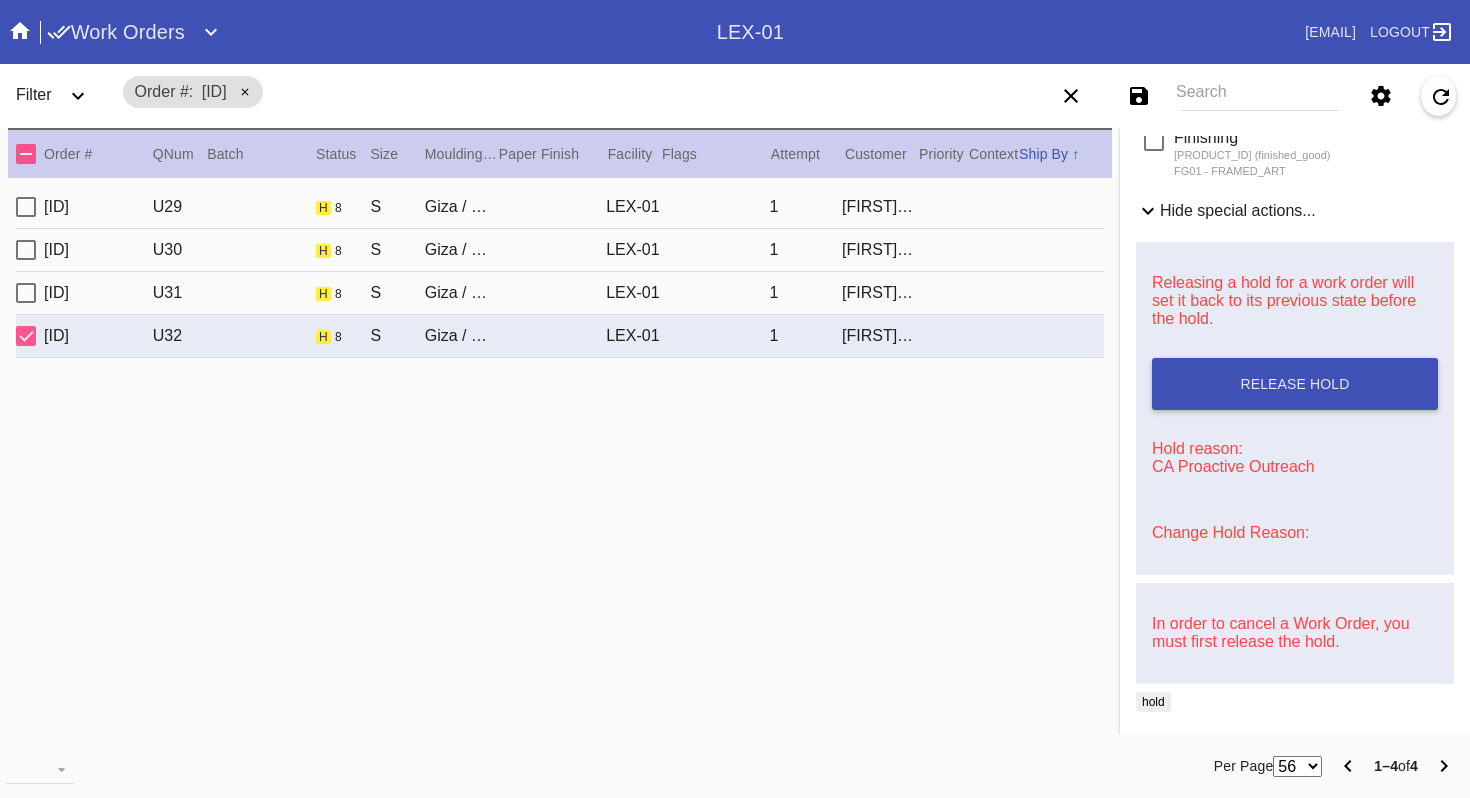 click on "Change Hold Reason:" at bounding box center [1230, 532] 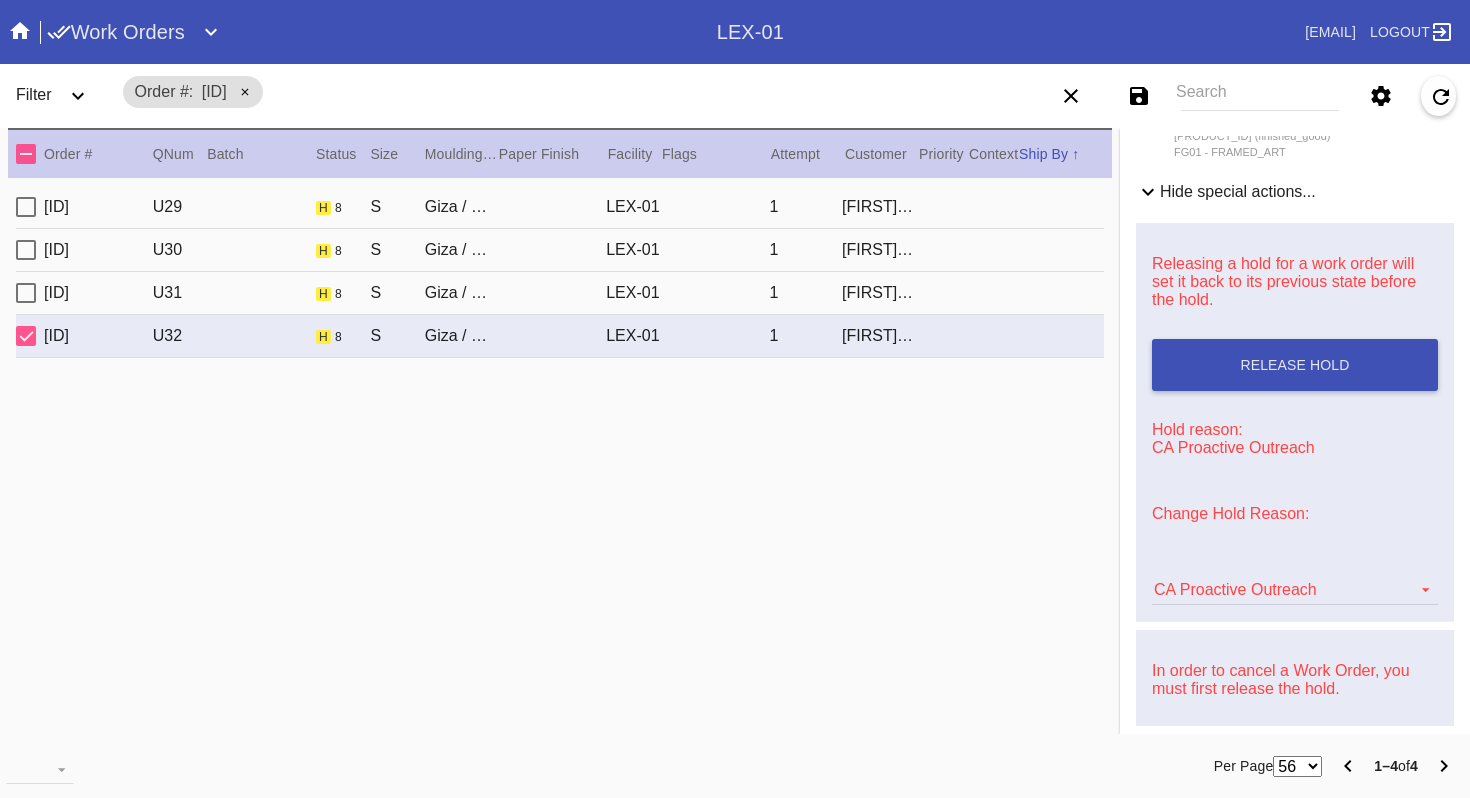scroll, scrollTop: 741, scrollLeft: 0, axis: vertical 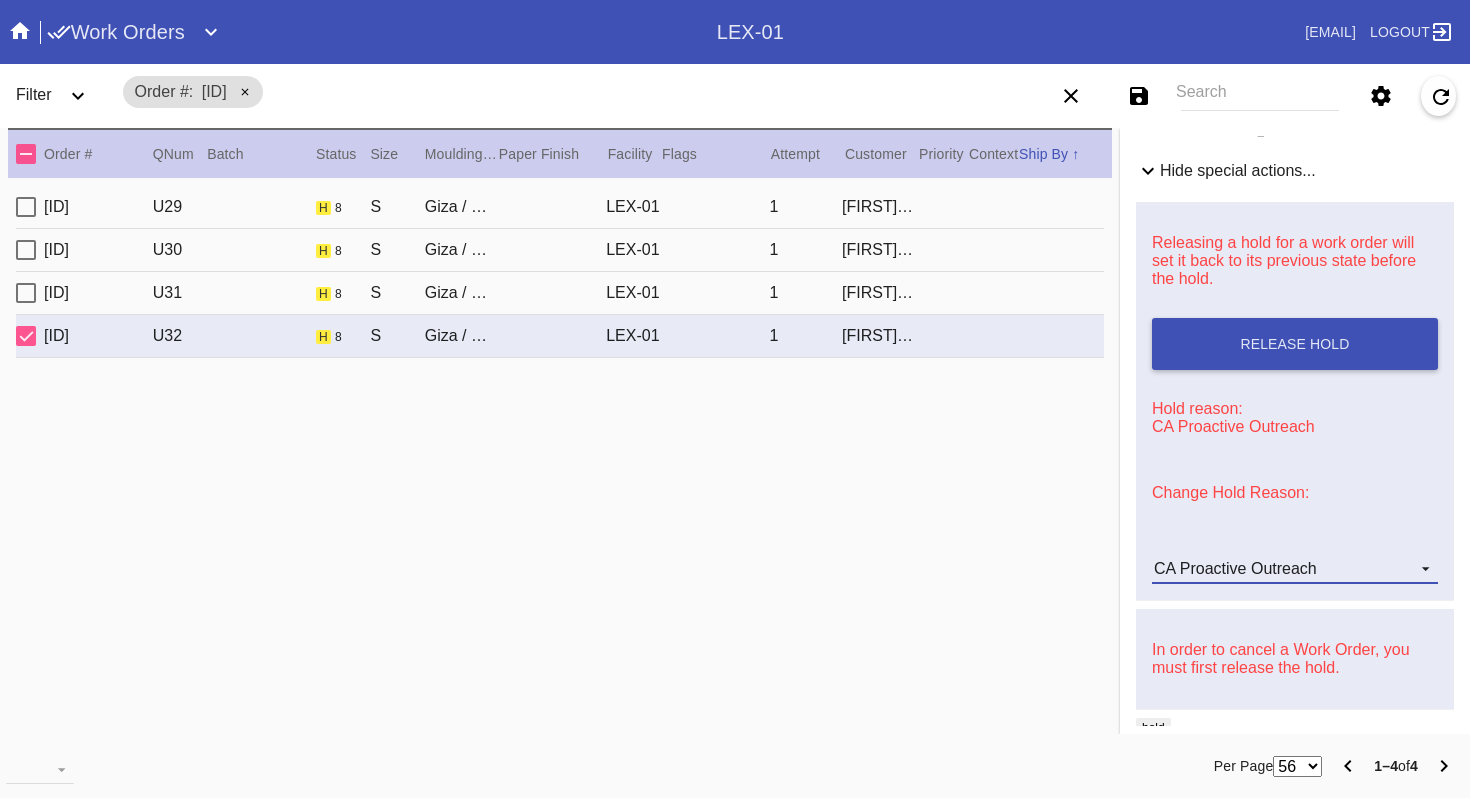 click on "CA Proactive Outreach" at bounding box center (1235, 568) 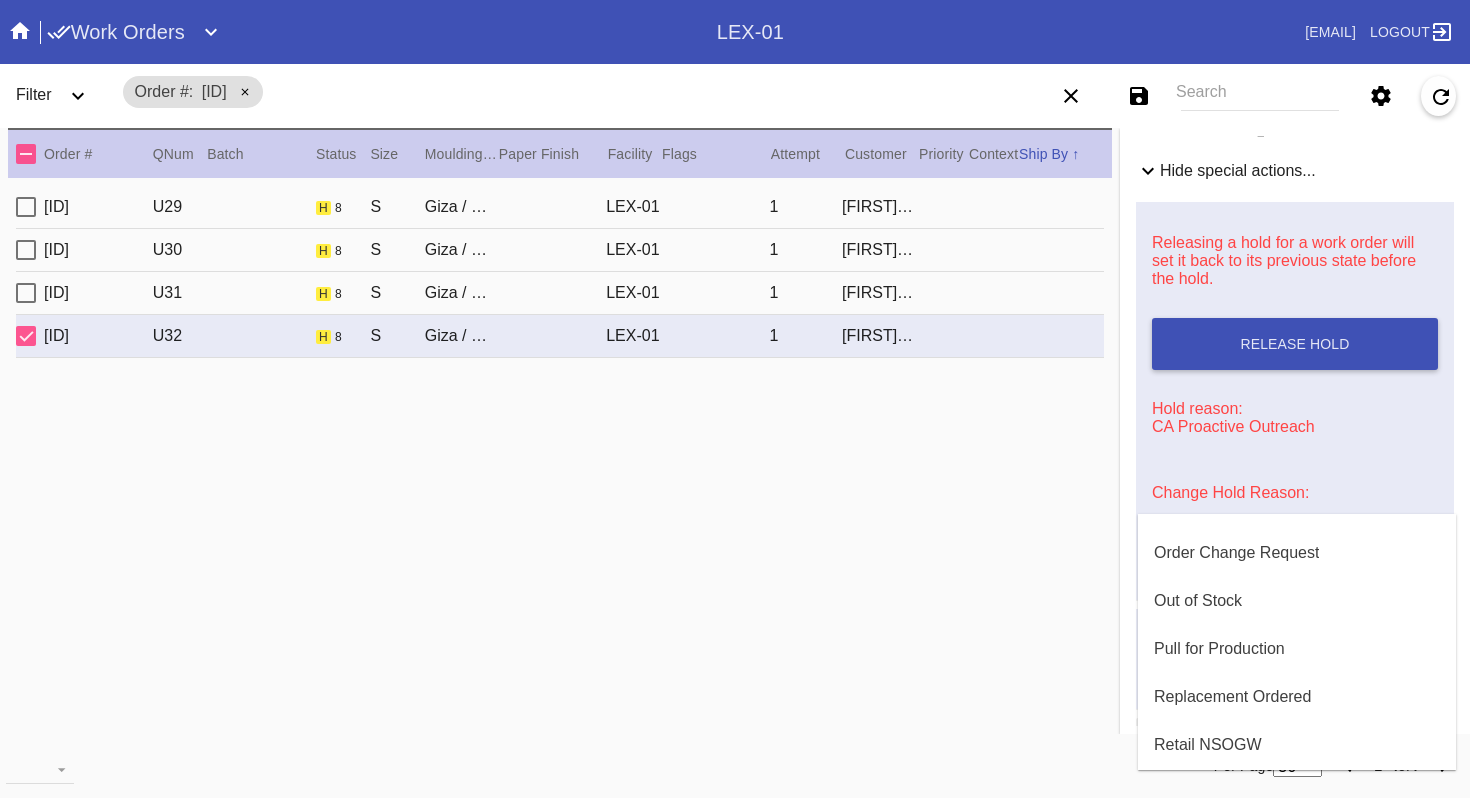 scroll, scrollTop: 518, scrollLeft: 0, axis: vertical 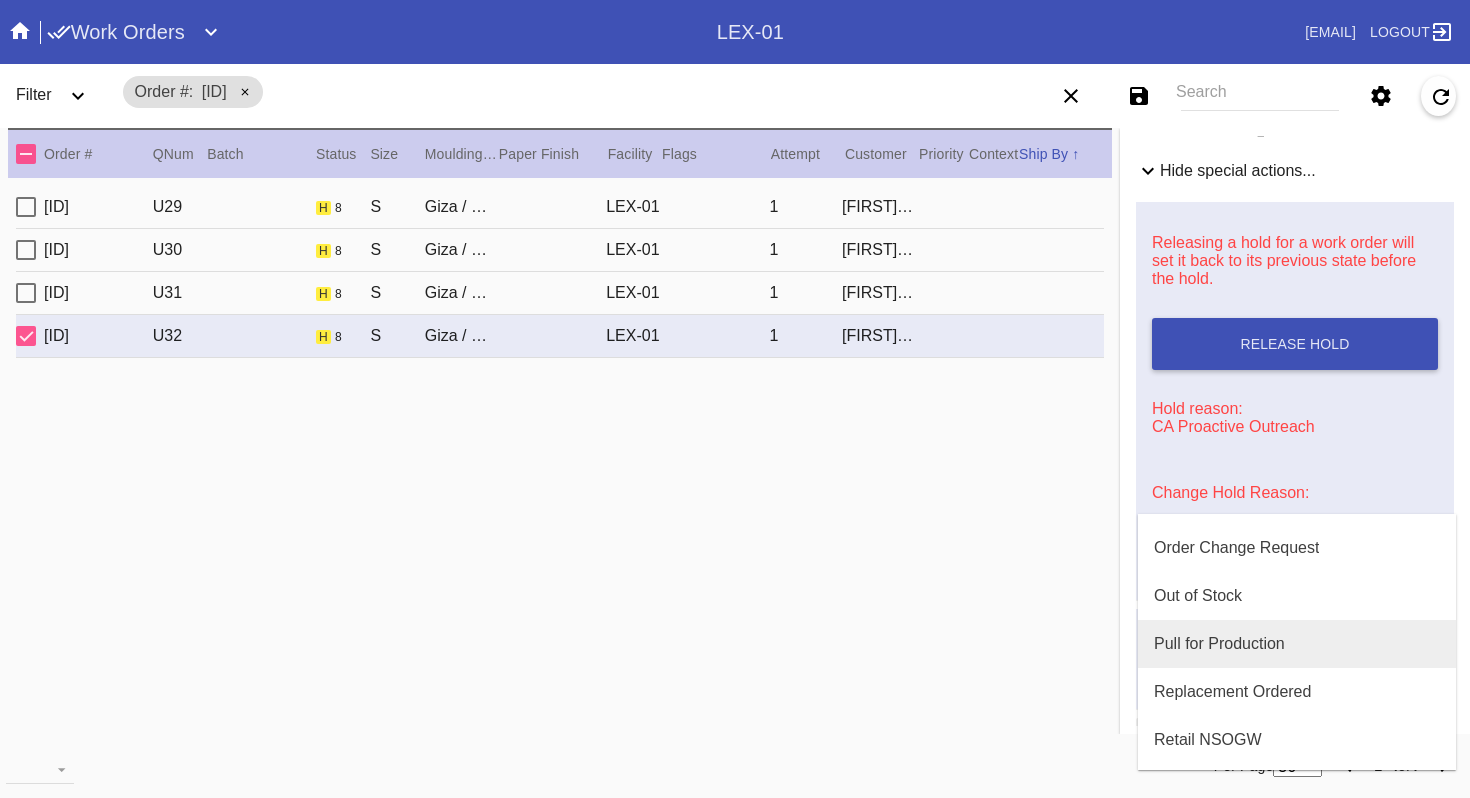 click on "Pull for Production" at bounding box center (1219, 644) 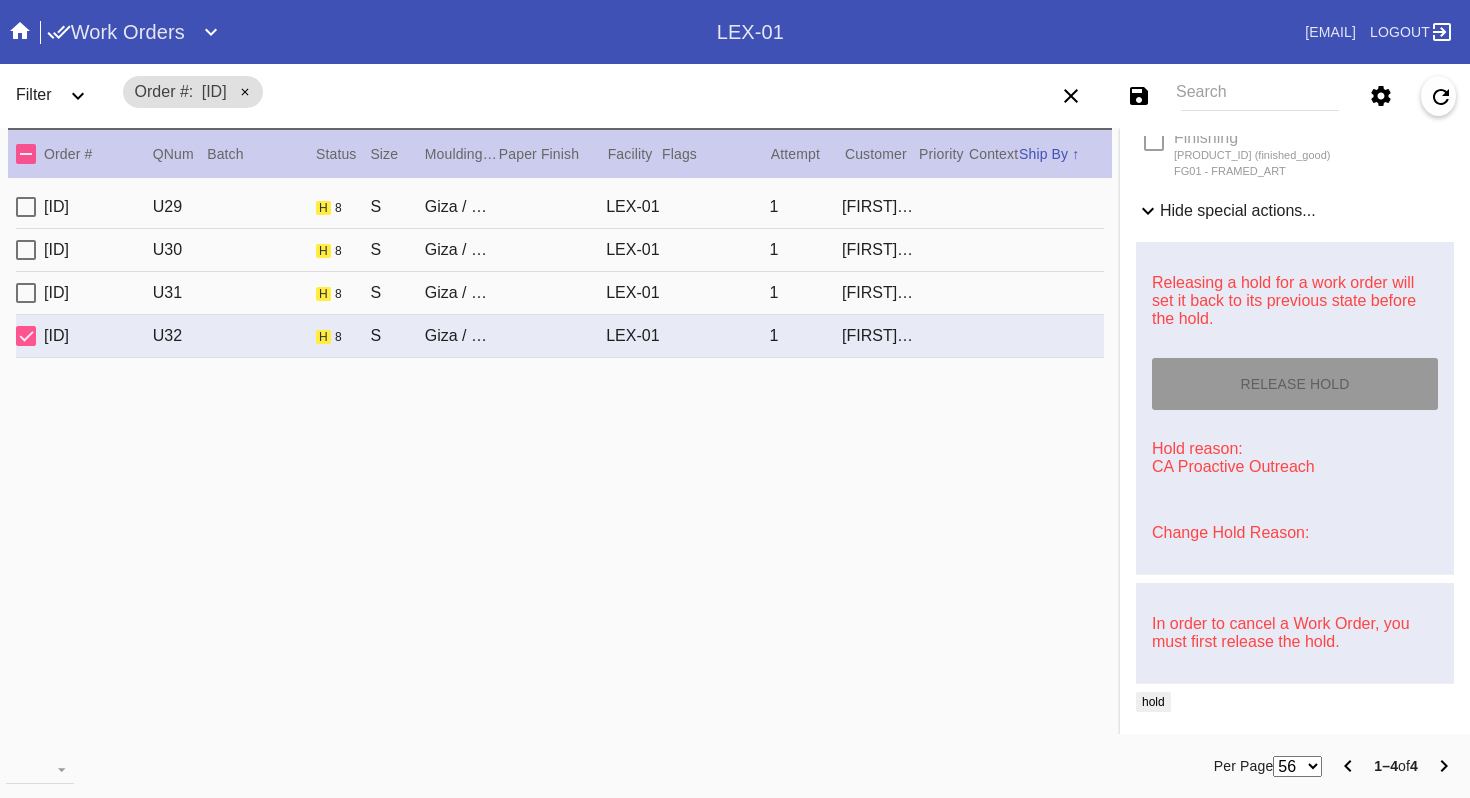 scroll, scrollTop: 0, scrollLeft: 0, axis: both 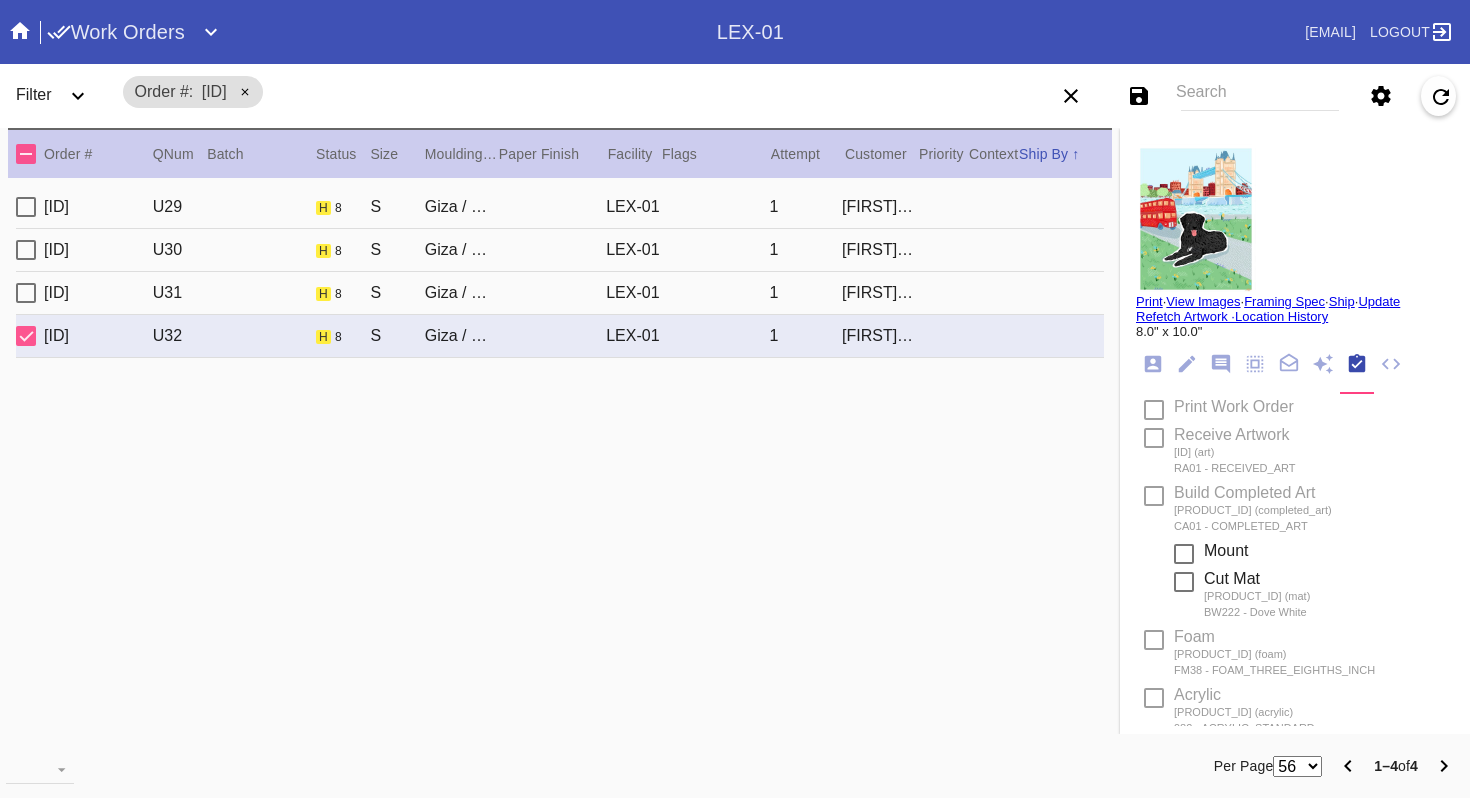 type on "8/10/2025" 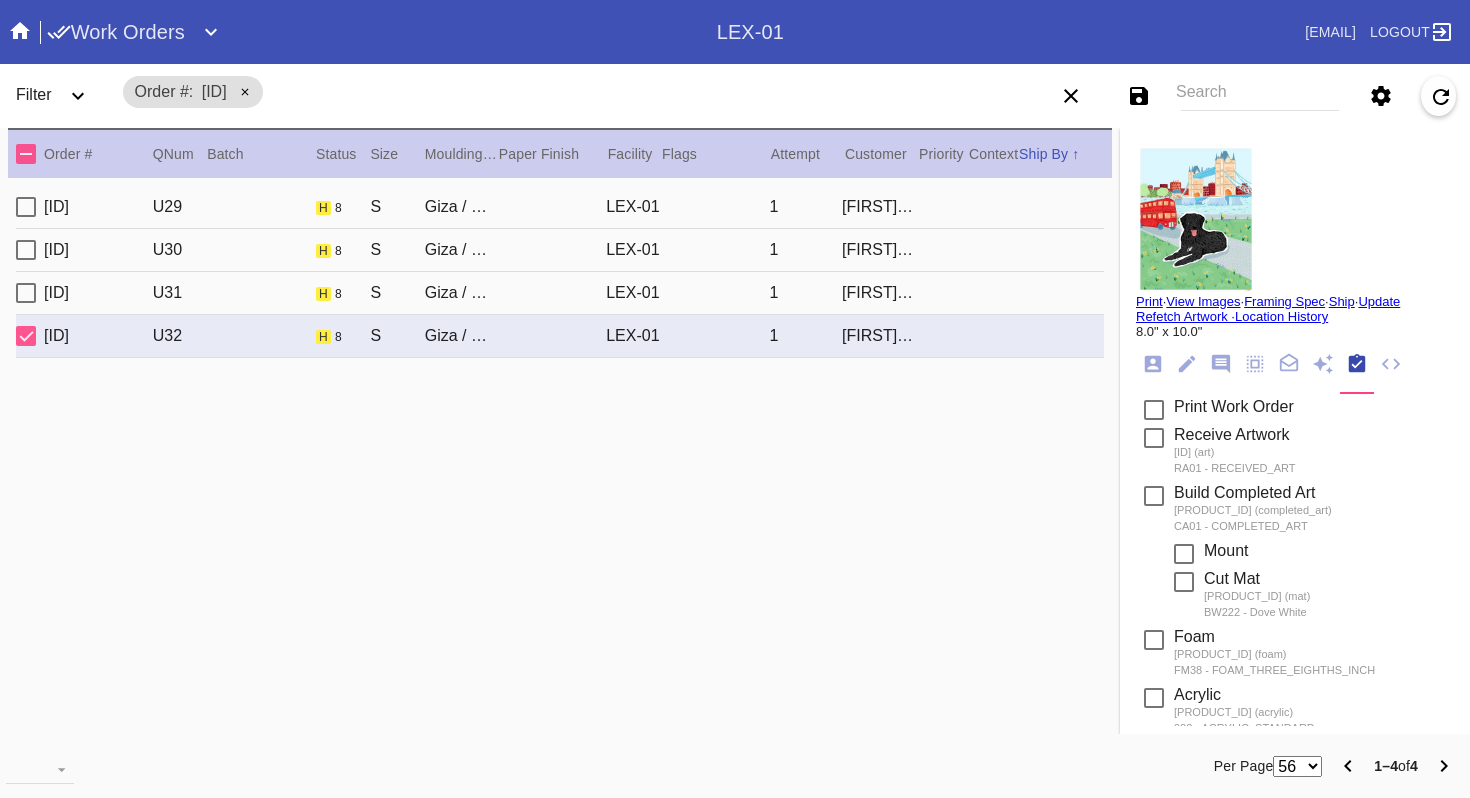 click 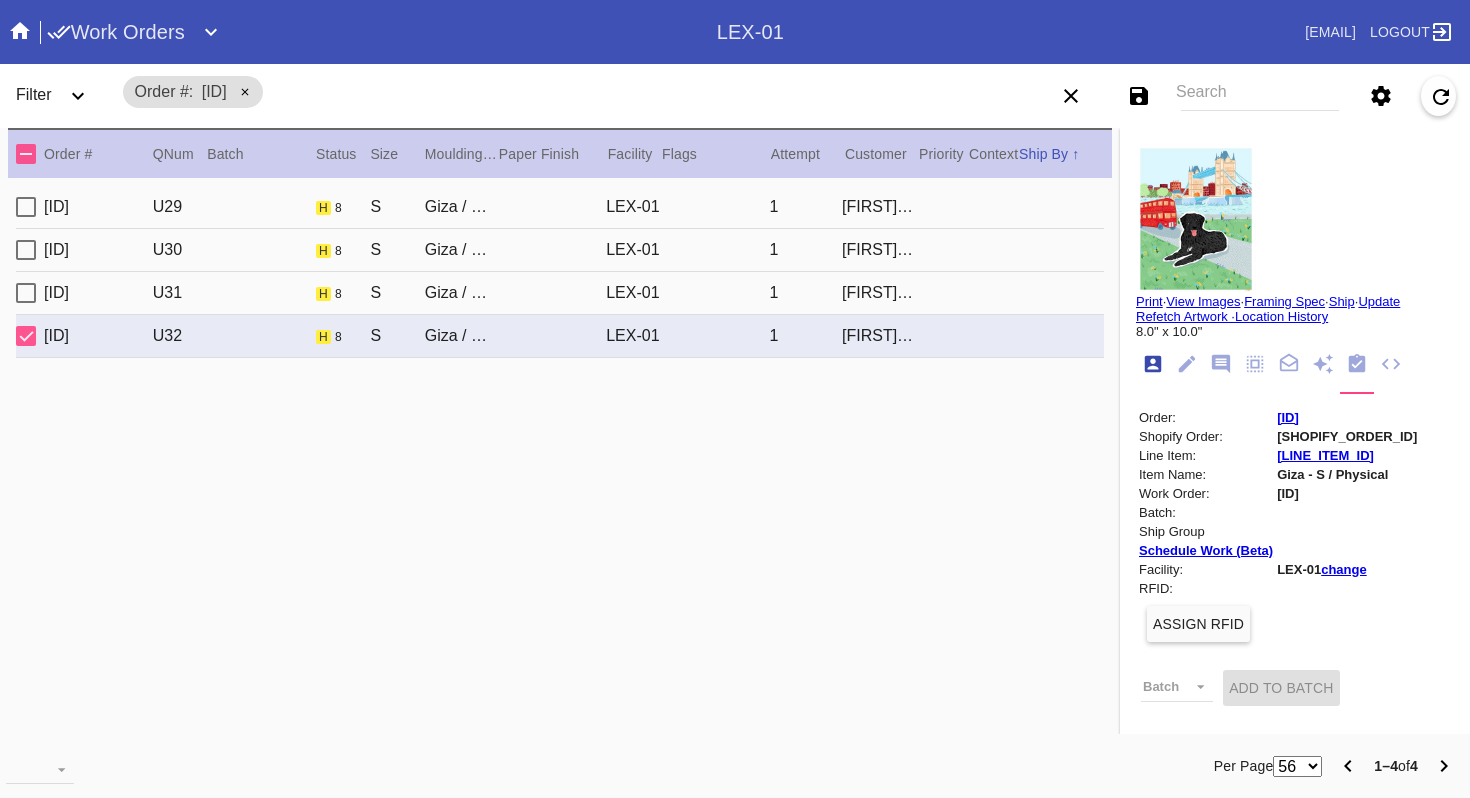 scroll, scrollTop: 24, scrollLeft: 0, axis: vertical 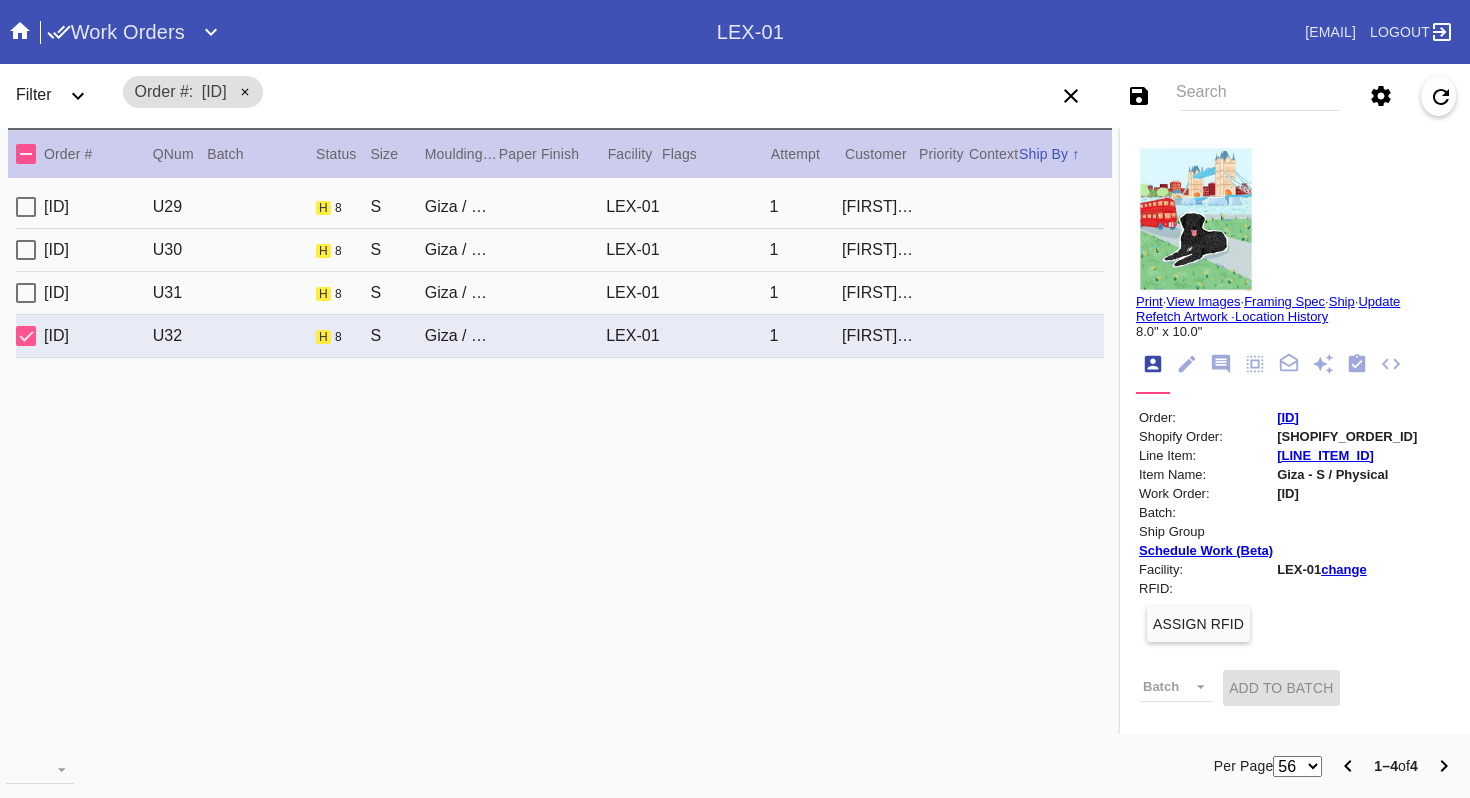 click on "[ID]" at bounding box center (1288, 417) 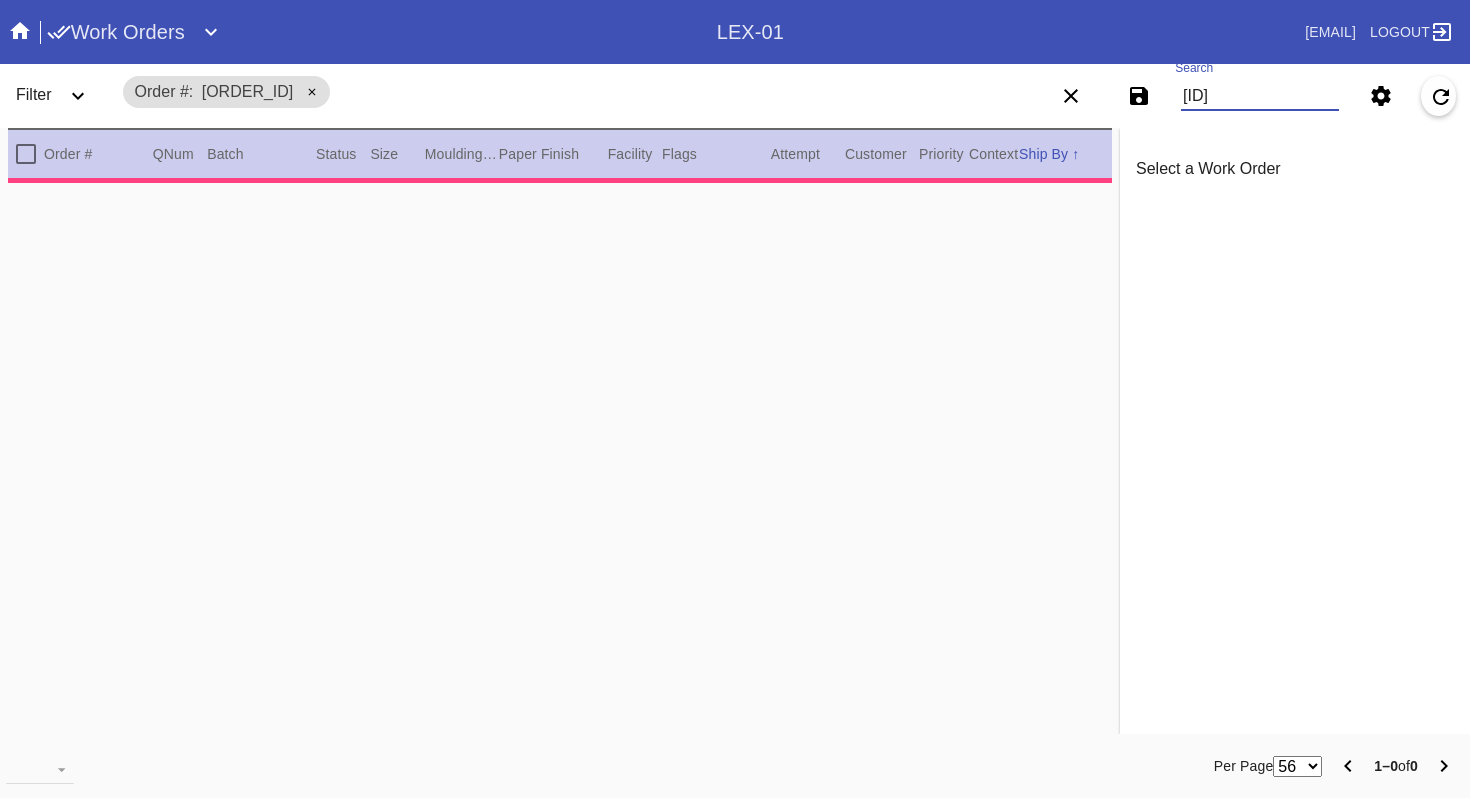 type on "R759913120" 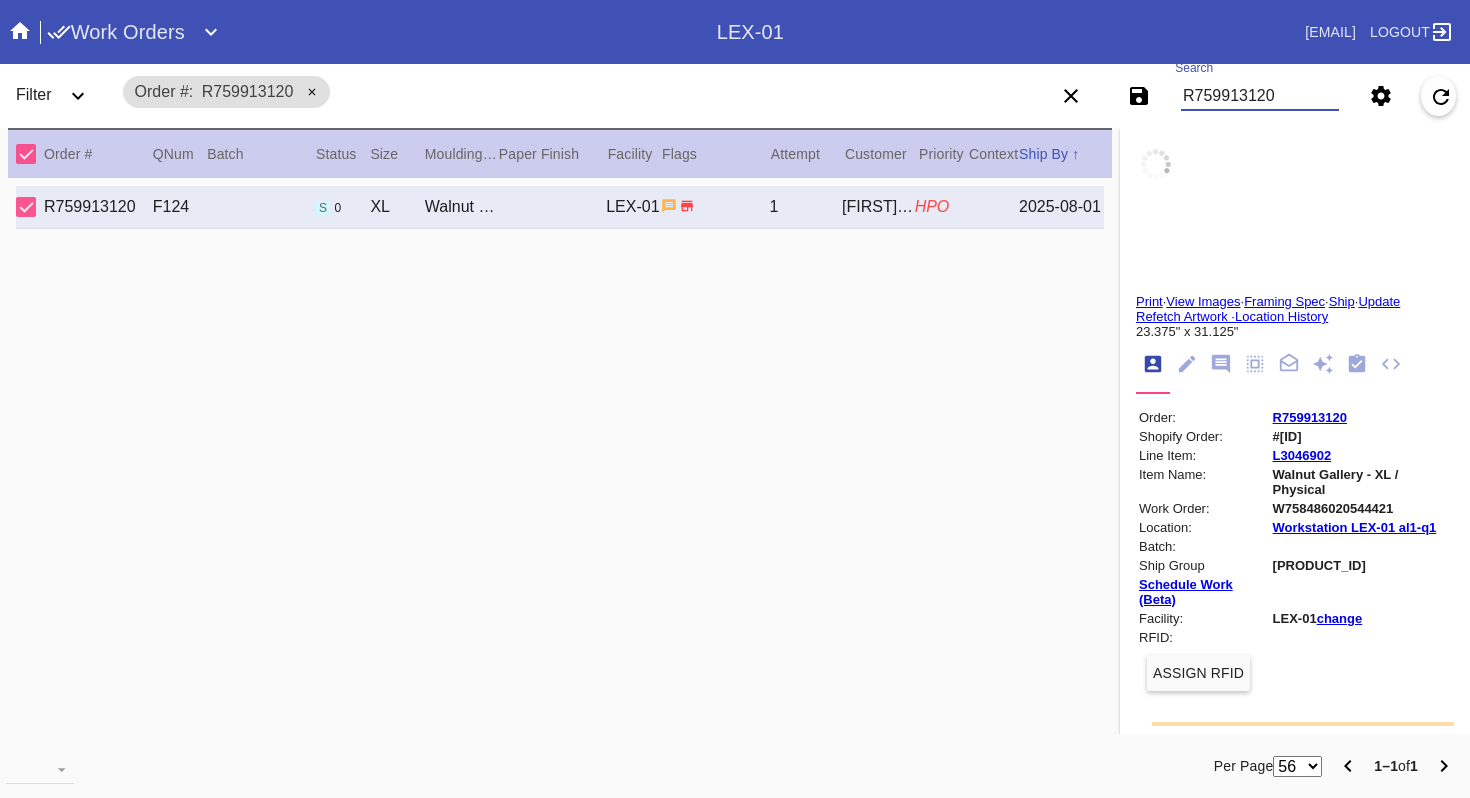 type on "PRO NOTE: frame sandwich. do not unmount. frame as is. TR 7.20" 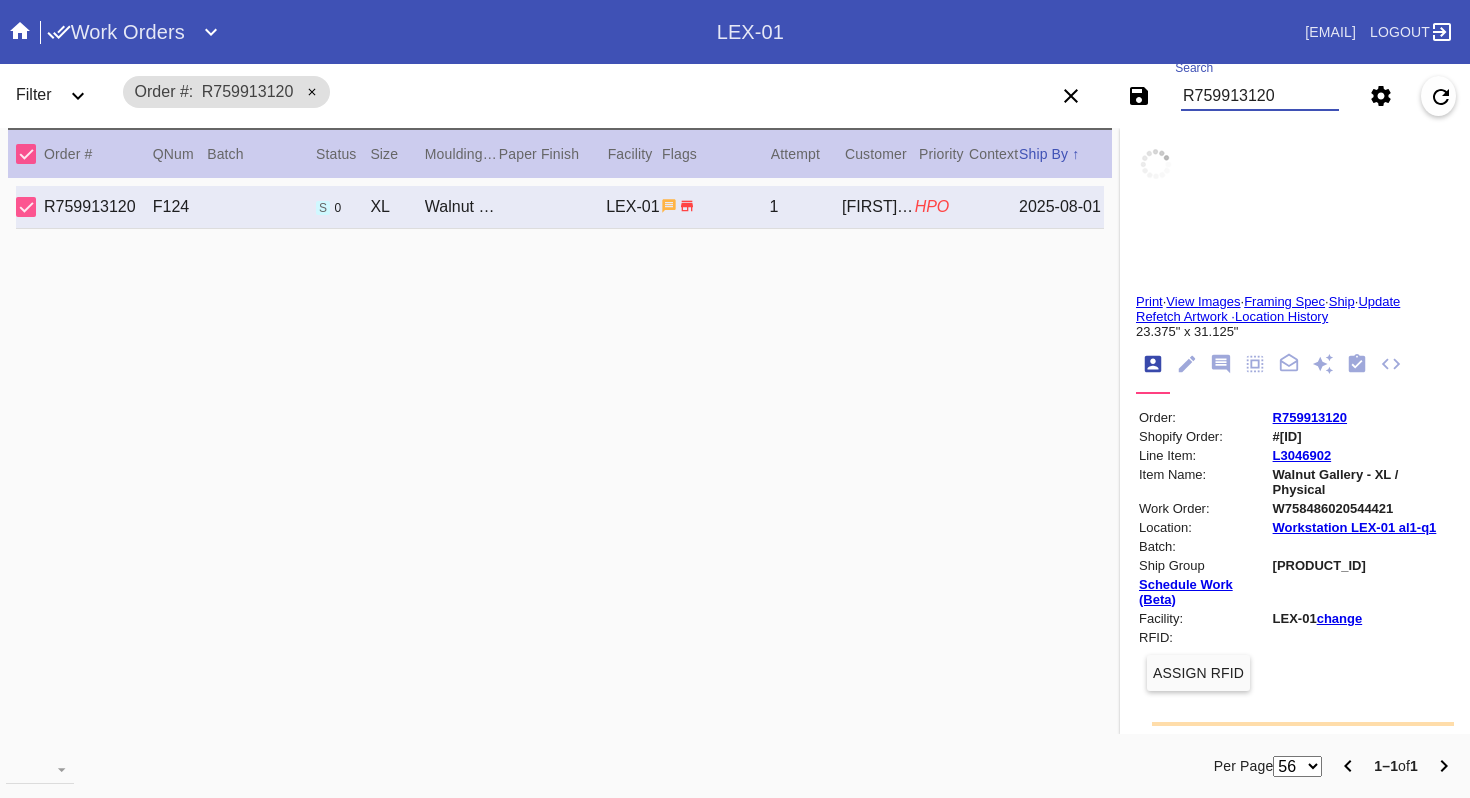 type on "0.0" 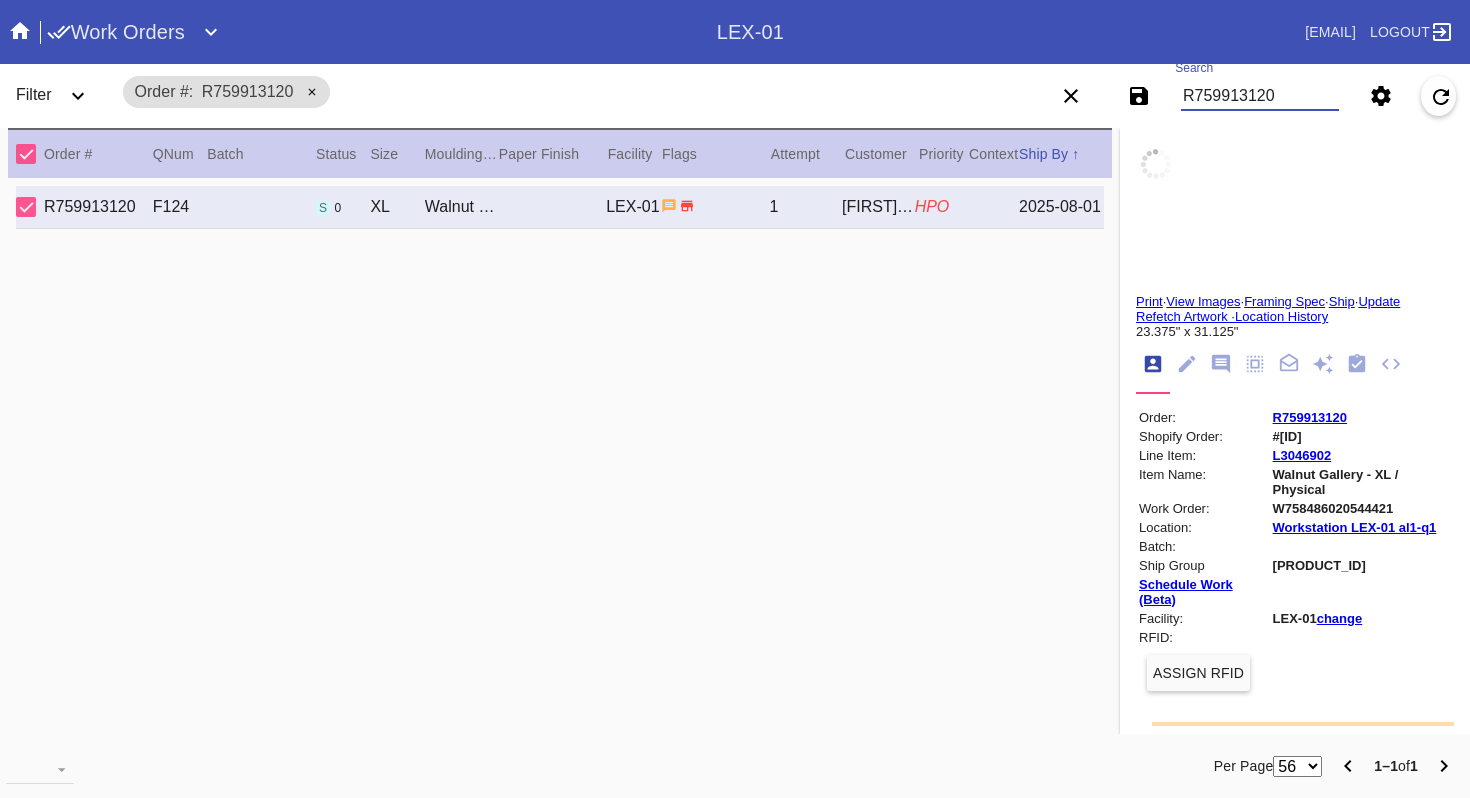 type on "0.0" 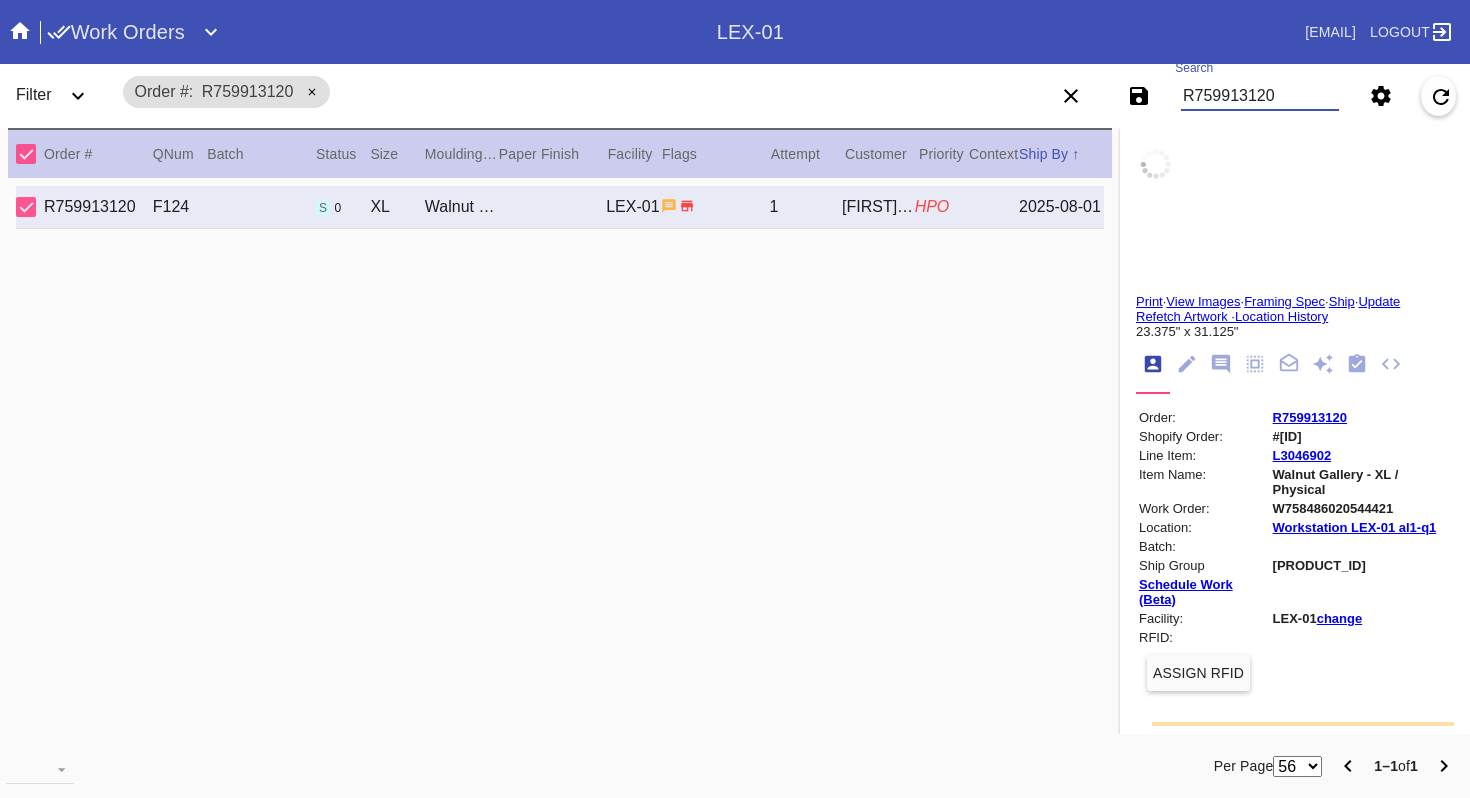 type on "0.0" 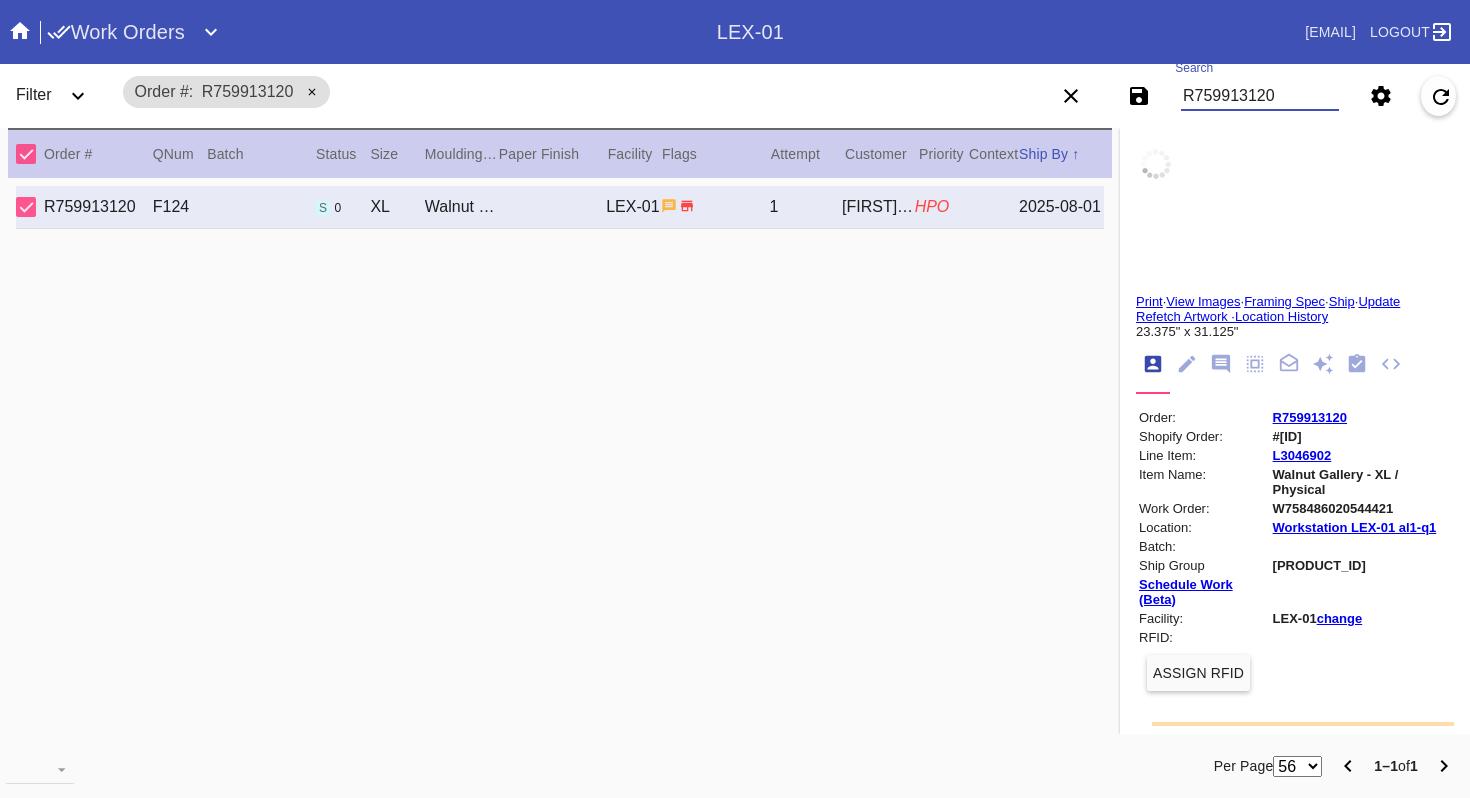 type on "0.0" 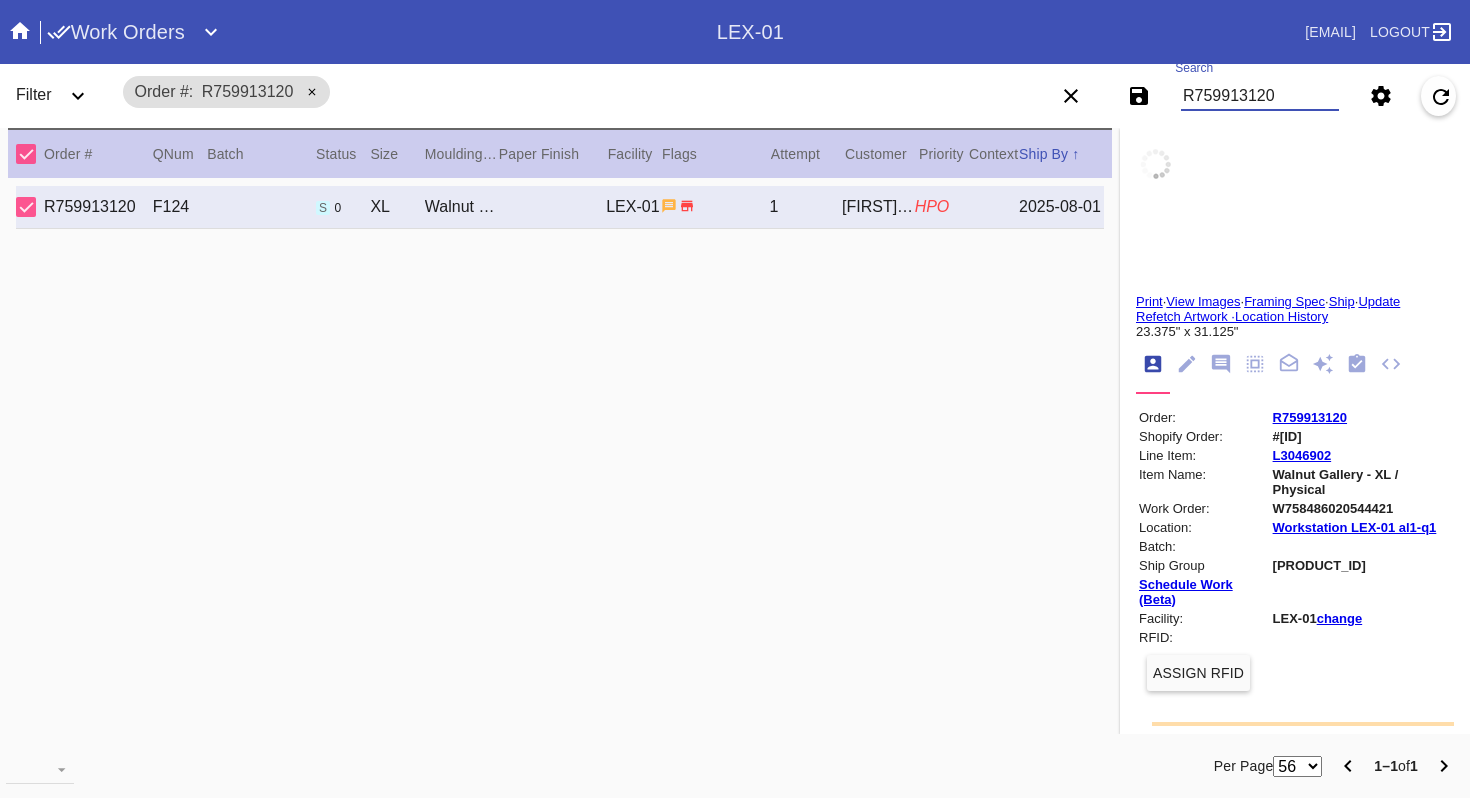 type on "0.1875" 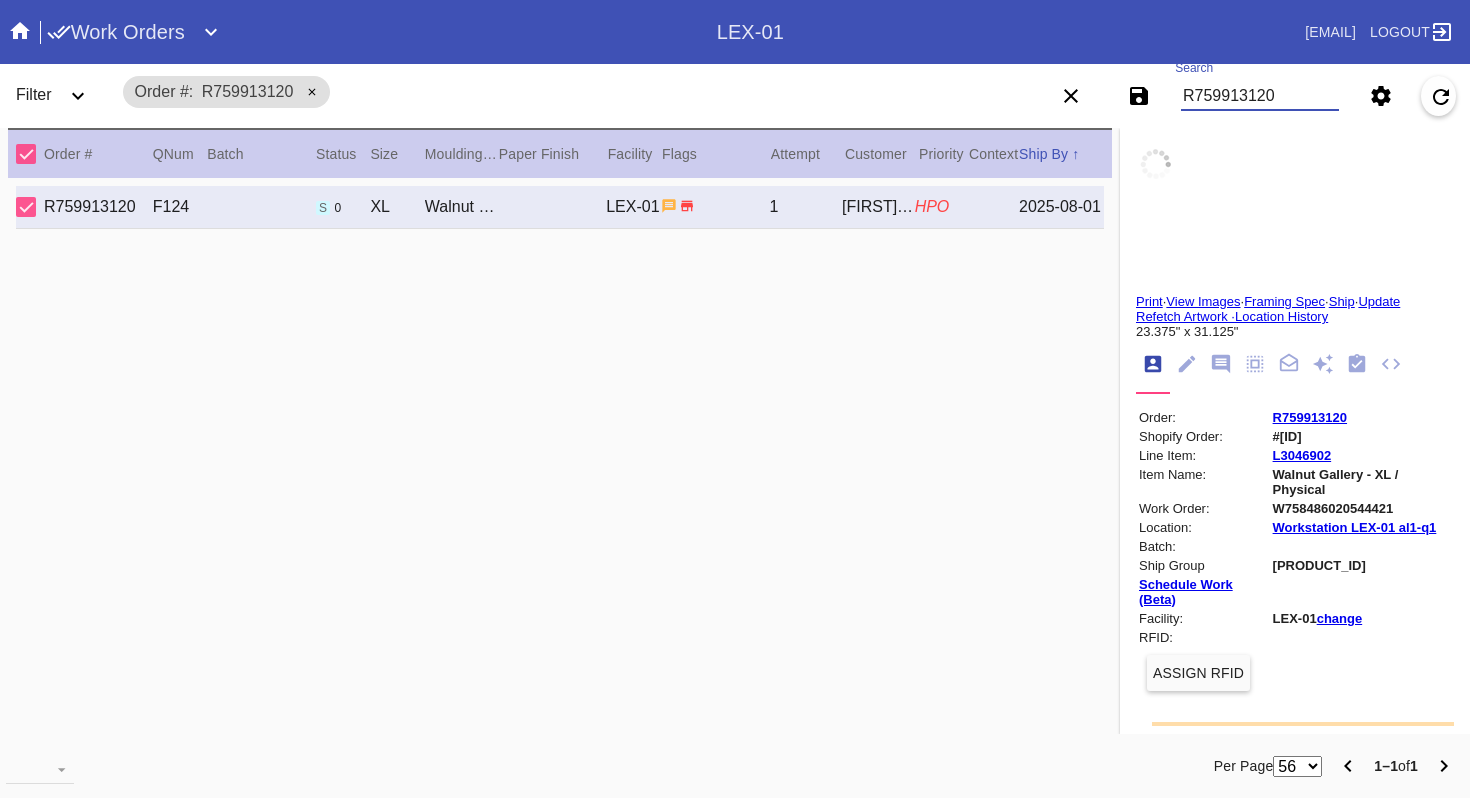 type on "23.375" 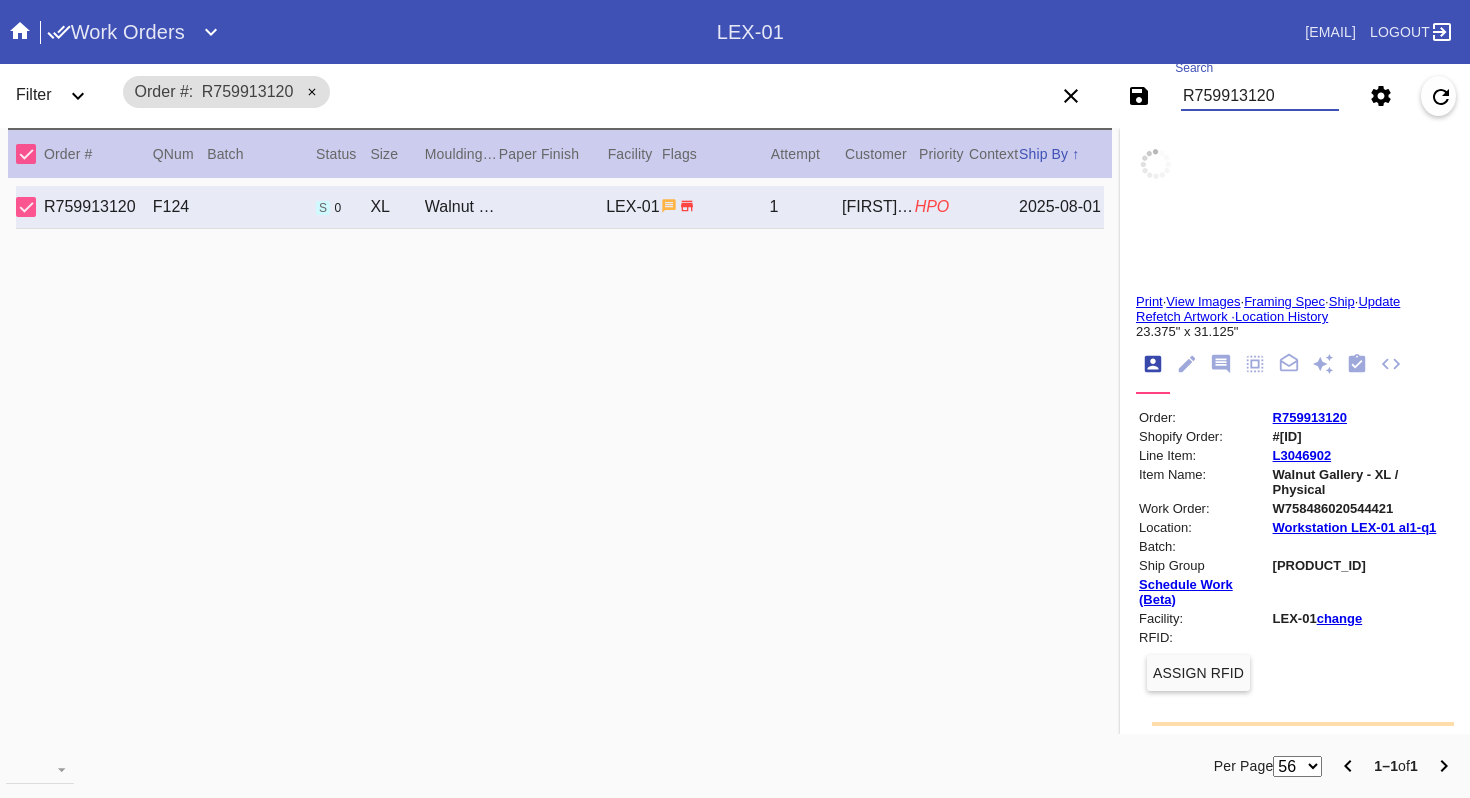 type on "31.125" 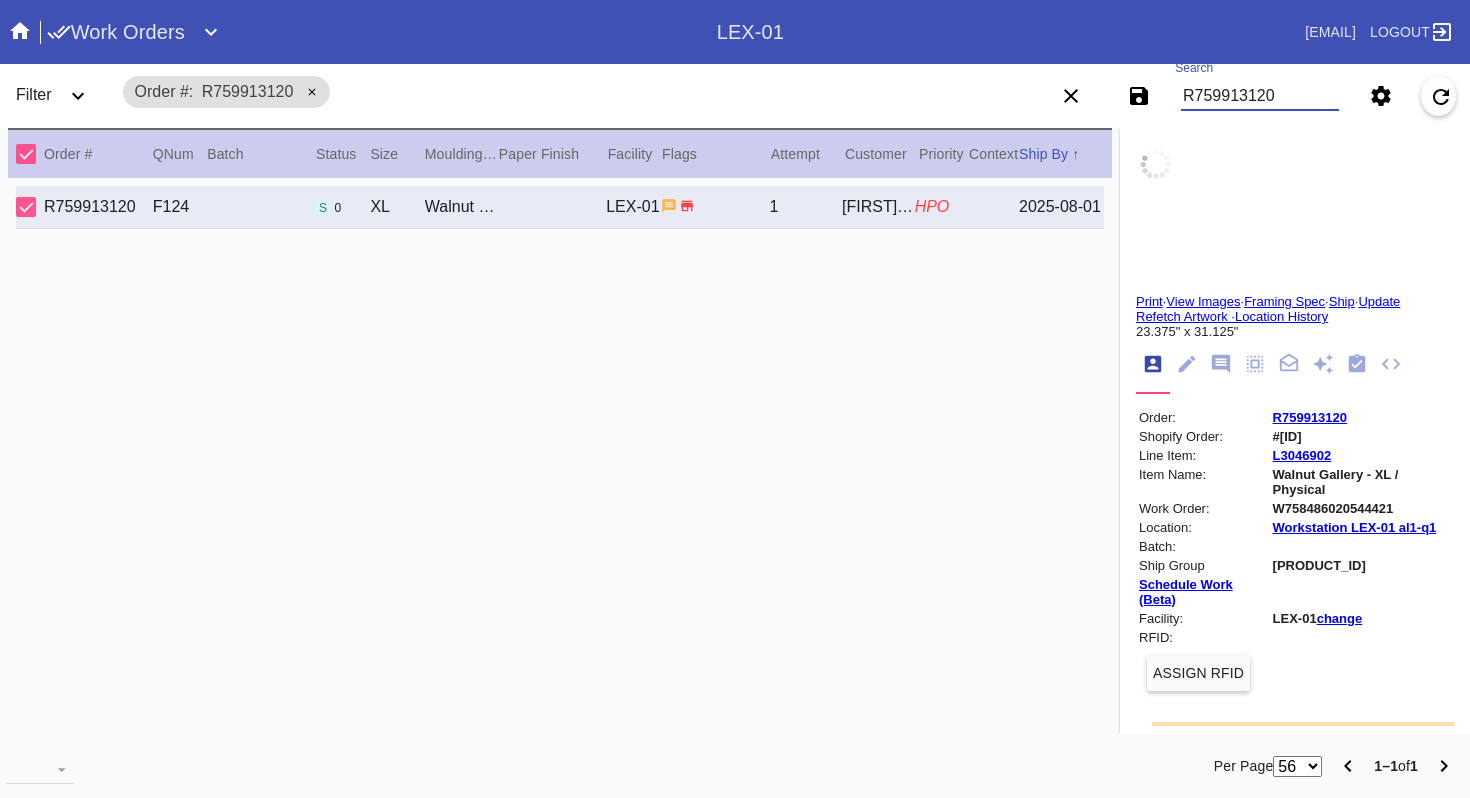 type on "artwork is pre-mounted and pre-matted, photos aren't perfectly aligned inside of the mat openings, few specs throughout" 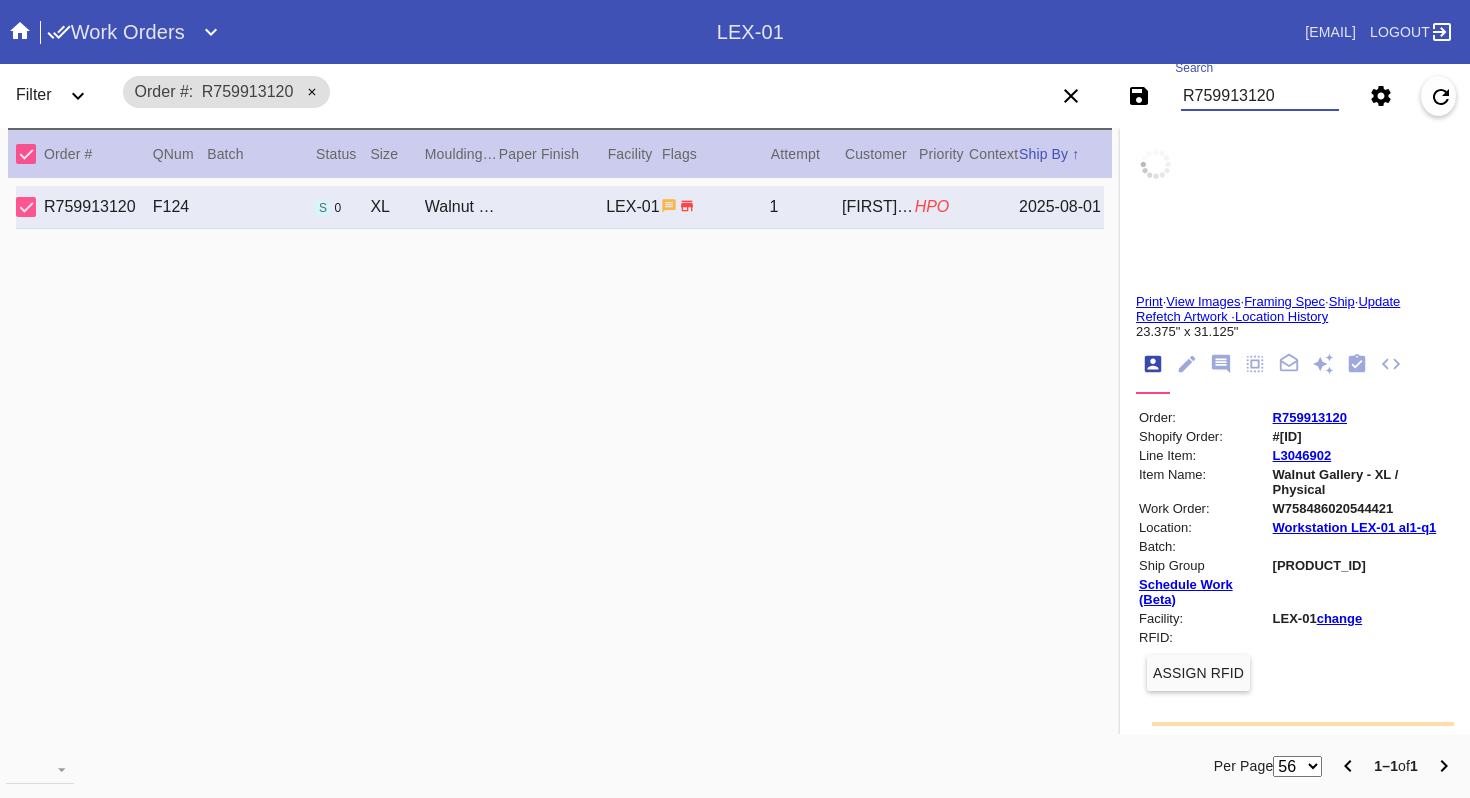 type on "8/3/2025" 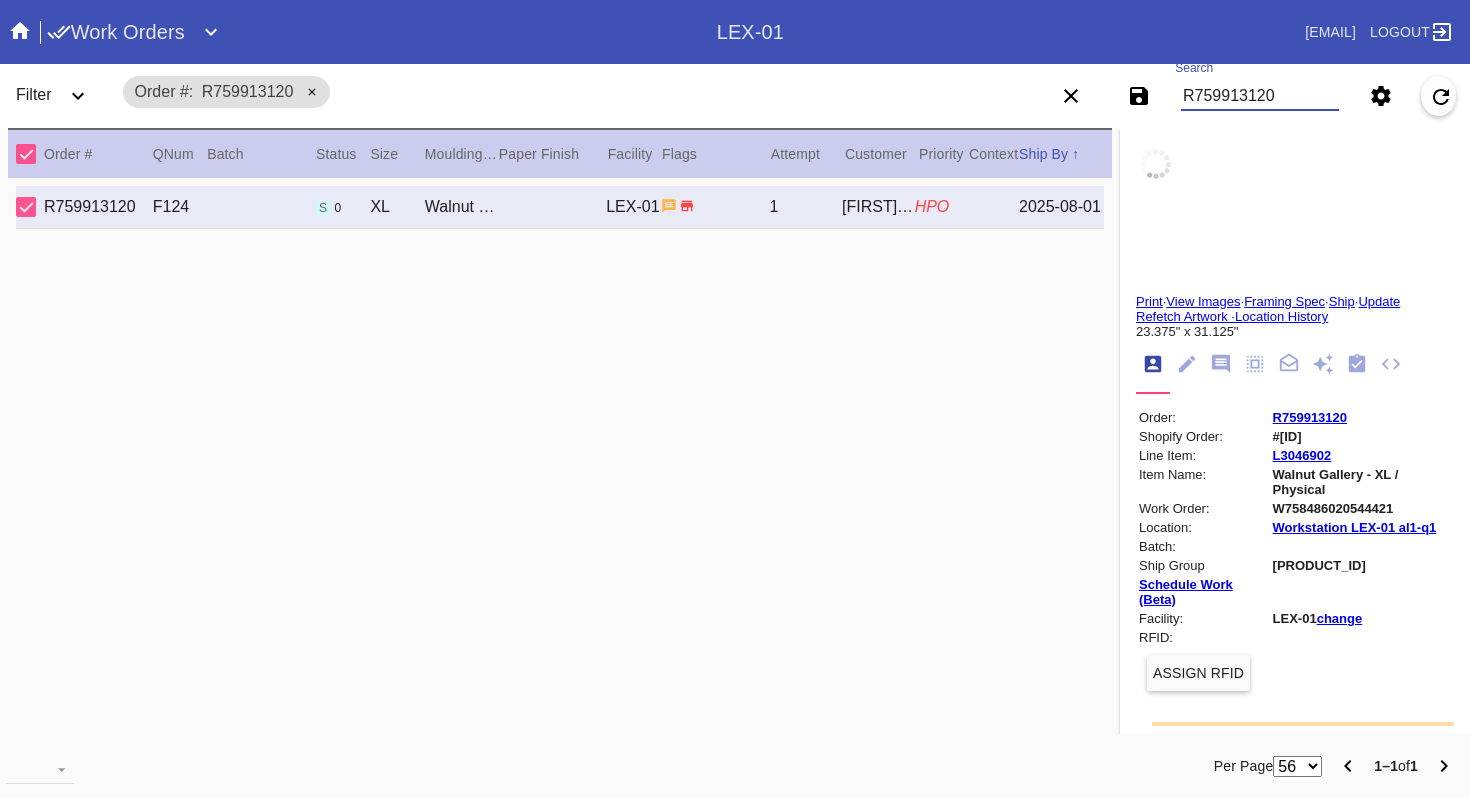 type on "8/4/2025" 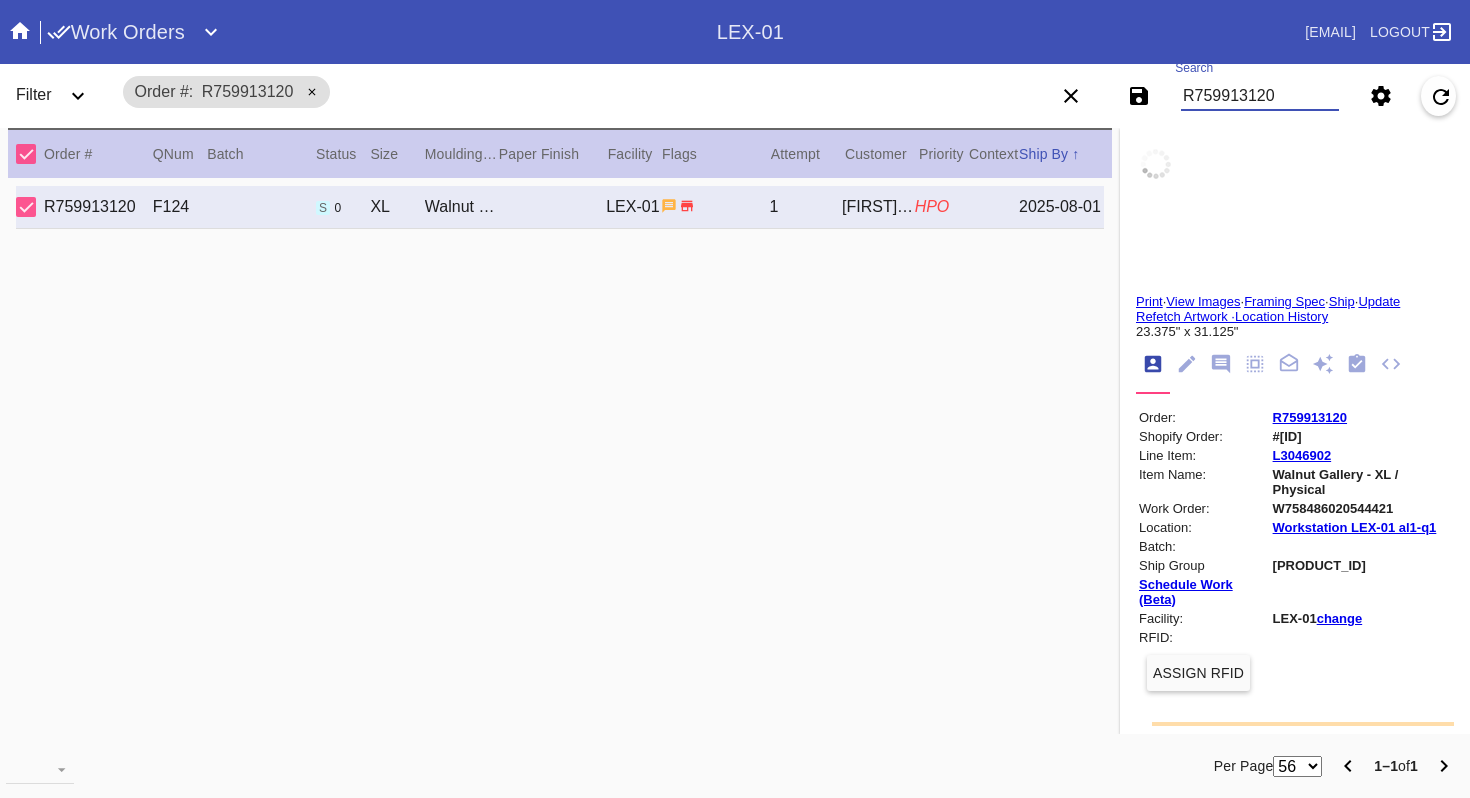 type on "8/1/2025" 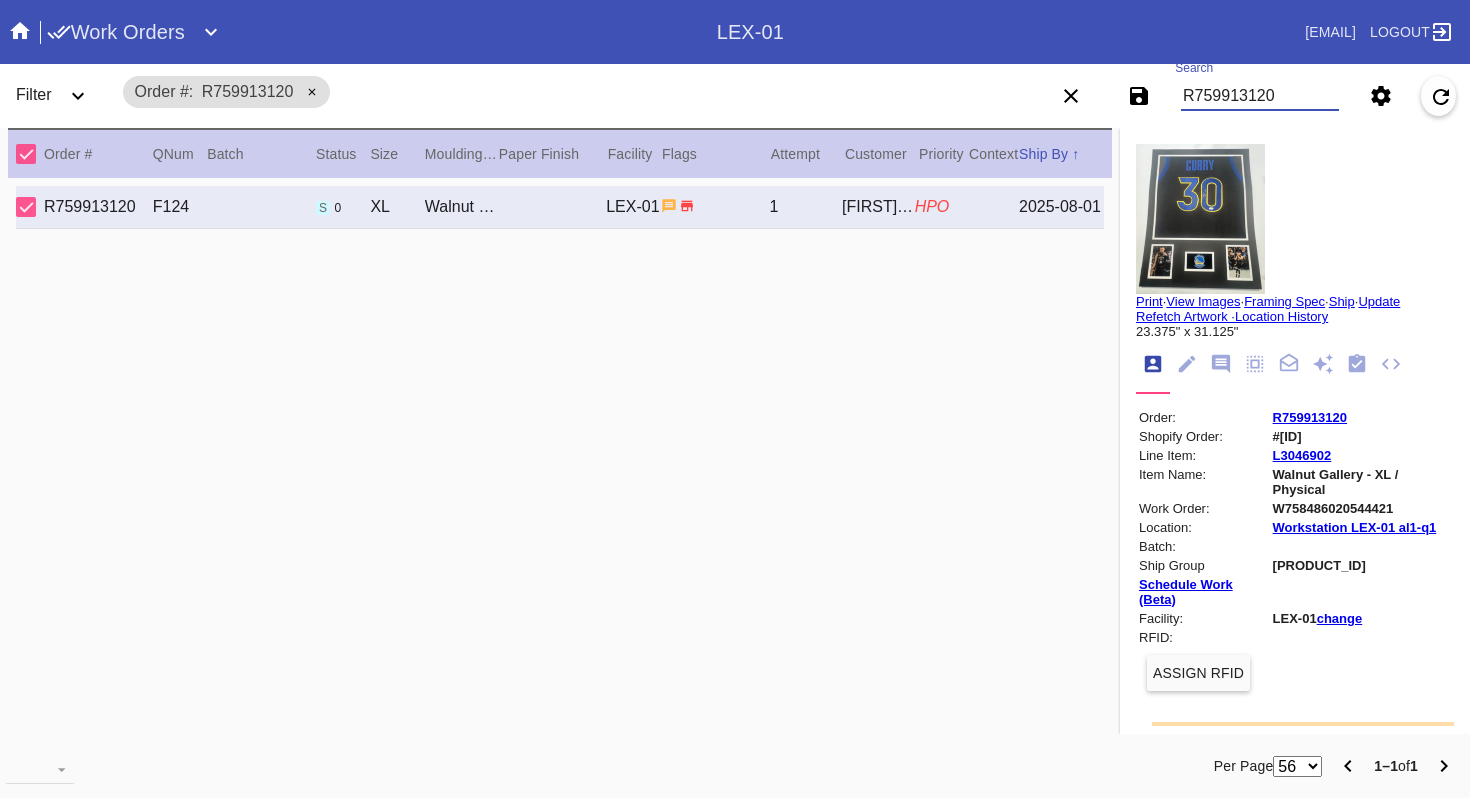 scroll, scrollTop: 715, scrollLeft: 0, axis: vertical 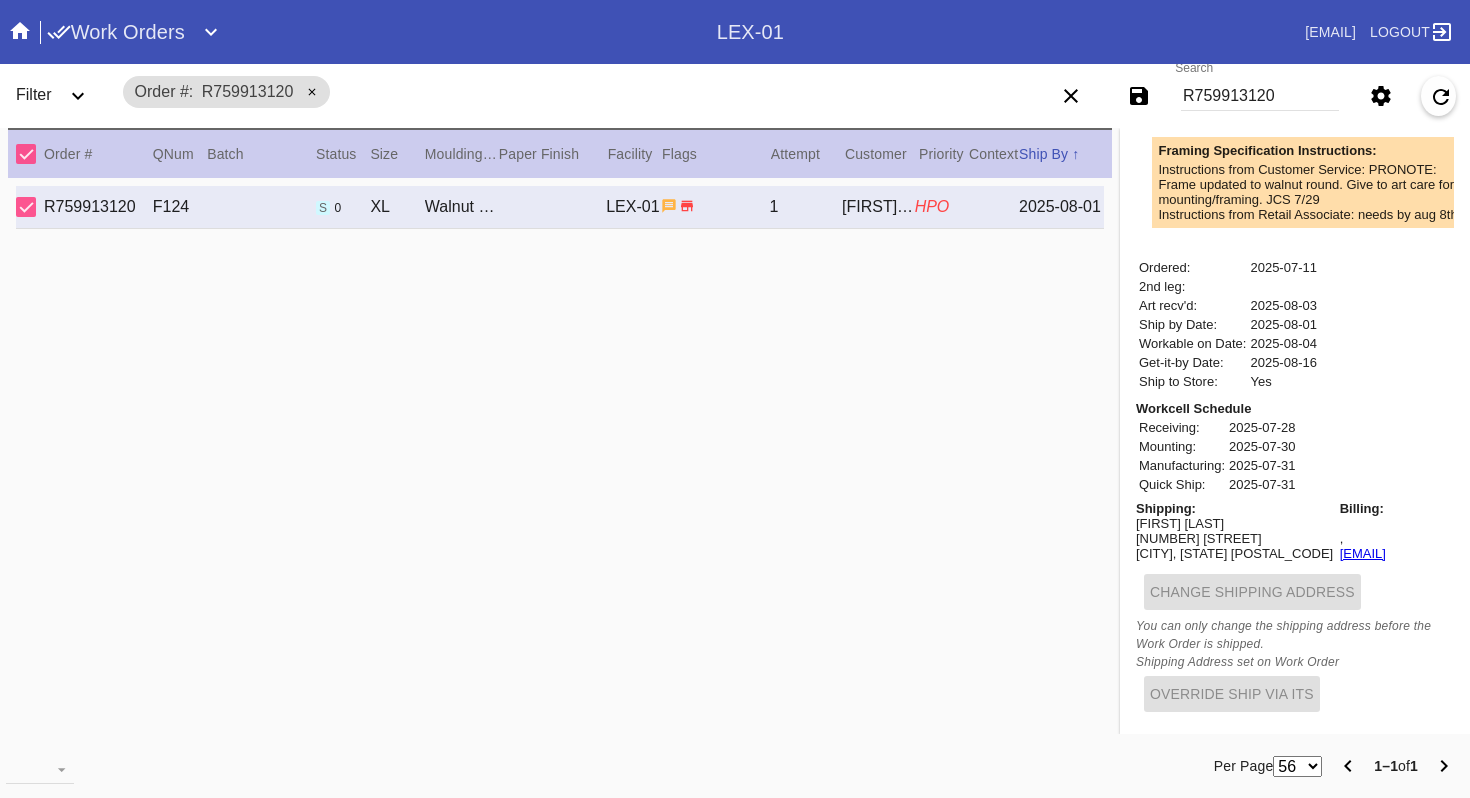 click on "[FIRST] [LAST]" at bounding box center [1234, 523] 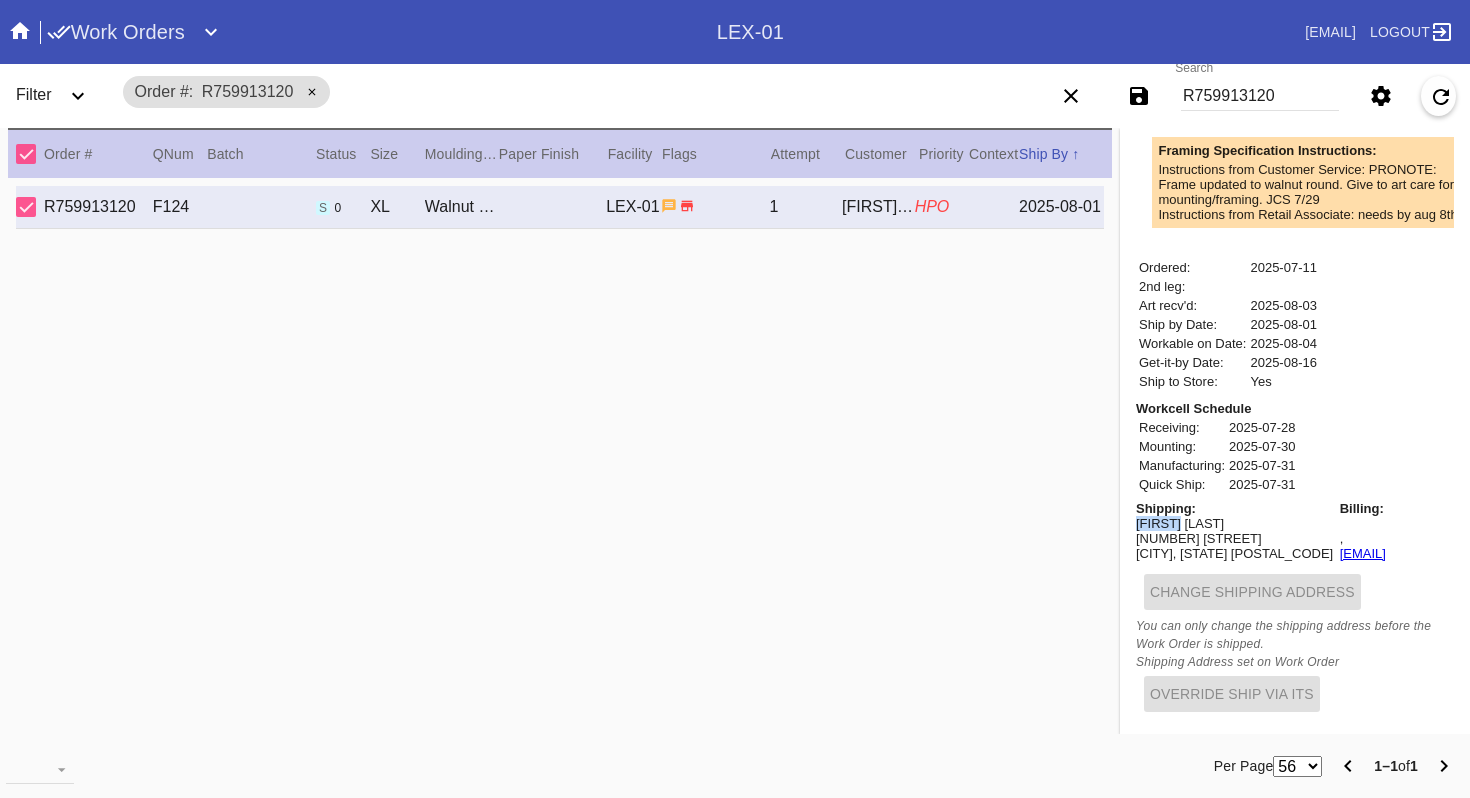 click on "[FIRST] [LAST]" at bounding box center [1234, 523] 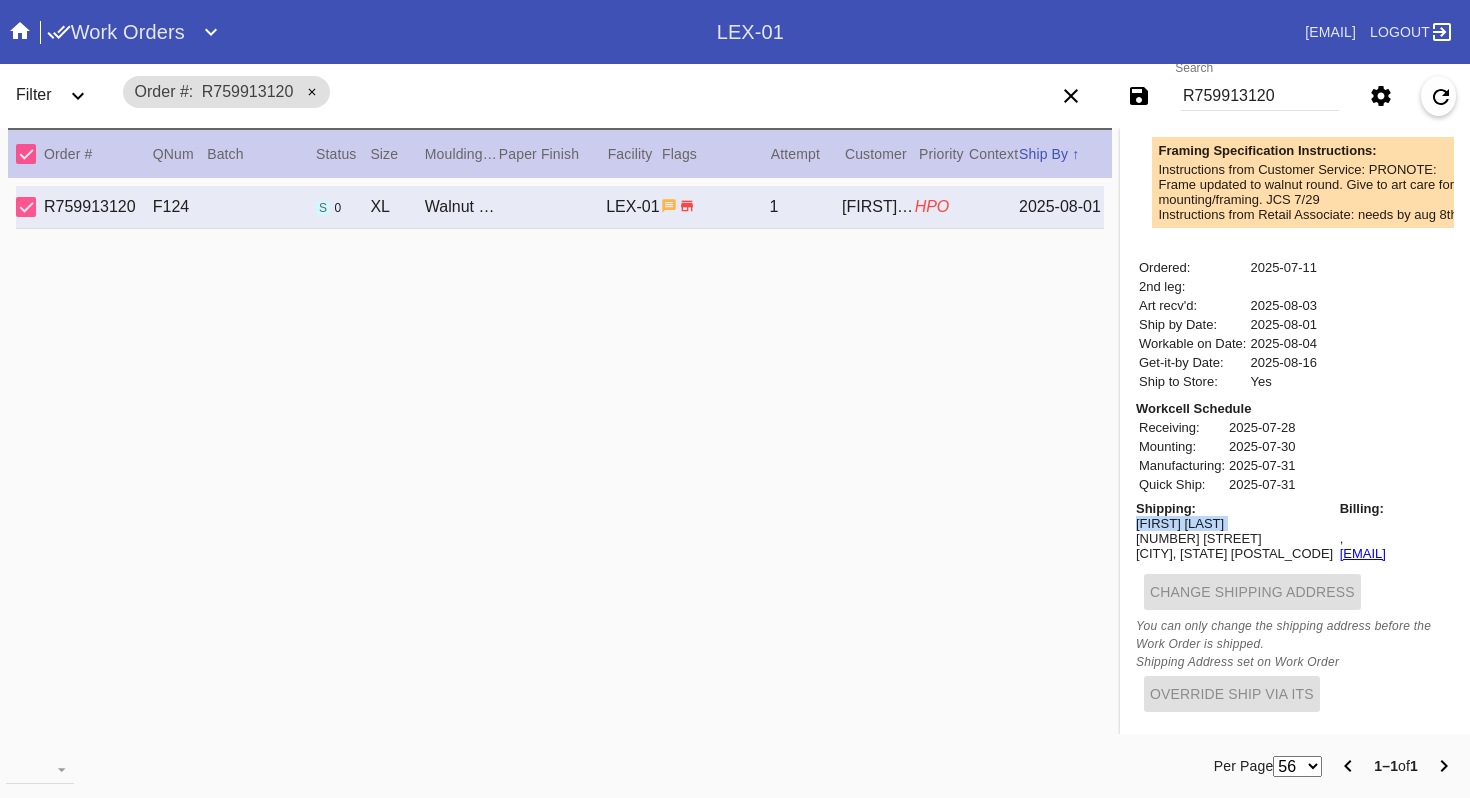 click on "[FIRST] [LAST]" at bounding box center (1234, 523) 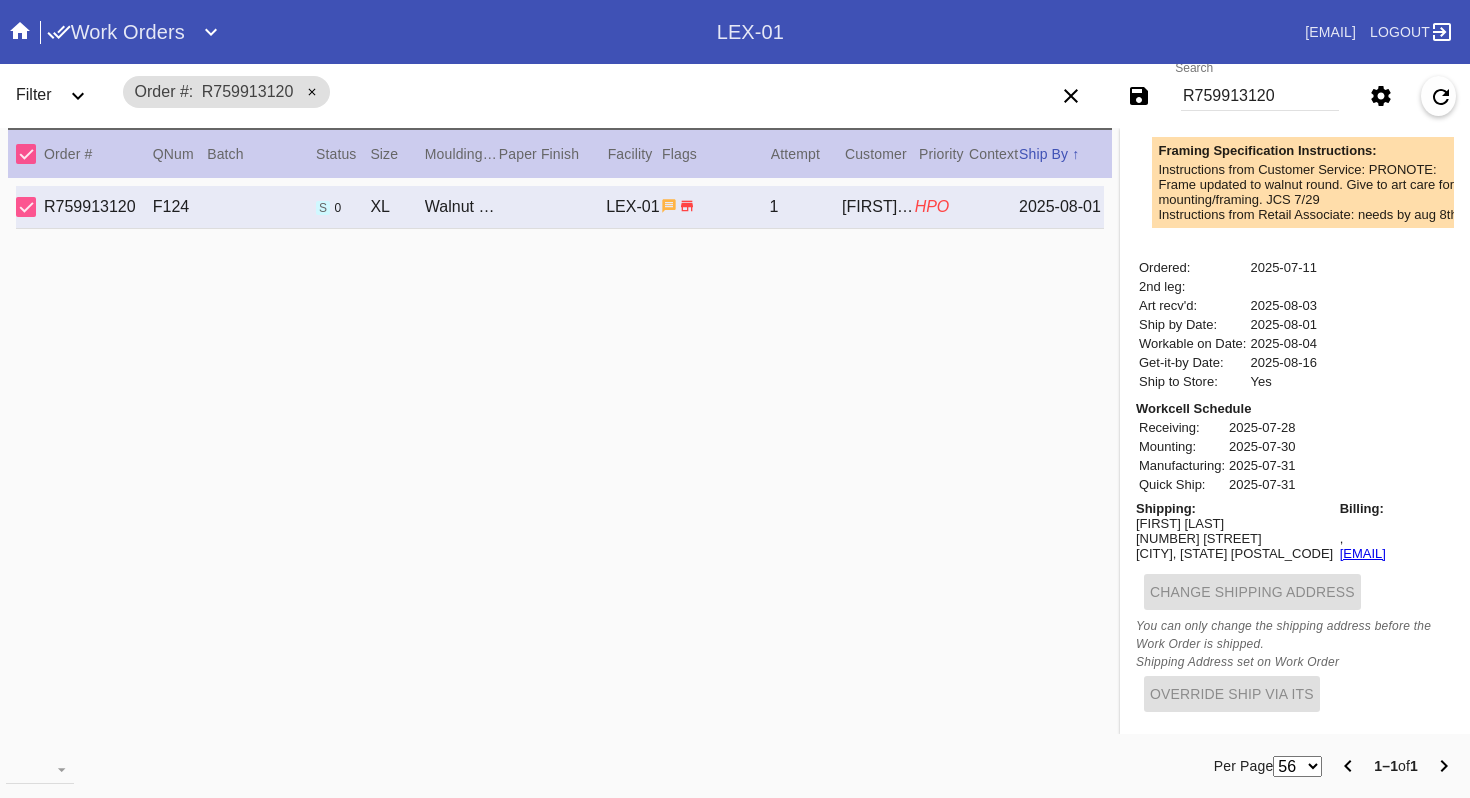 click on "[NUMBER] [STREET]" at bounding box center [1234, 538] 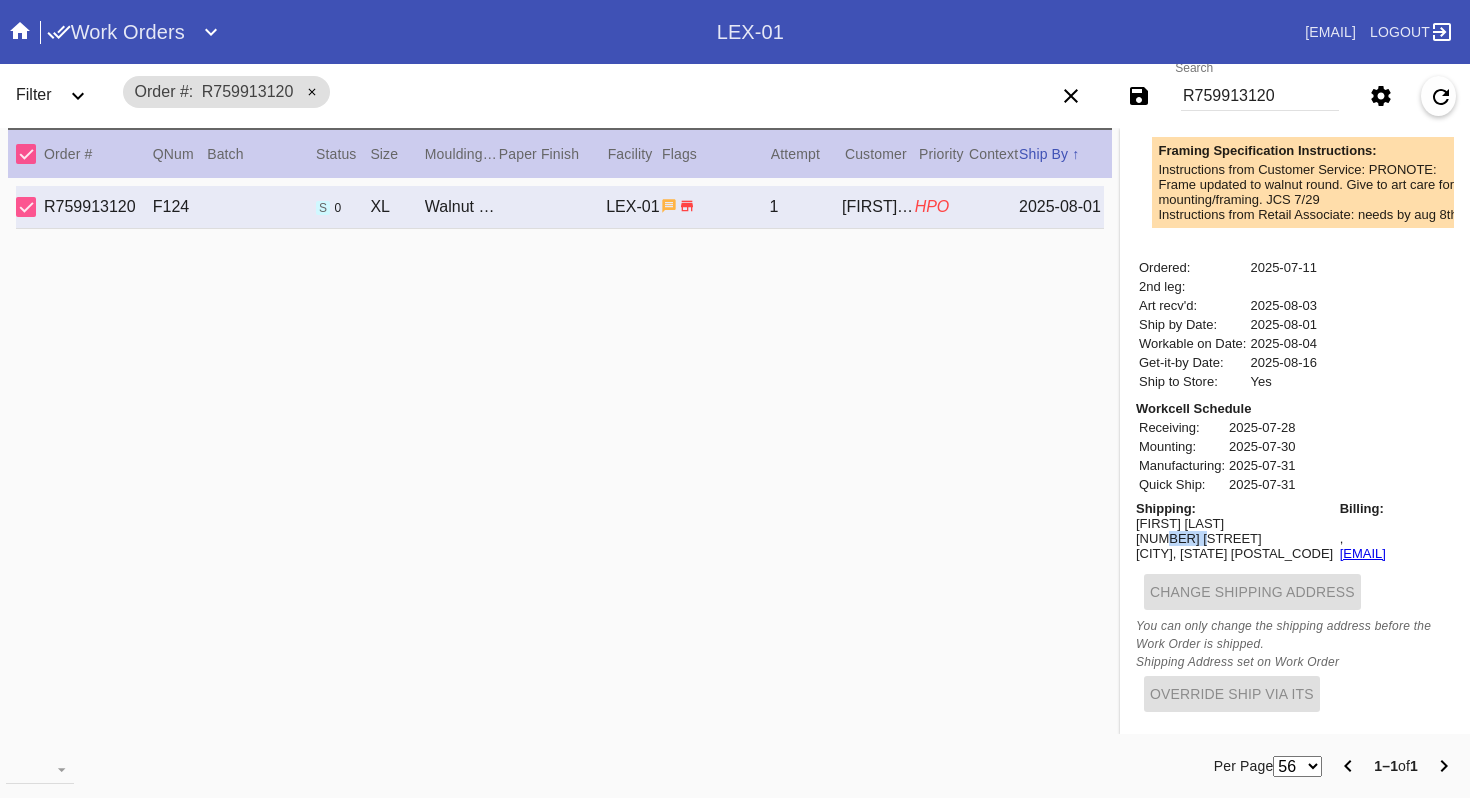 click on "[NUMBER] [STREET]" at bounding box center [1234, 538] 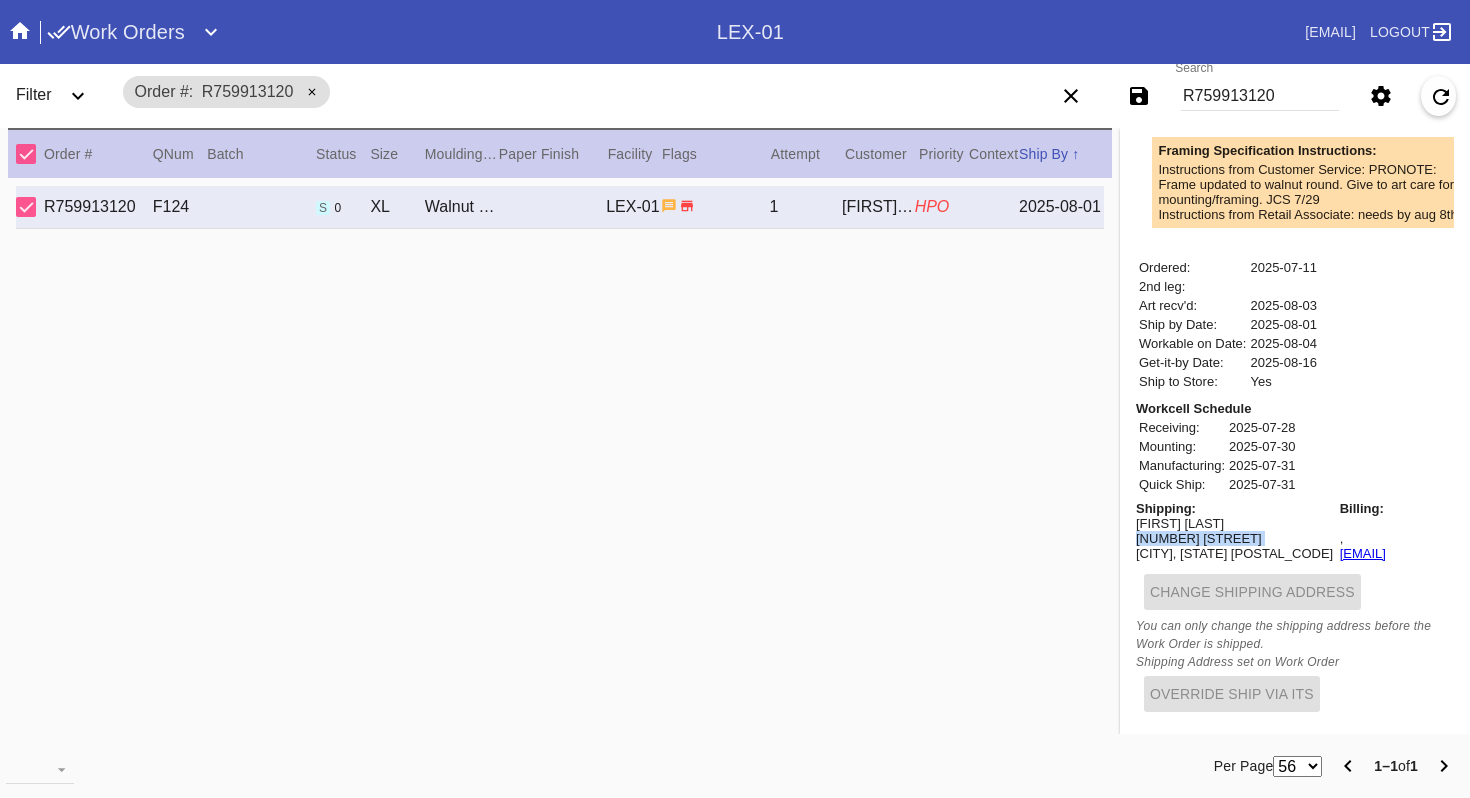 click on "[NUMBER] [STREET]" at bounding box center (1234, 538) 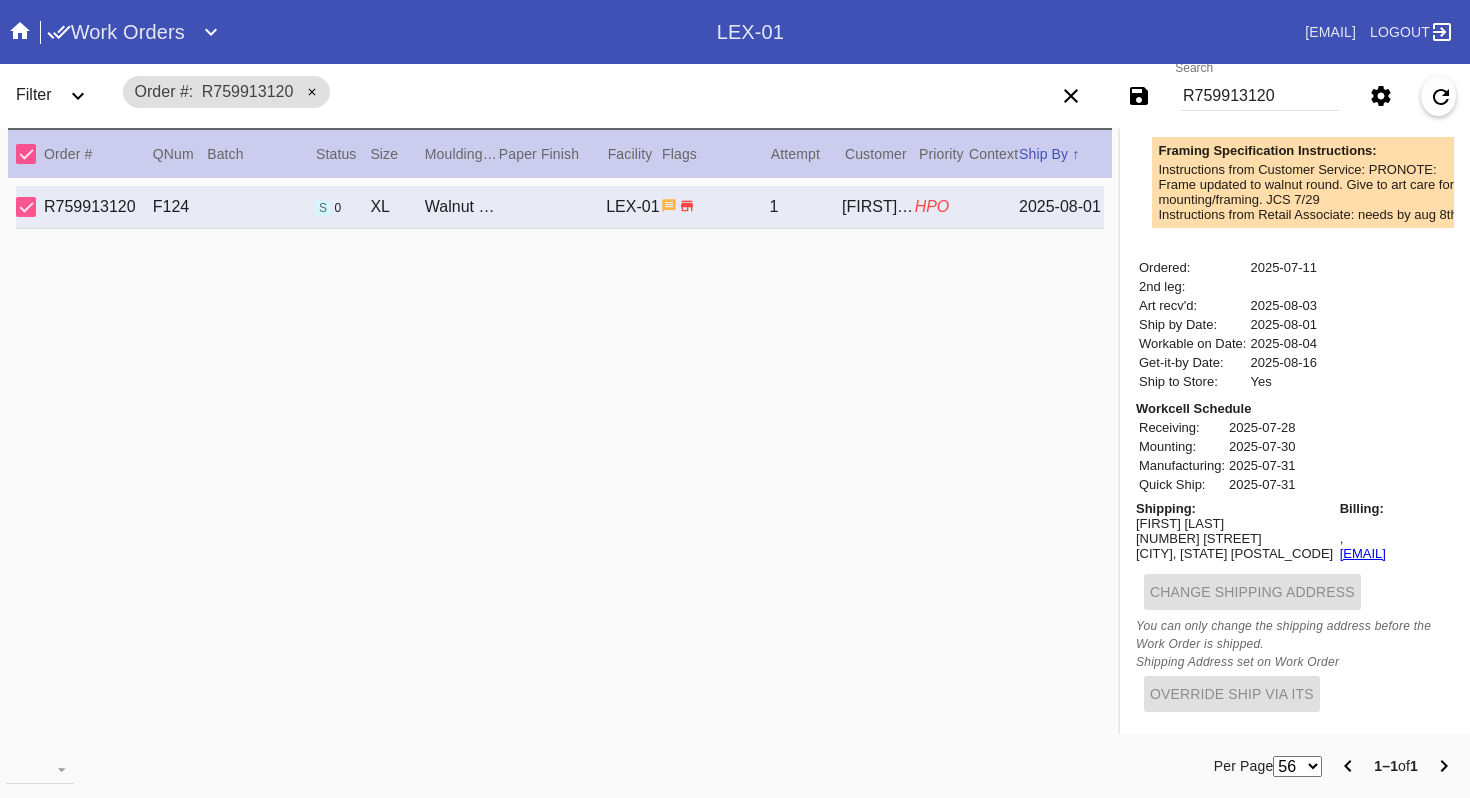 click on "[CITY], [STATE] [POSTAL_CODE]" at bounding box center (1234, 553) 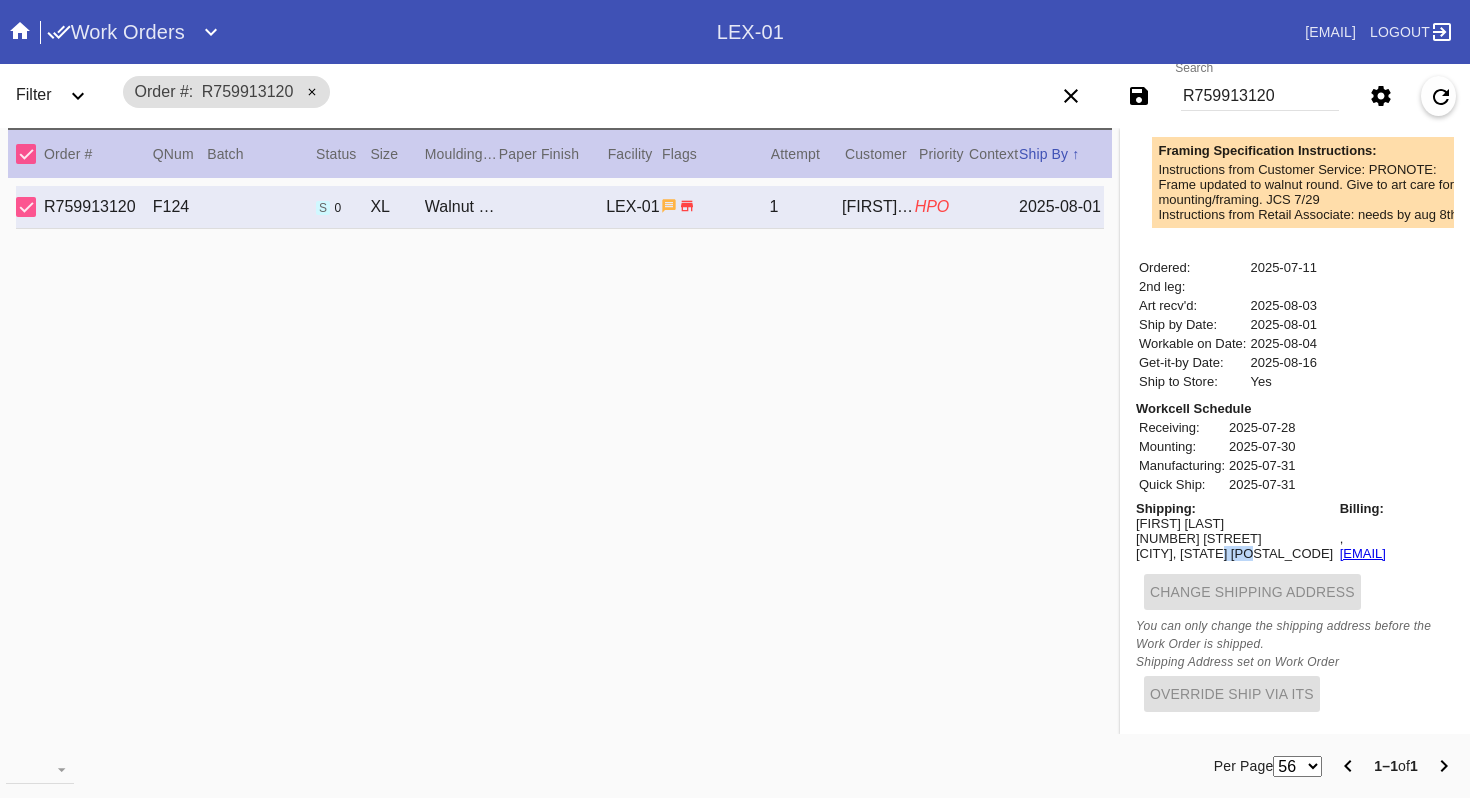 click on "[CITY], [STATE] [POSTAL_CODE]" at bounding box center [1234, 553] 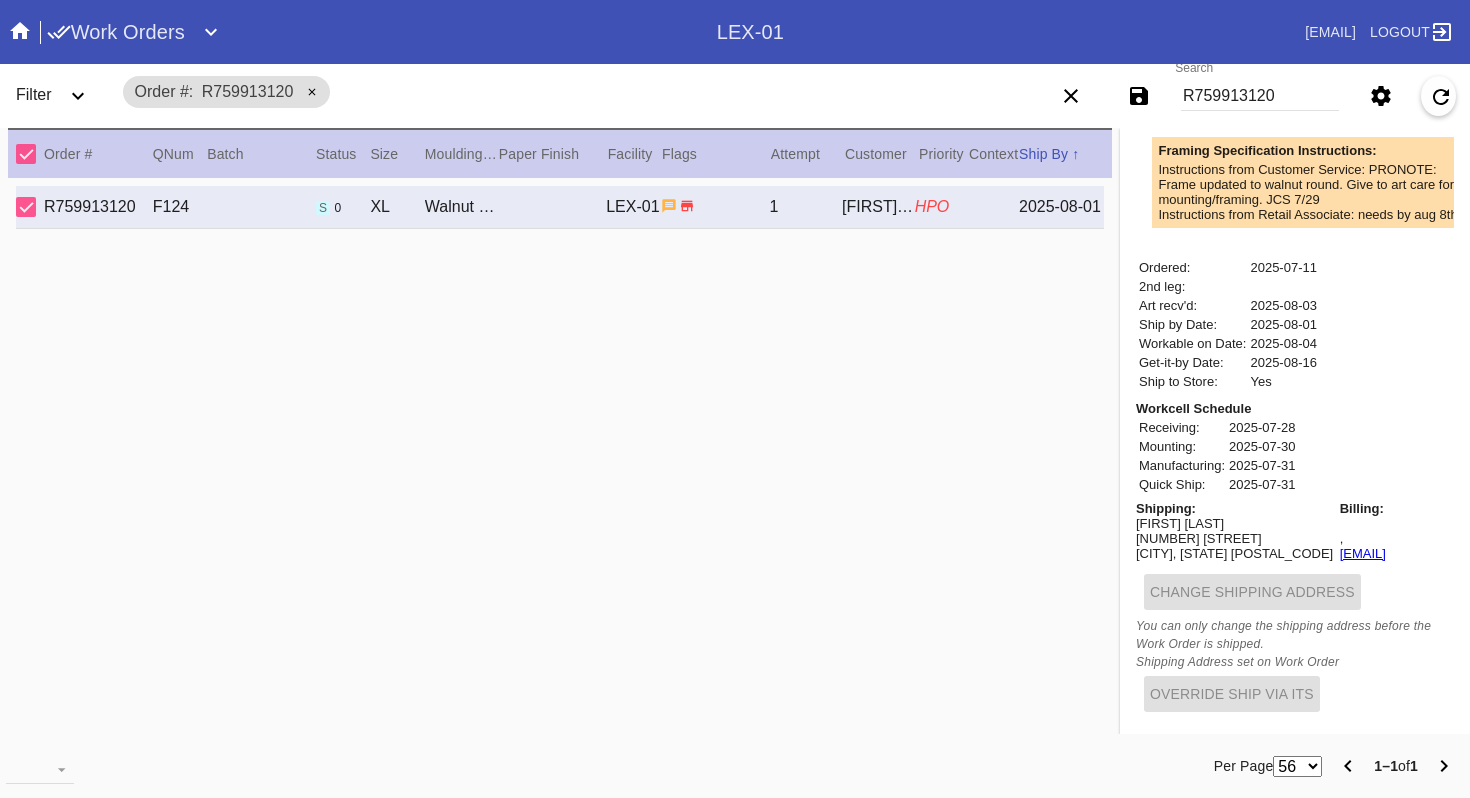 click on "[CITY], [STATE] [POSTAL_CODE]" at bounding box center (1234, 553) 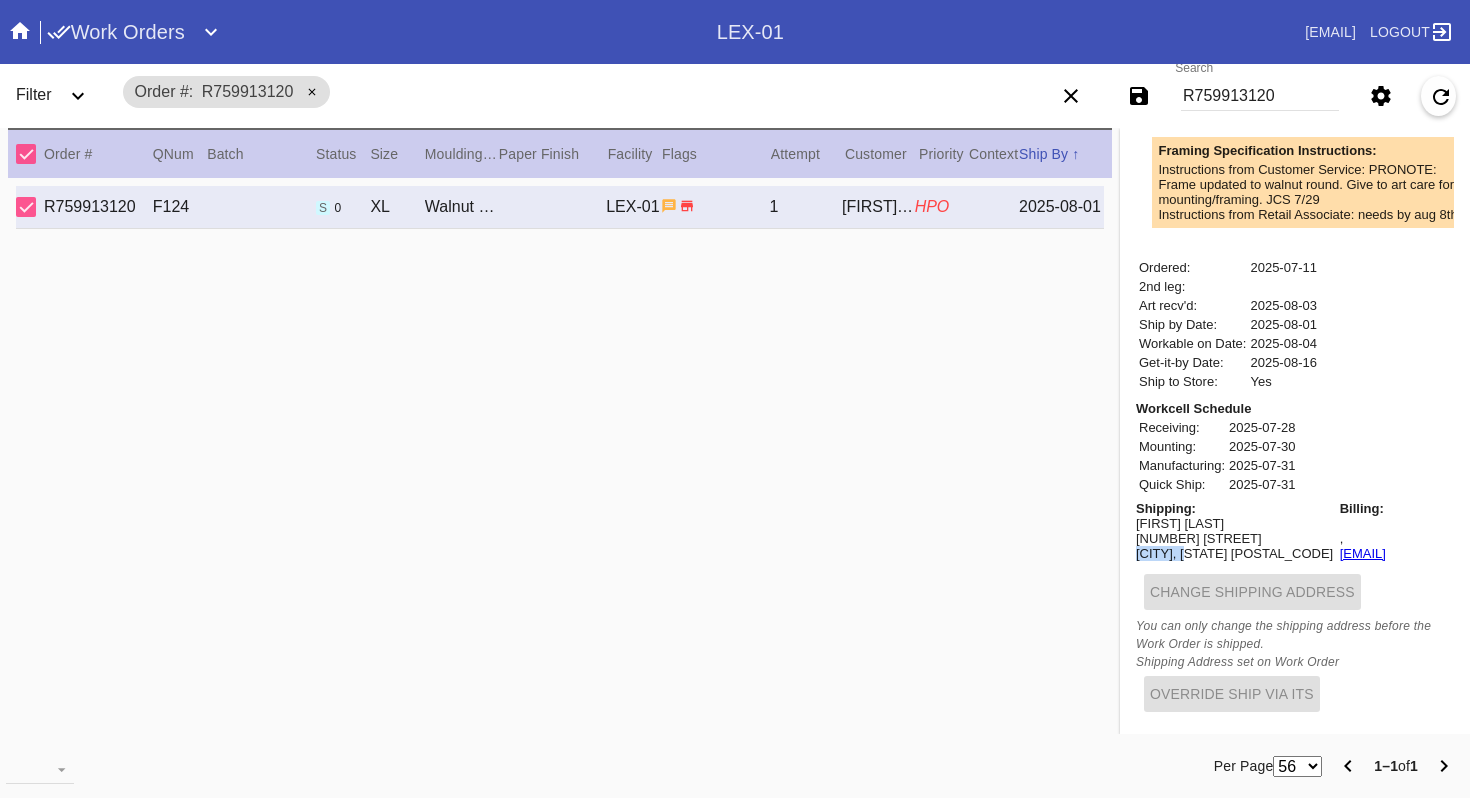 click on "[CITY], [STATE] [POSTAL_CODE]" at bounding box center (1234, 553) 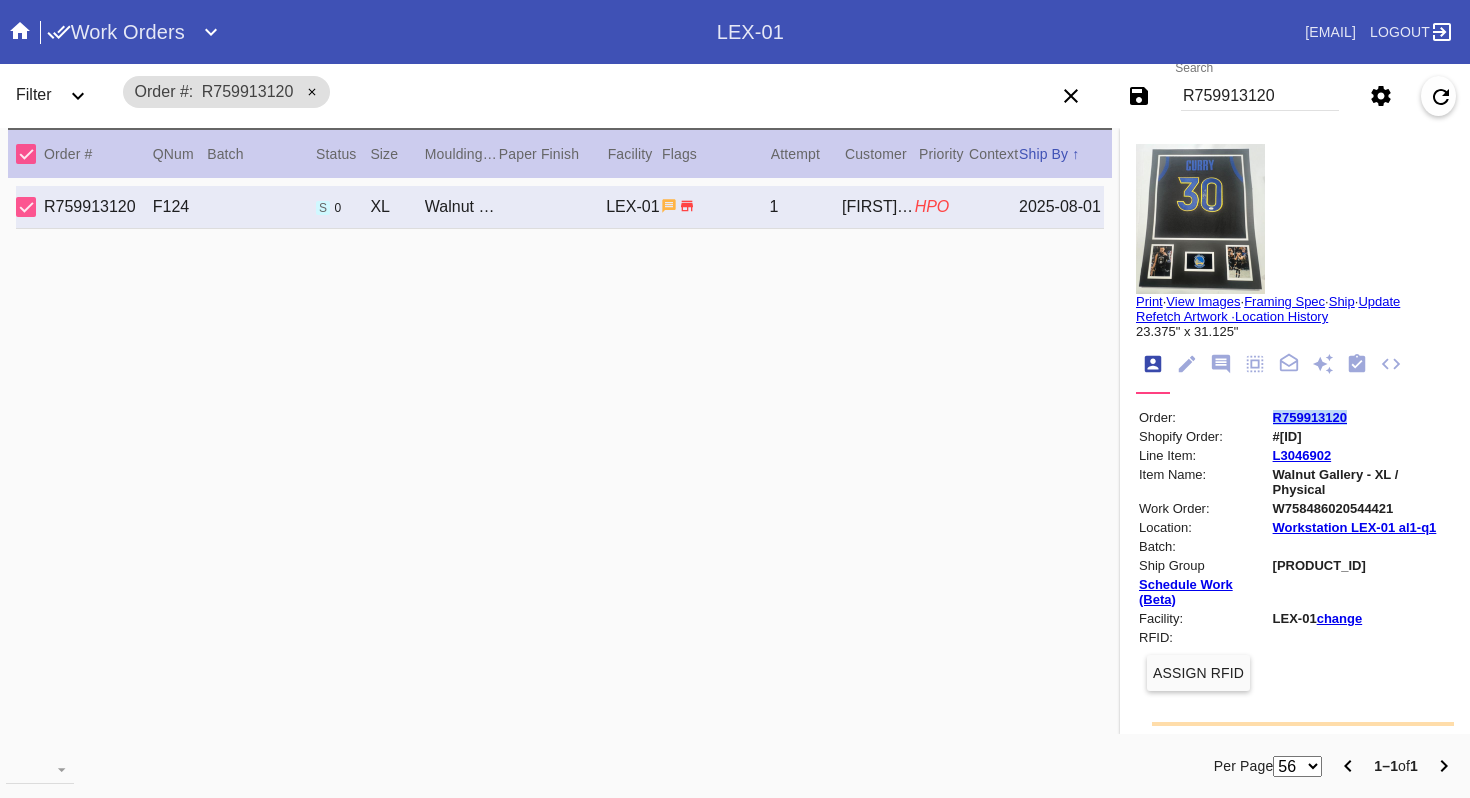 drag, startPoint x: 1365, startPoint y: 412, endPoint x: 1370, endPoint y: 427, distance: 15.811388 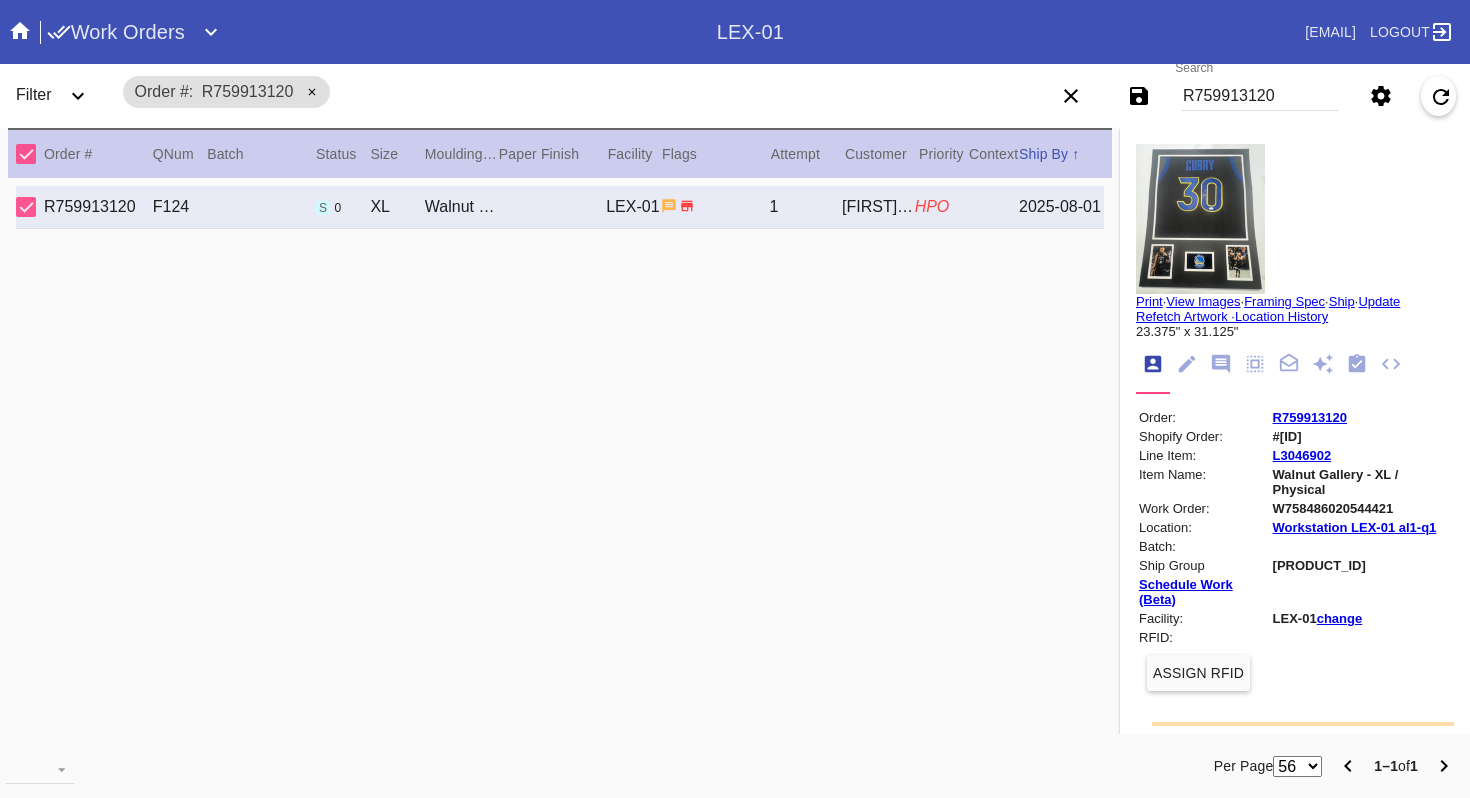 click on "#[ID]" at bounding box center [1362, 436] 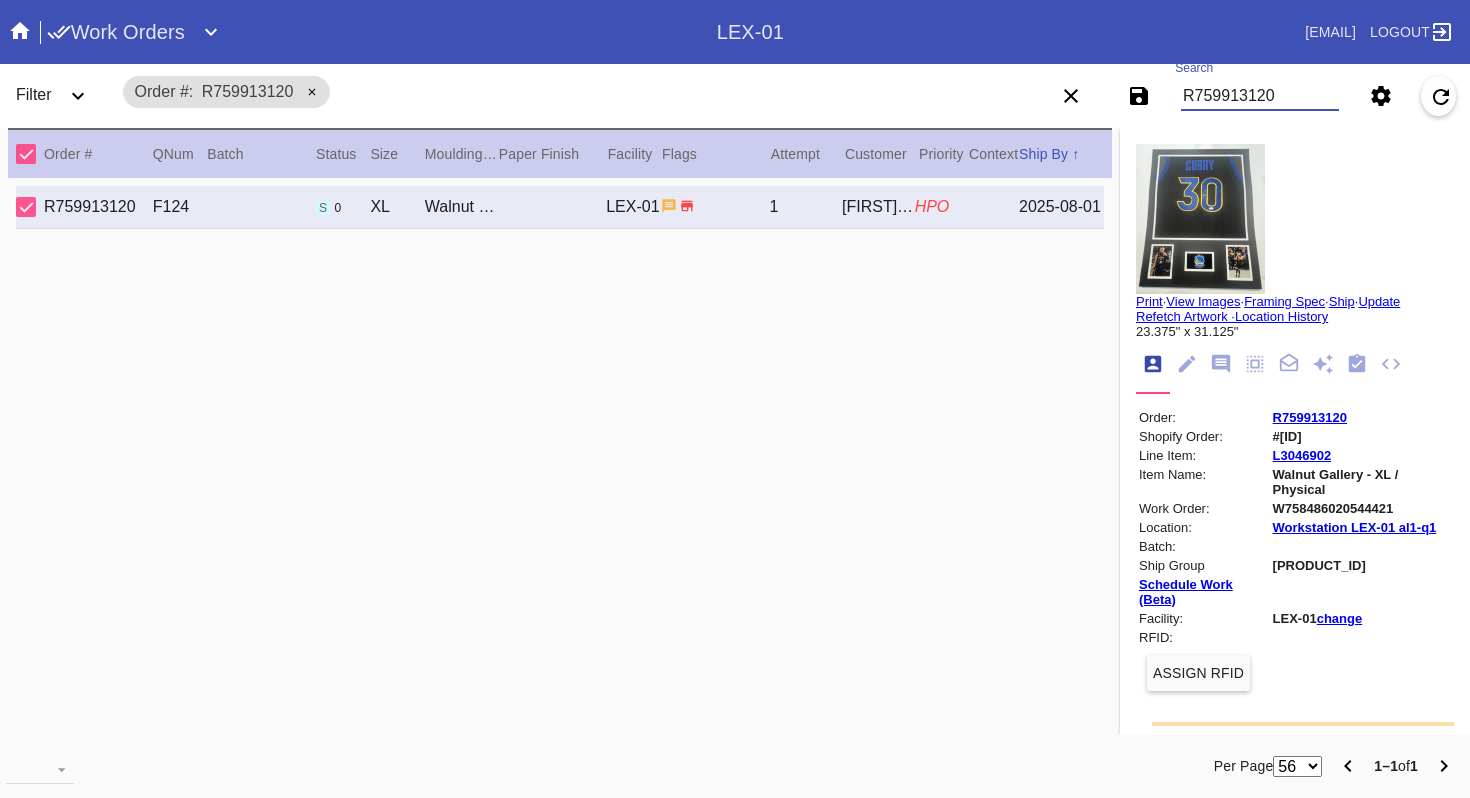click on "R759913120" at bounding box center (1260, 96) 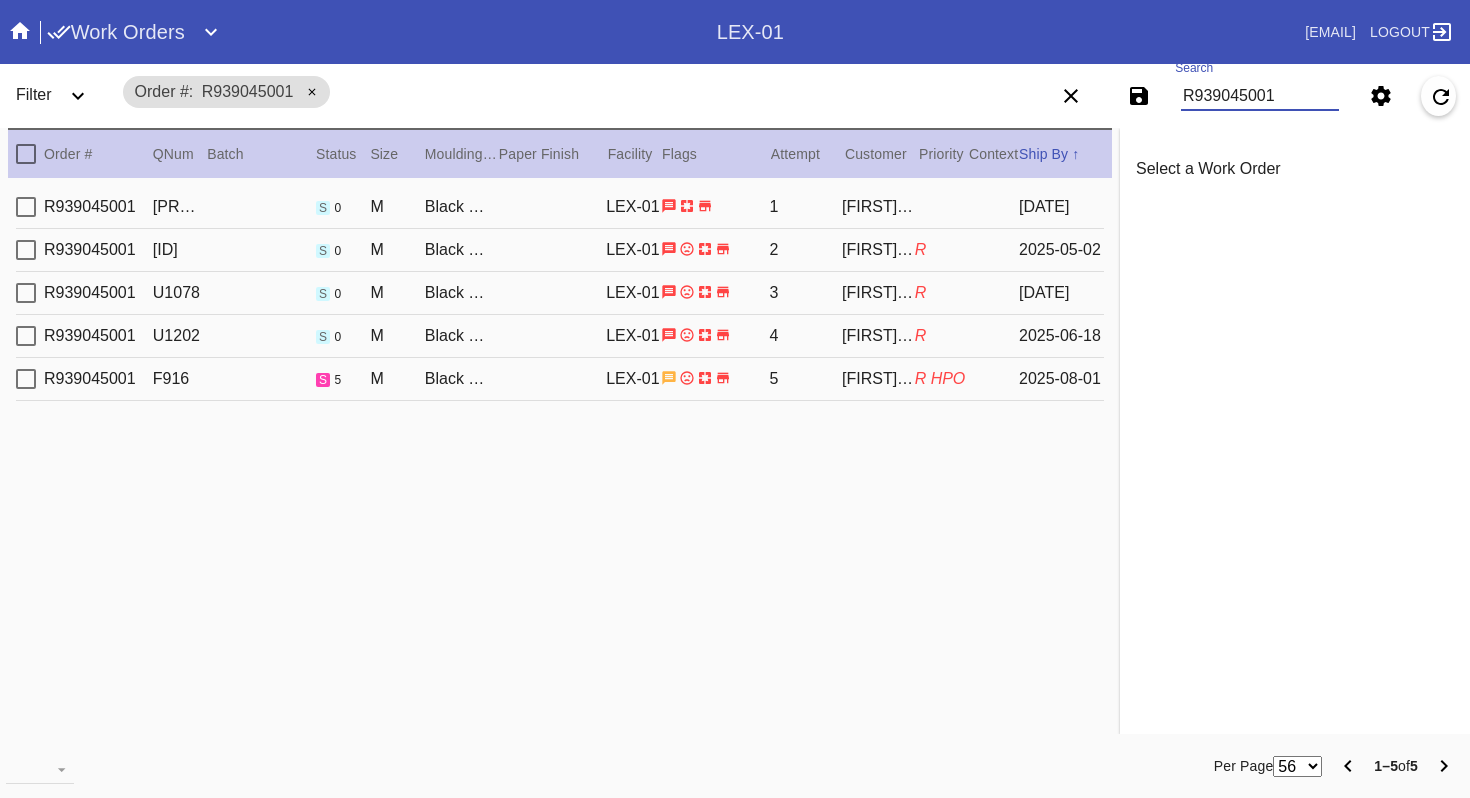 type on "R939045001" 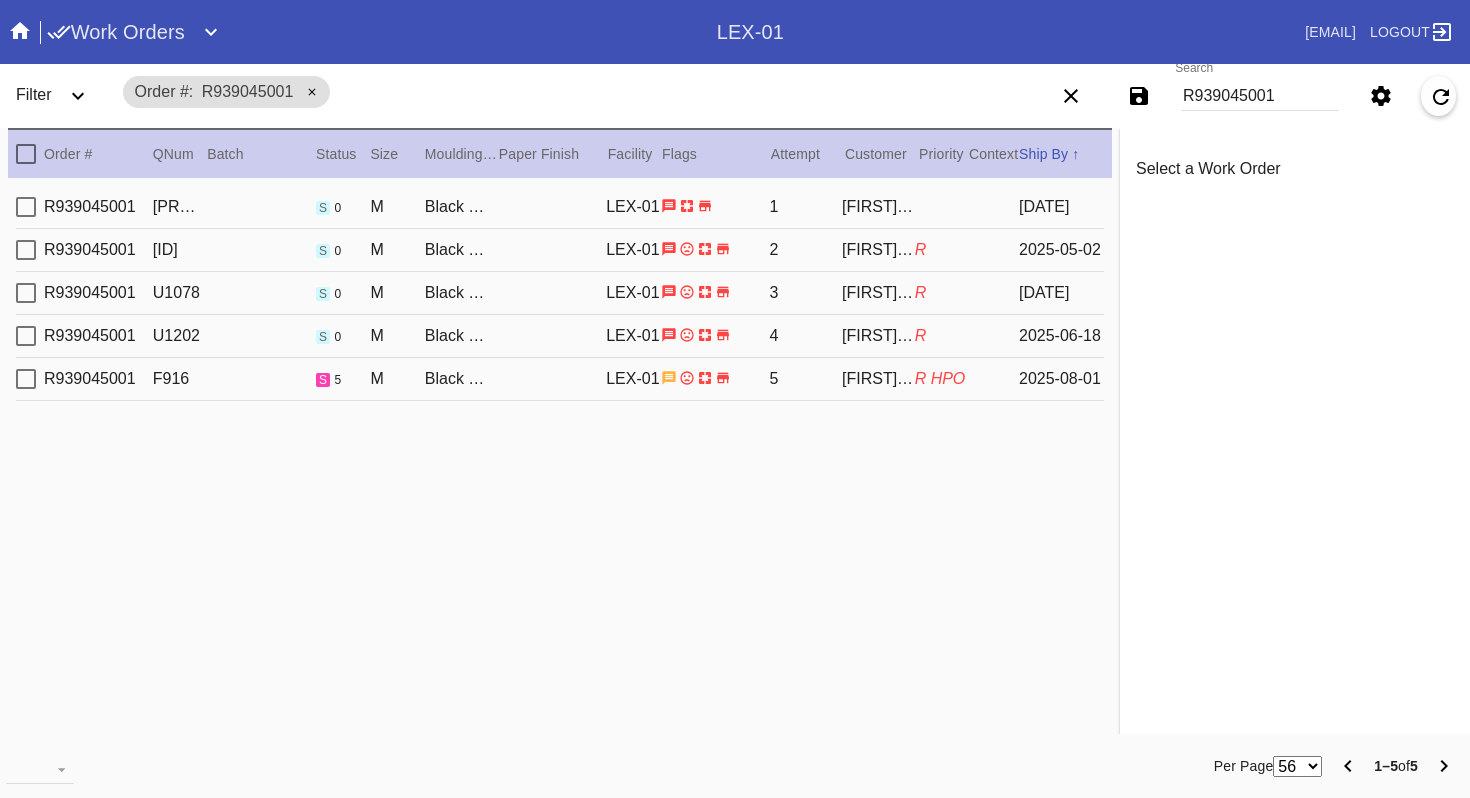 click on "[ID] [ID] [SIZE] [MATERIAL] [SIZE] [MATERIAL] / [COLOR] [LOCATION] [SIZE] [MATERIAL] [LOCATION] [ID] [FIRST] [LAST]
[ID]
[ID]
2025-08-01" at bounding box center [560, 379] 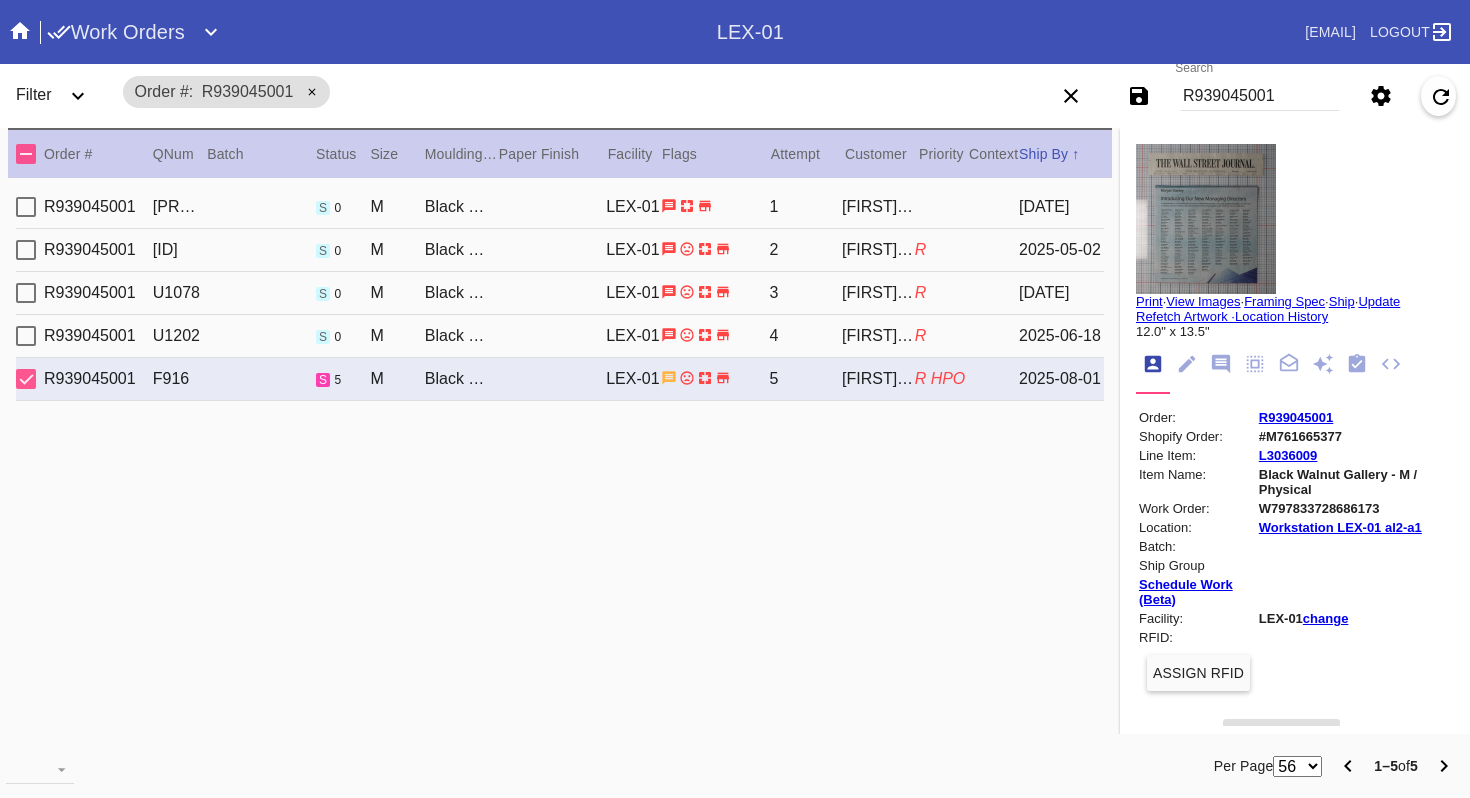 scroll, scrollTop: 908, scrollLeft: 0, axis: vertical 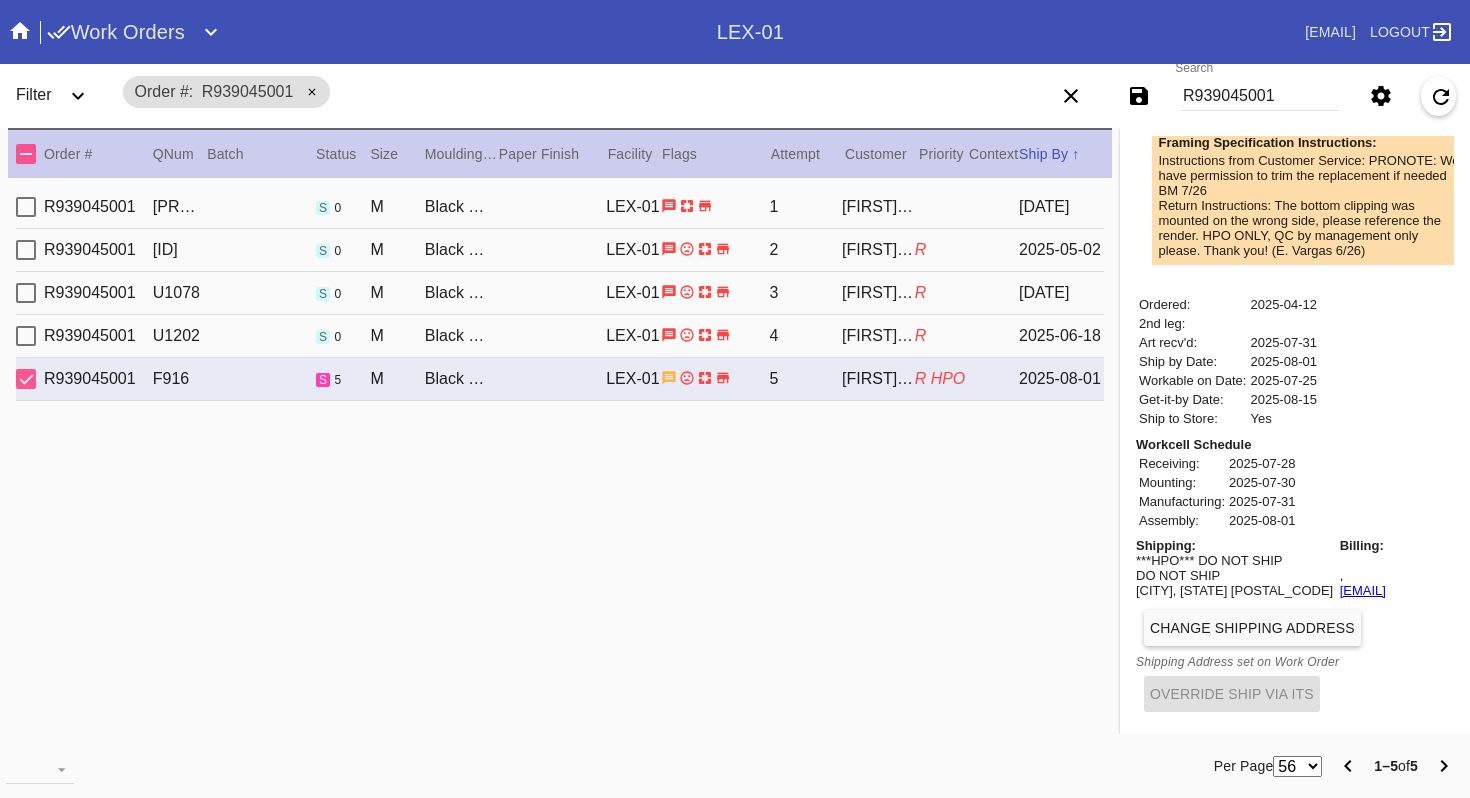 click on "Change Shipping Address" at bounding box center [1295, 628] 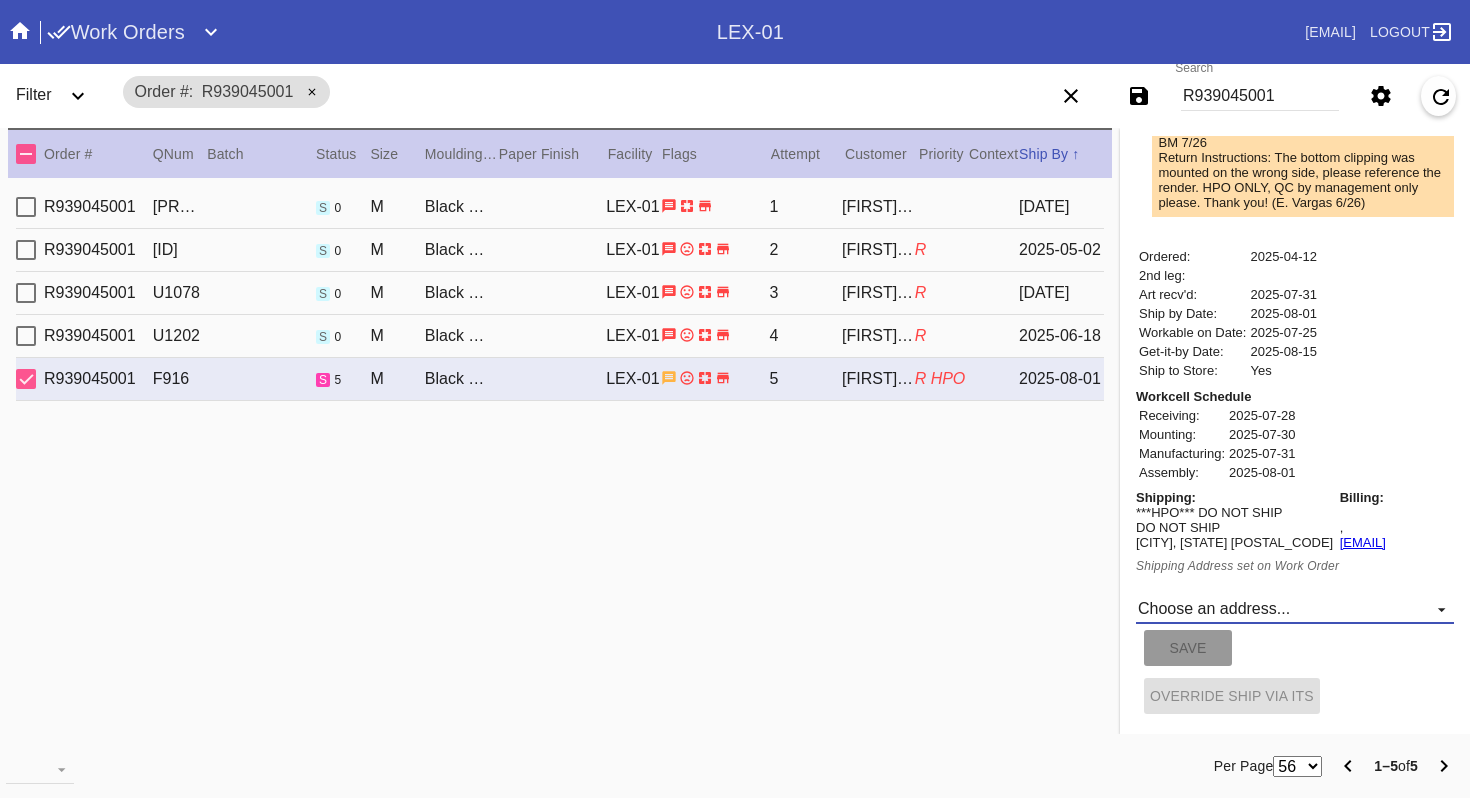 click on "Choose an address... [NUMBER] [STREET], [CITY] [STATE] New address..." at bounding box center (1295, 609) 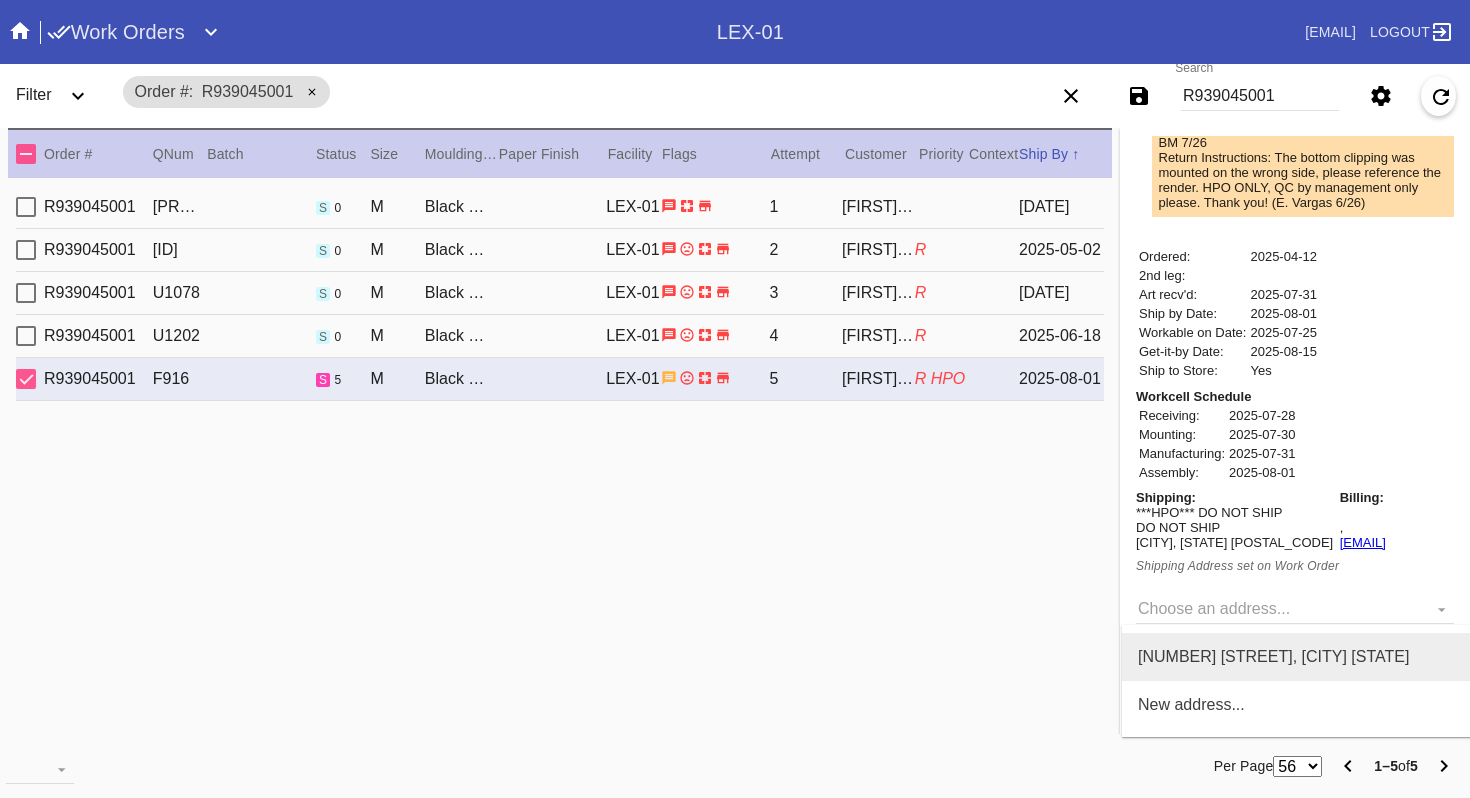 click on "[NUMBER] [STREET], [CITY] [STATE]" at bounding box center [1273, 657] 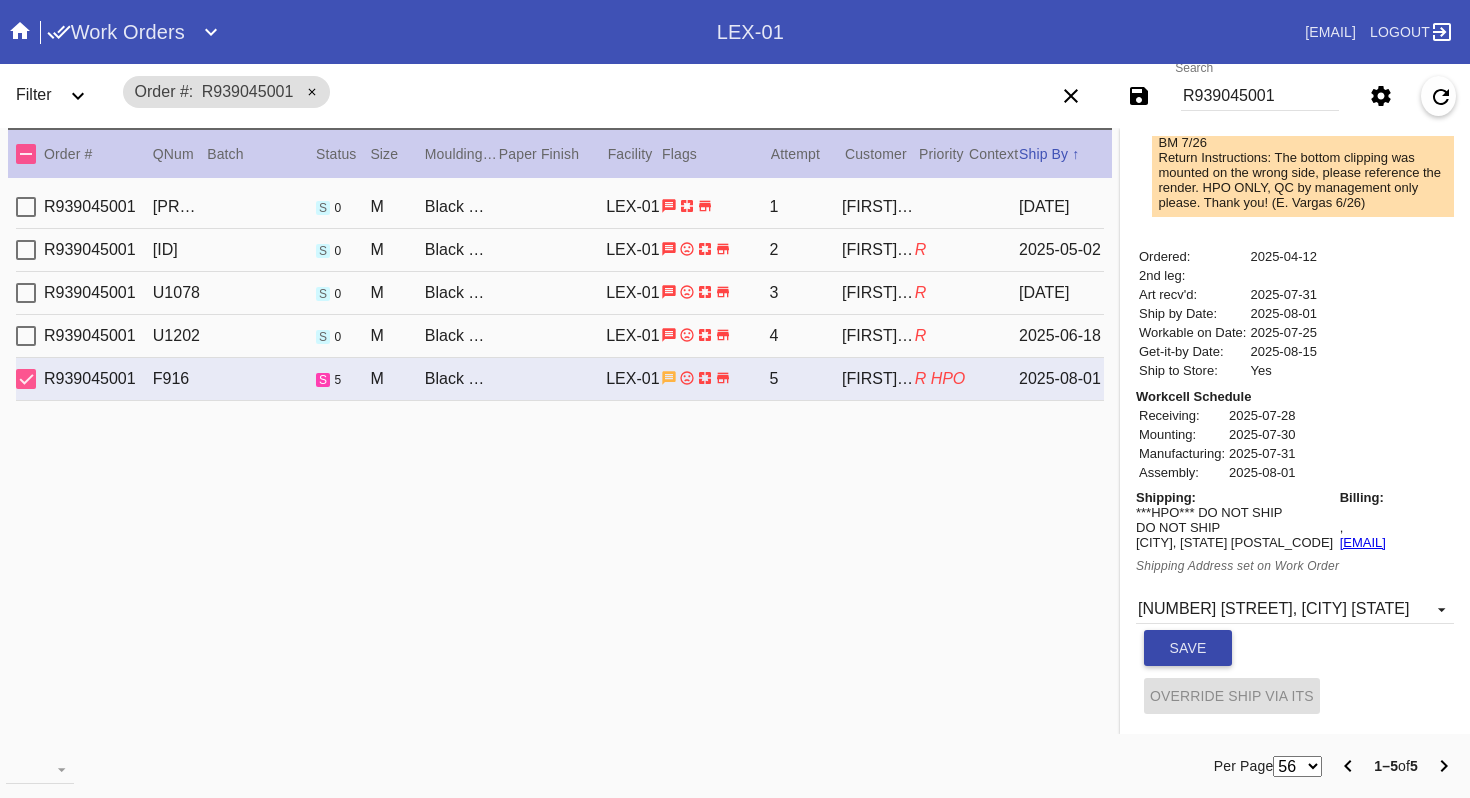 click on "Save" at bounding box center (1188, 648) 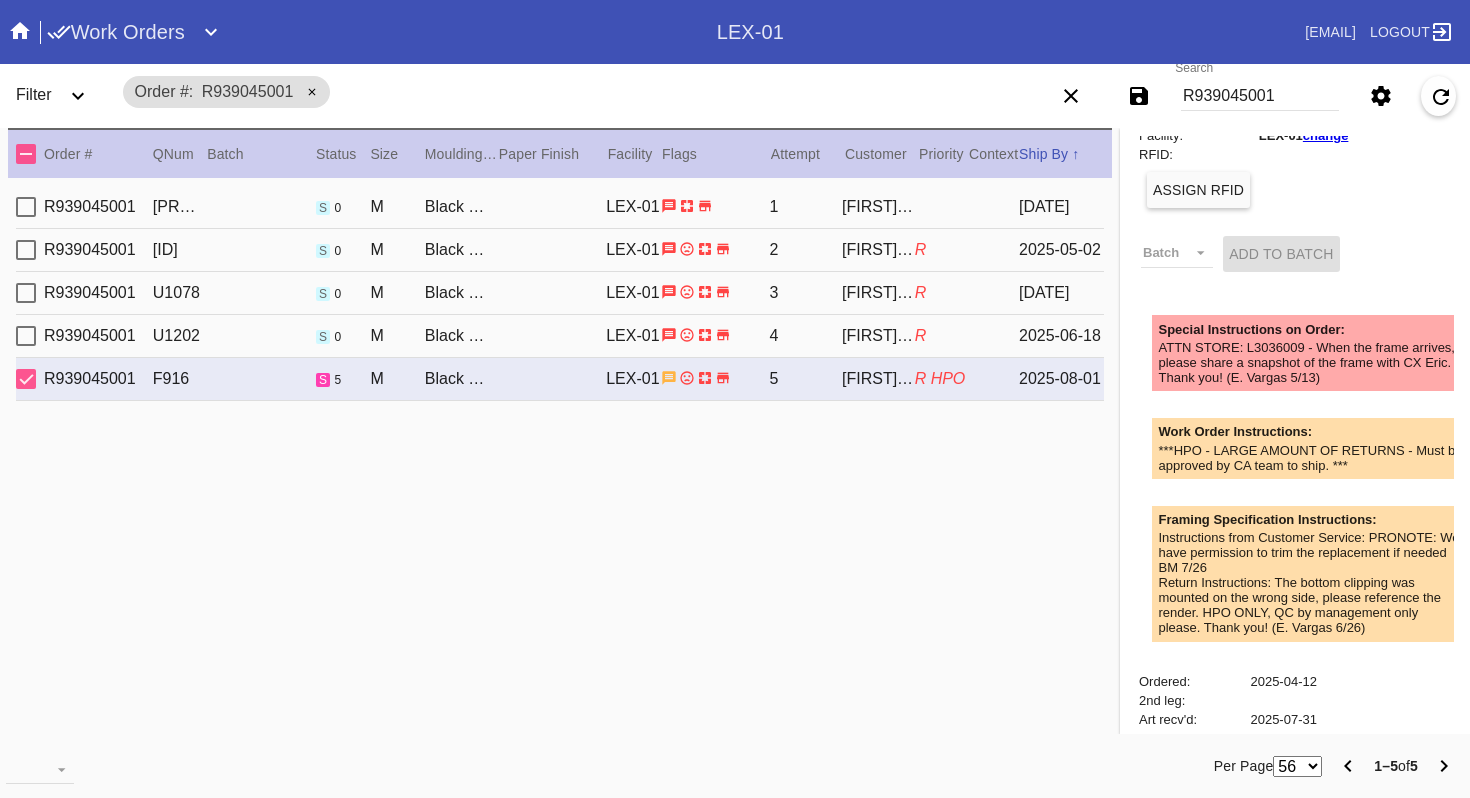 scroll, scrollTop: 504, scrollLeft: 0, axis: vertical 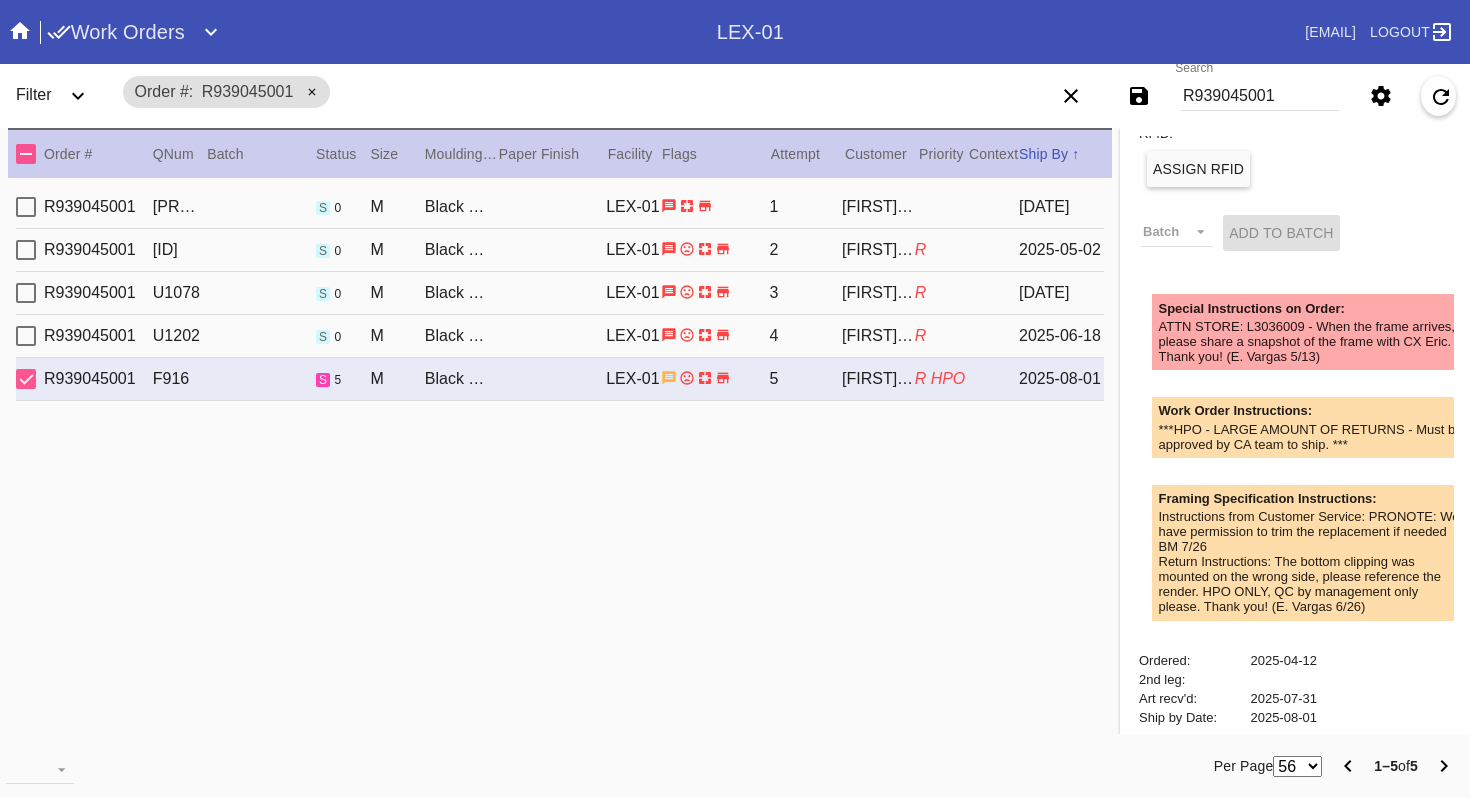 click on "R939045001" at bounding box center (1260, 96) 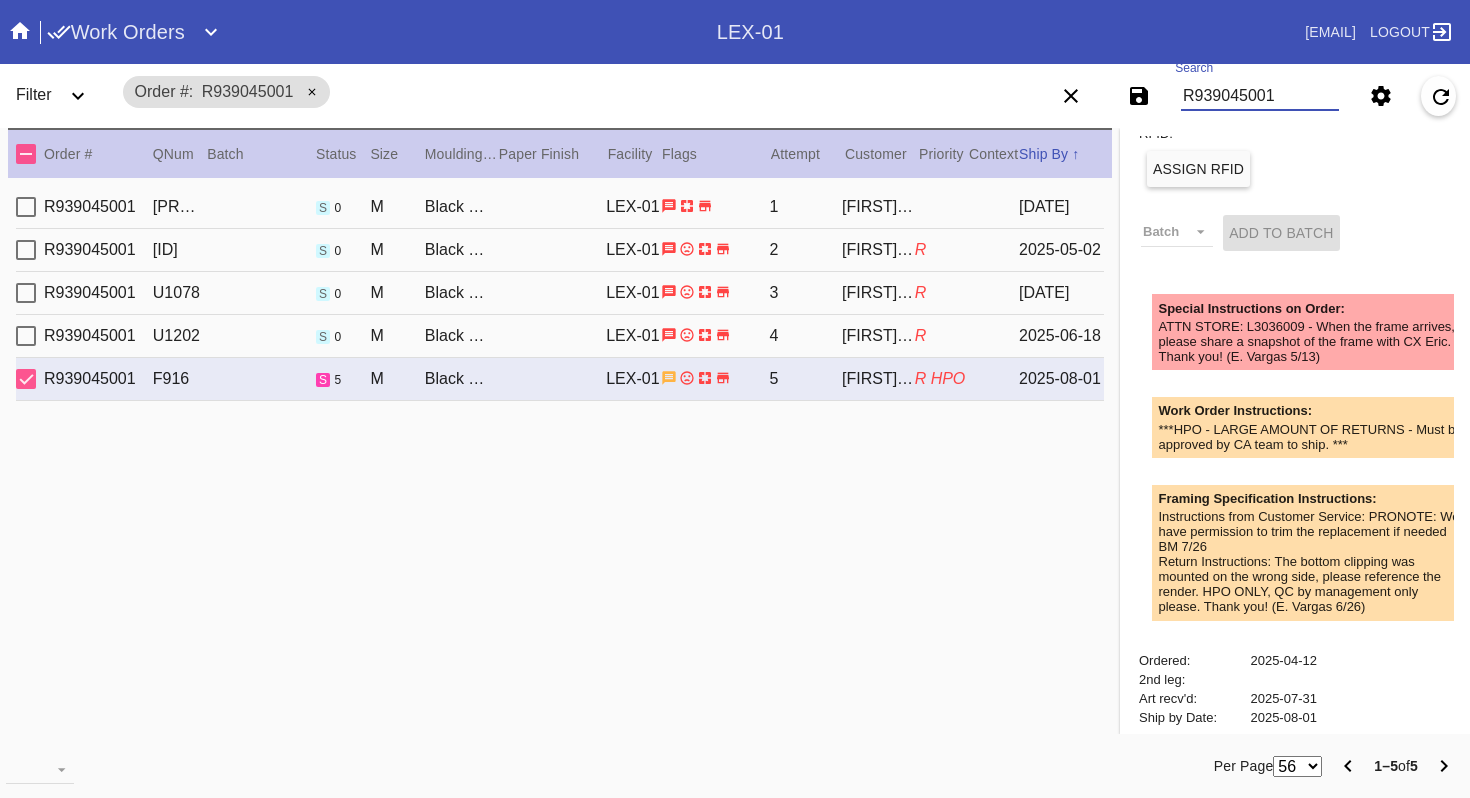 click on "R939045001" at bounding box center [1260, 96] 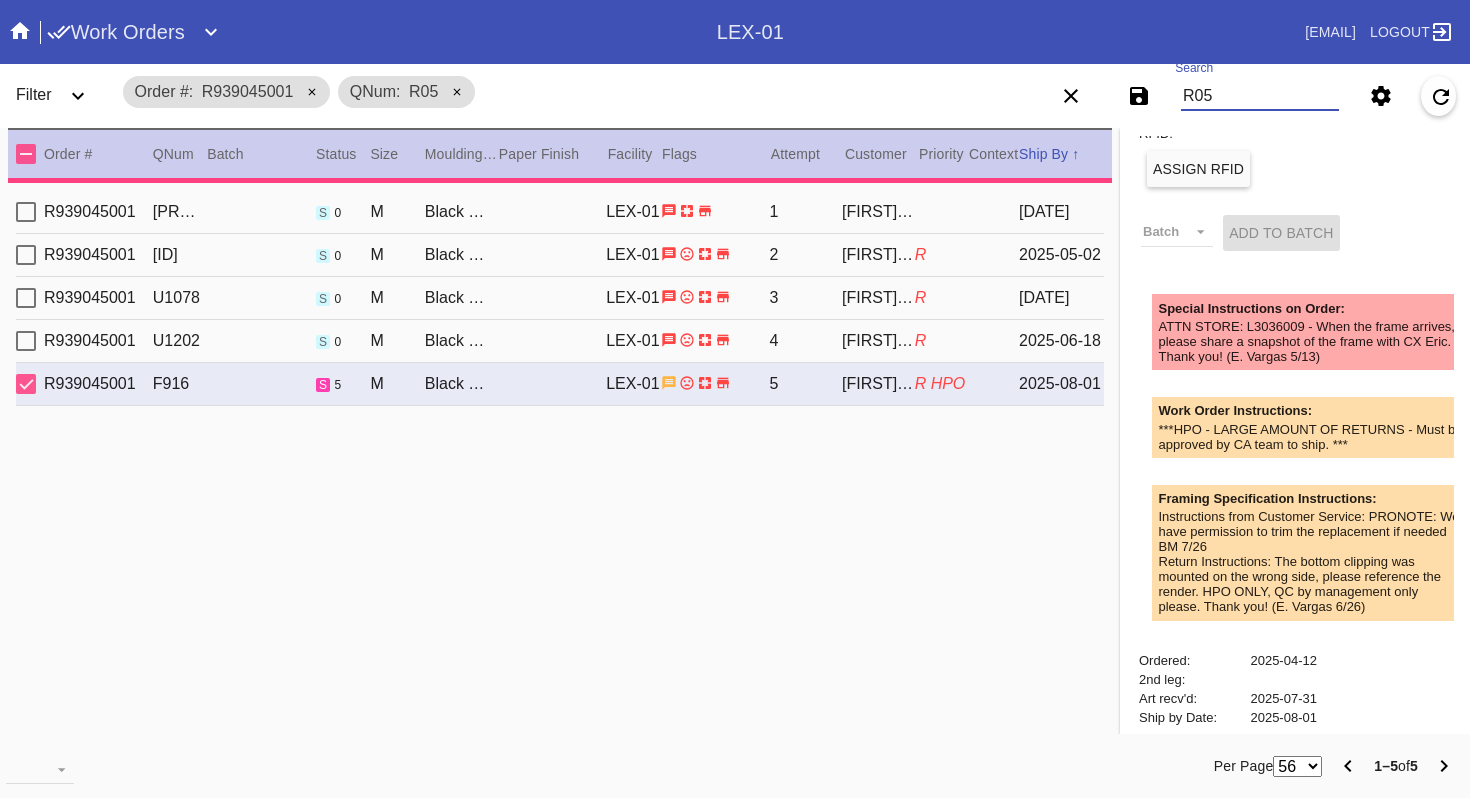 scroll, scrollTop: 0, scrollLeft: 0, axis: both 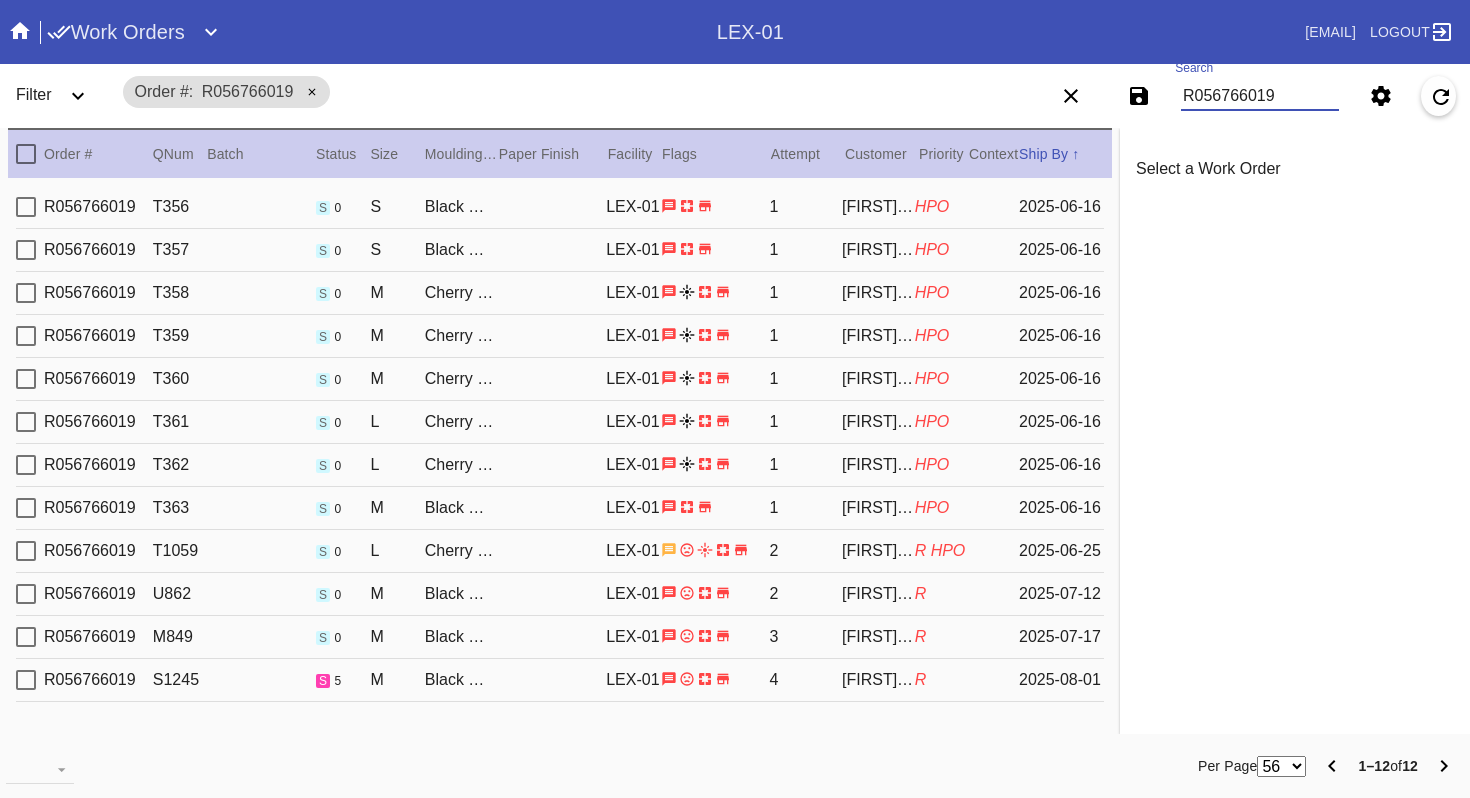 type on "R056766019" 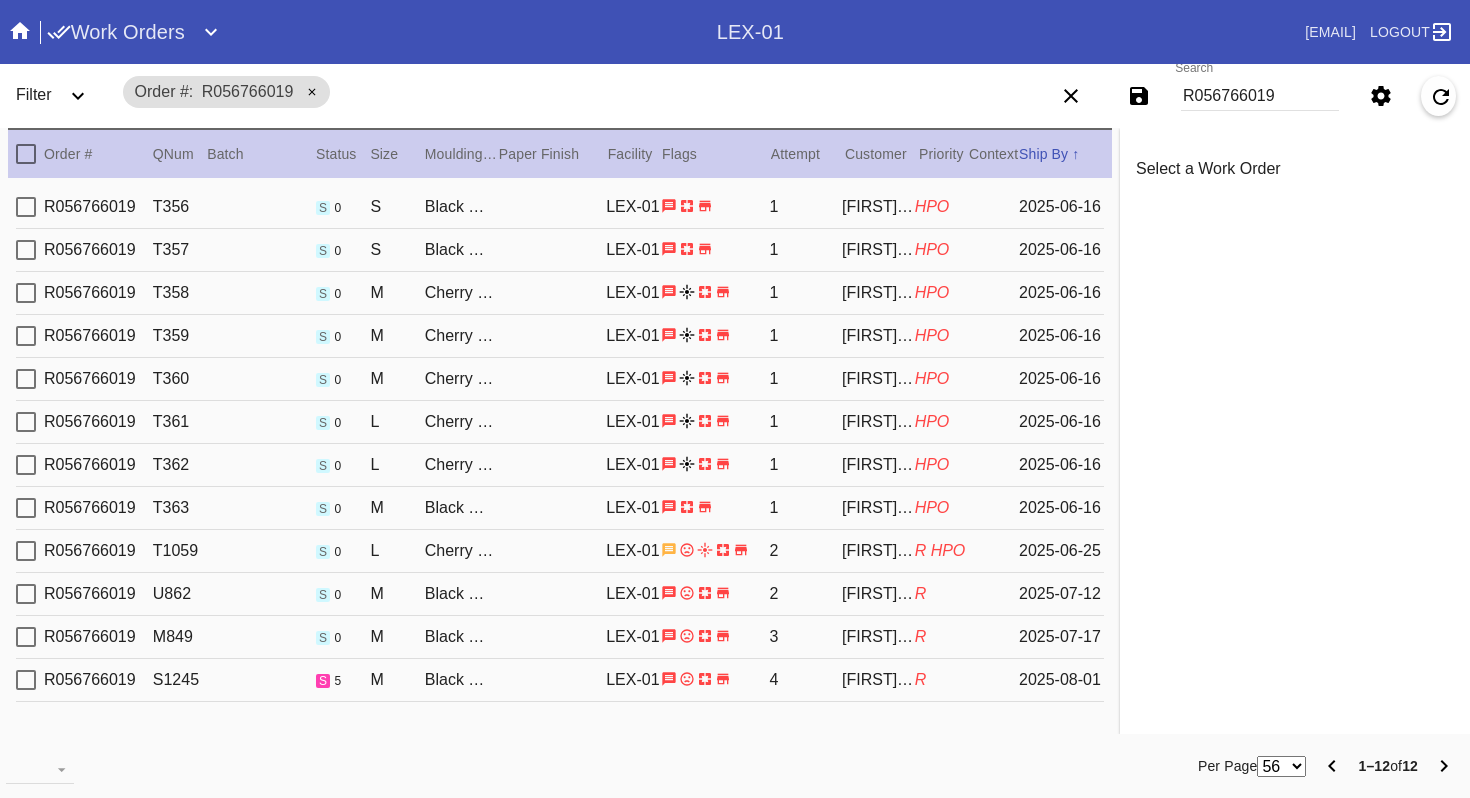 click on "[ORDER_ID] S[ID] s   5 M Black Walnut (Gallery) / White [FACILITY] 4 [FIRST] [LAST]
R
[DATE]" at bounding box center (560, 680) 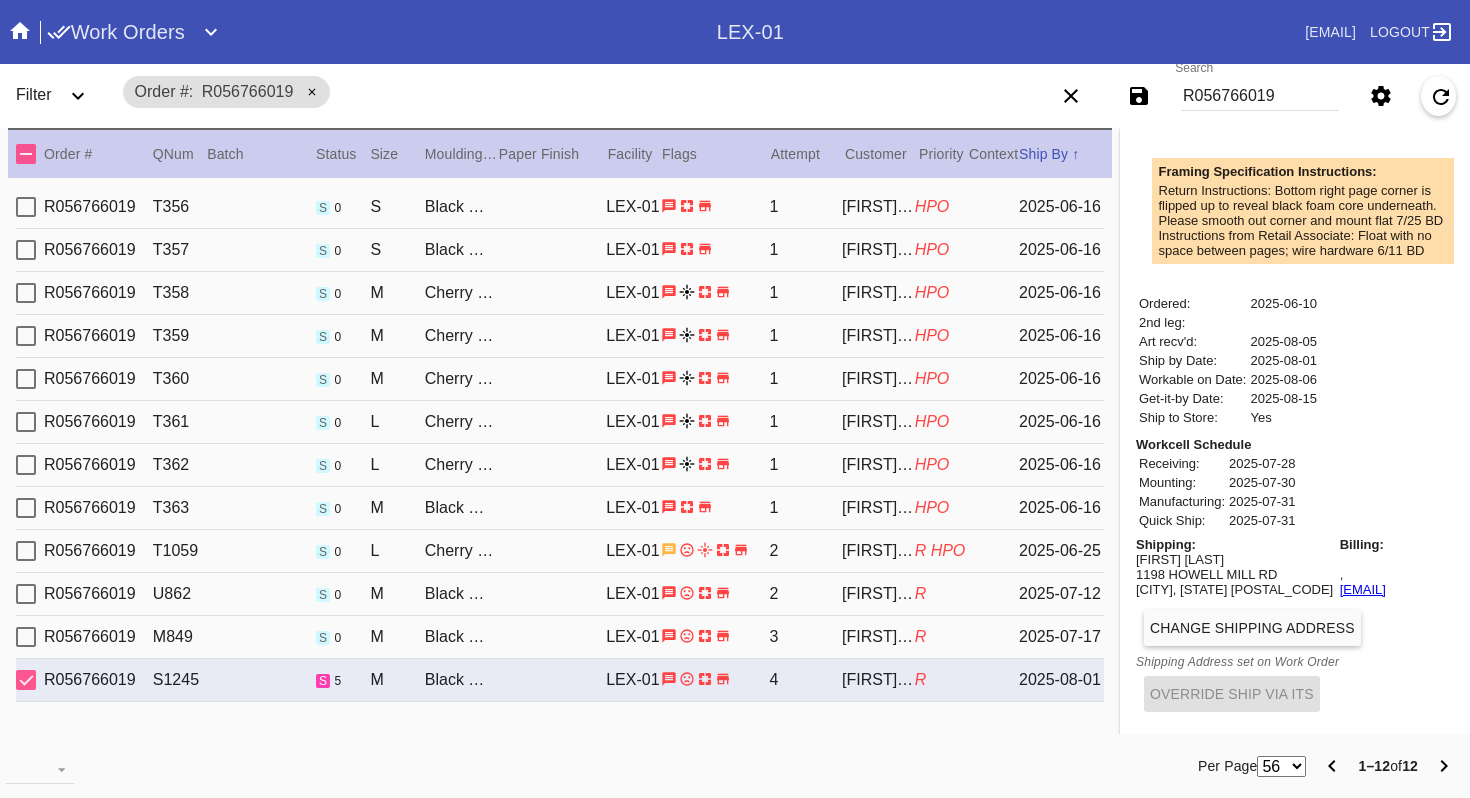 scroll, scrollTop: 0, scrollLeft: 0, axis: both 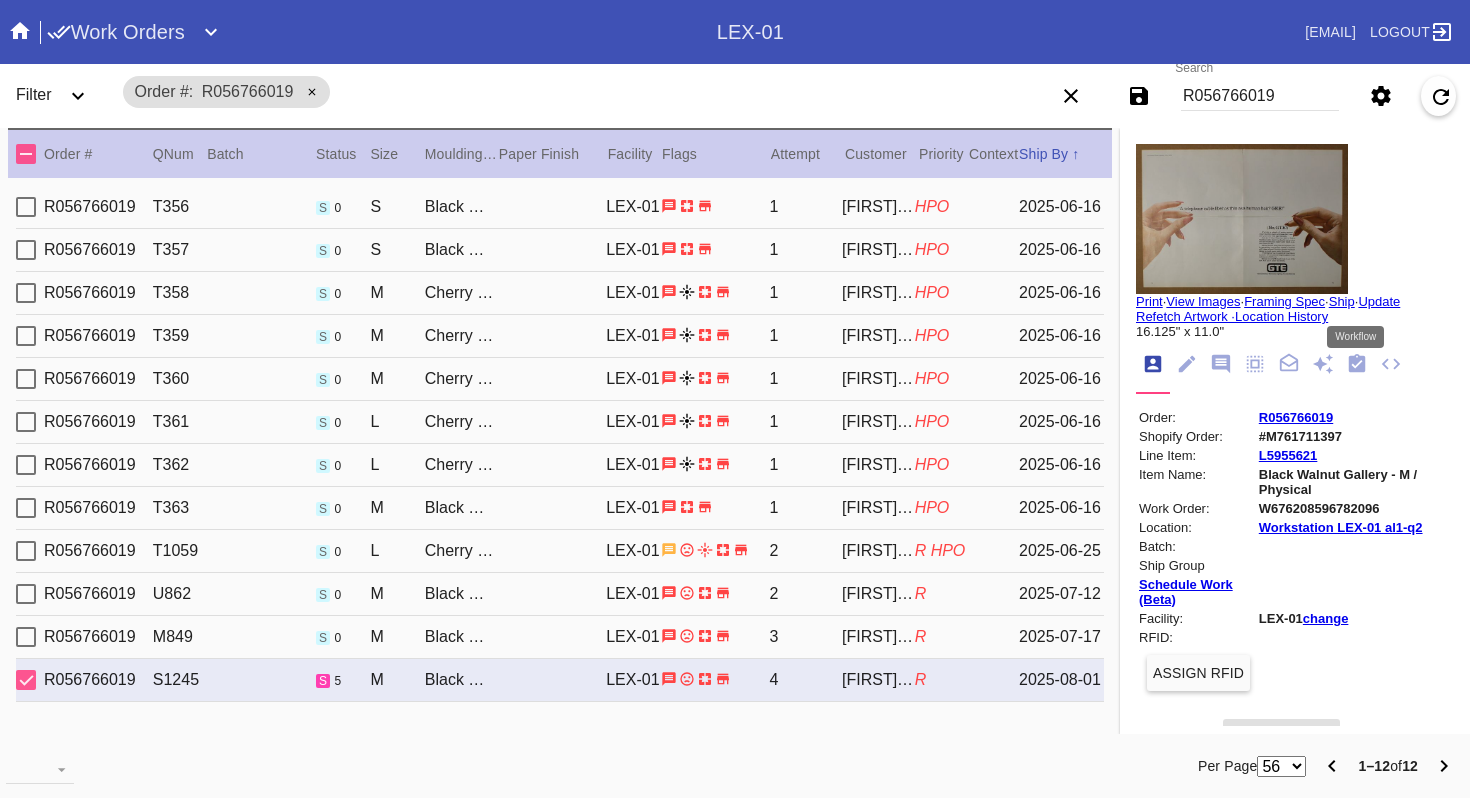 click 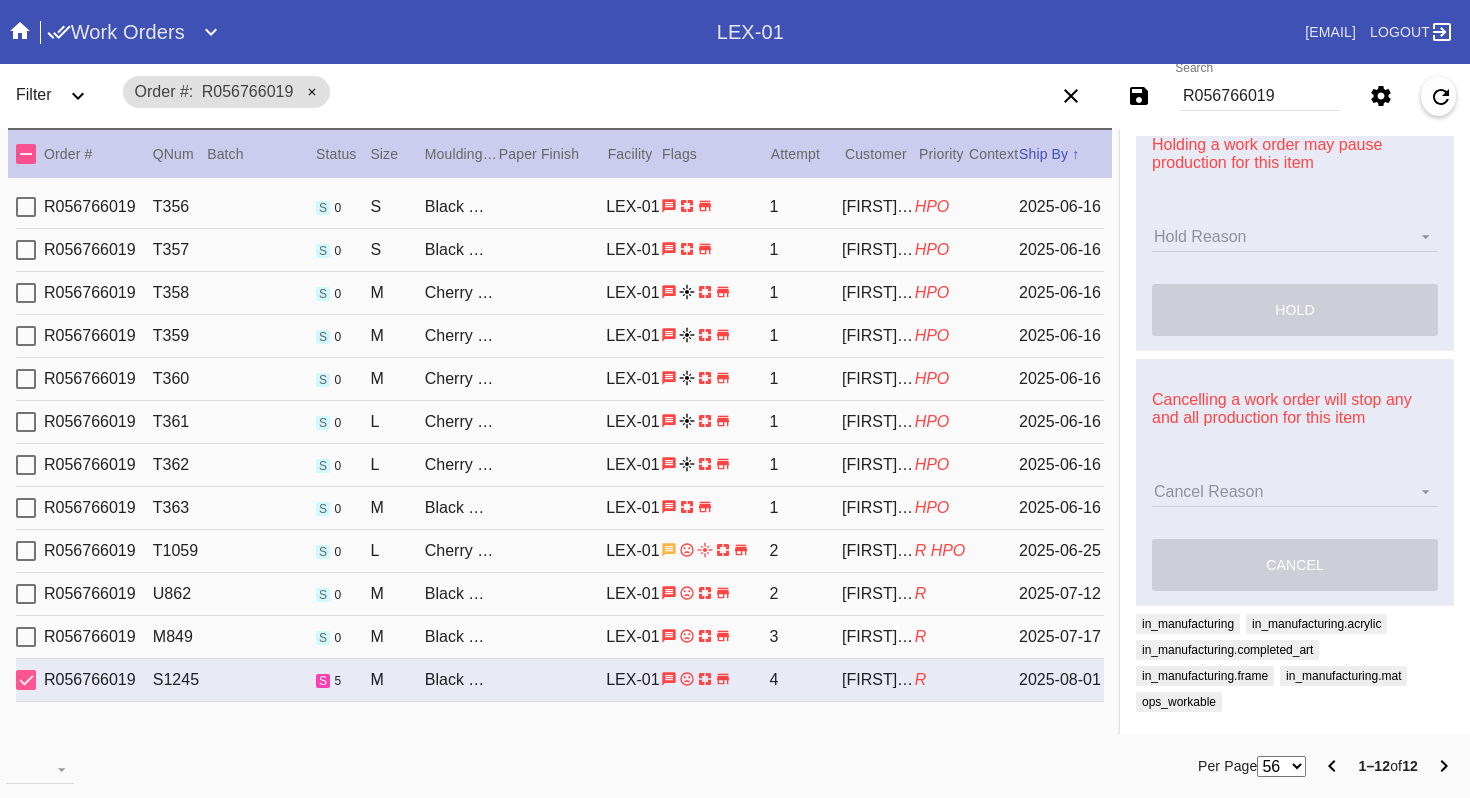 scroll, scrollTop: 0, scrollLeft: 0, axis: both 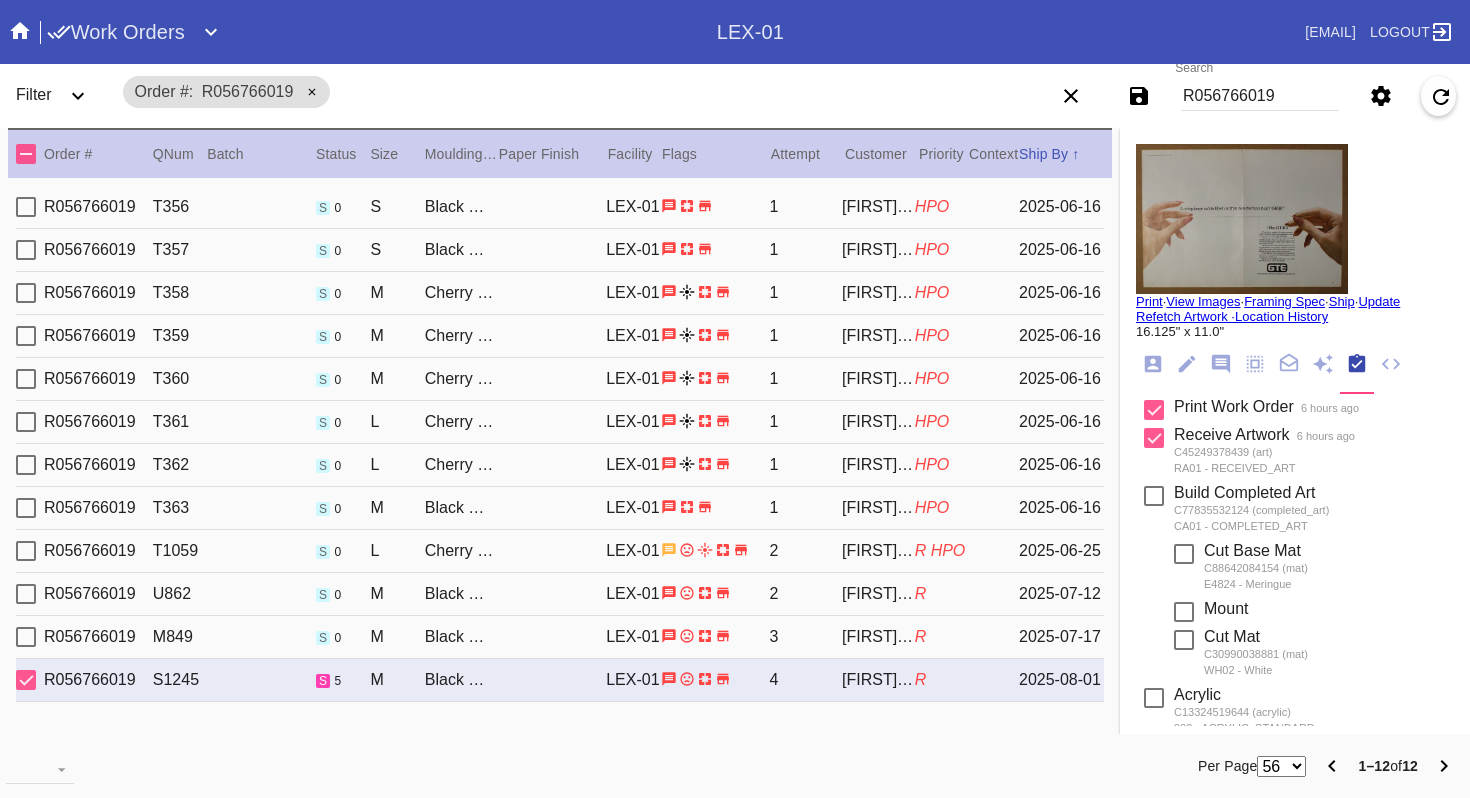 click on "R056766019" at bounding box center (1260, 96) 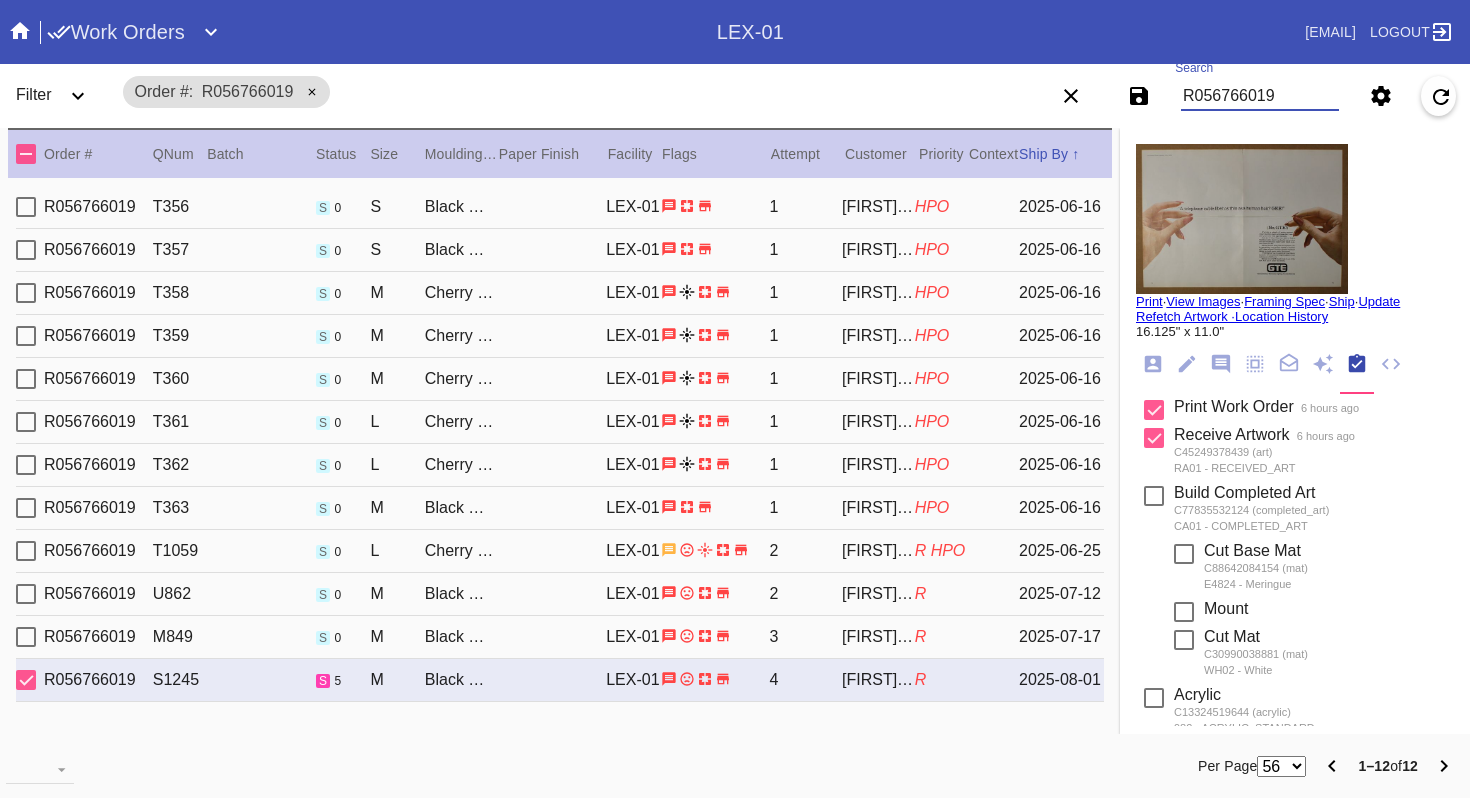 paste on "[ID]" 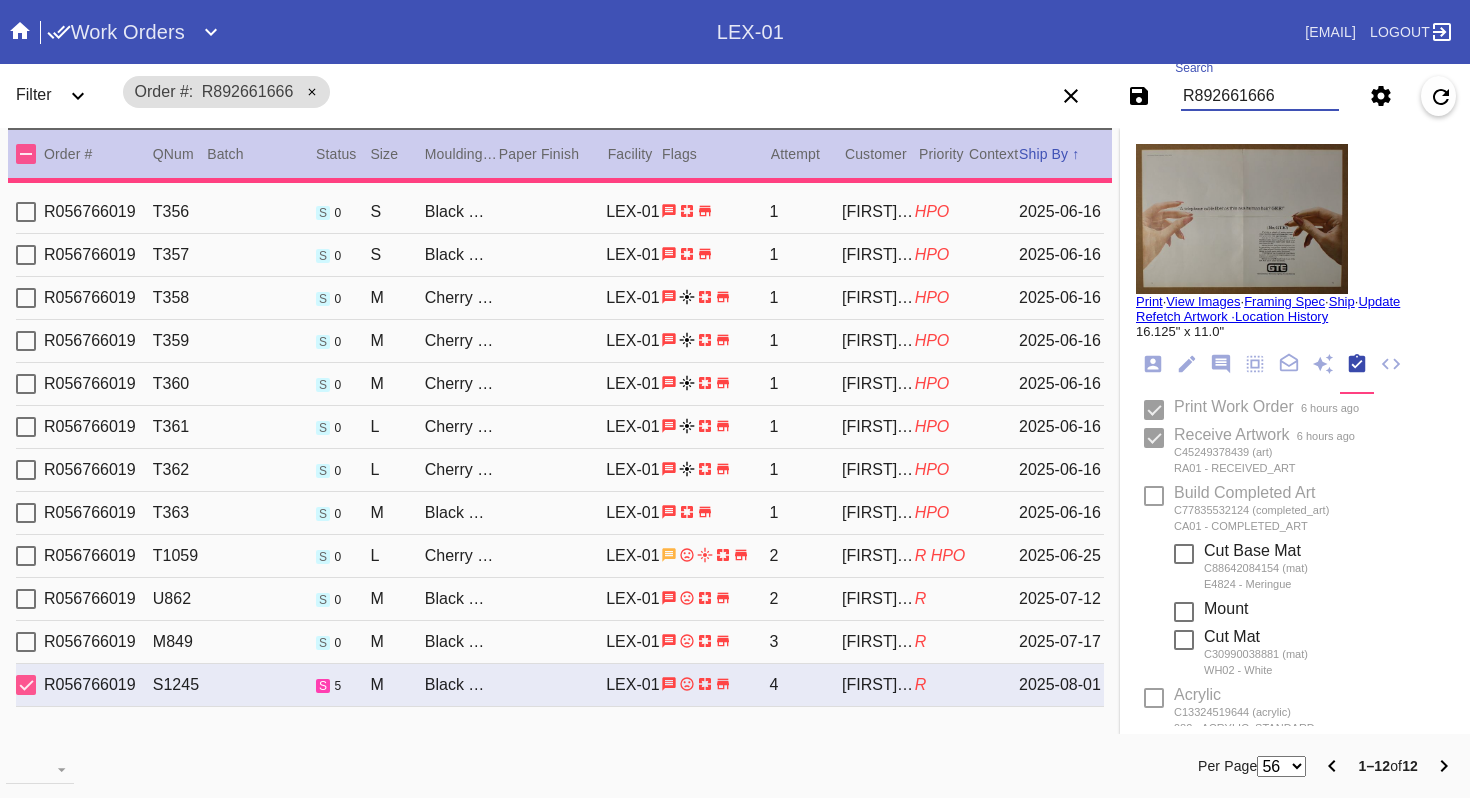 type on "24.0" 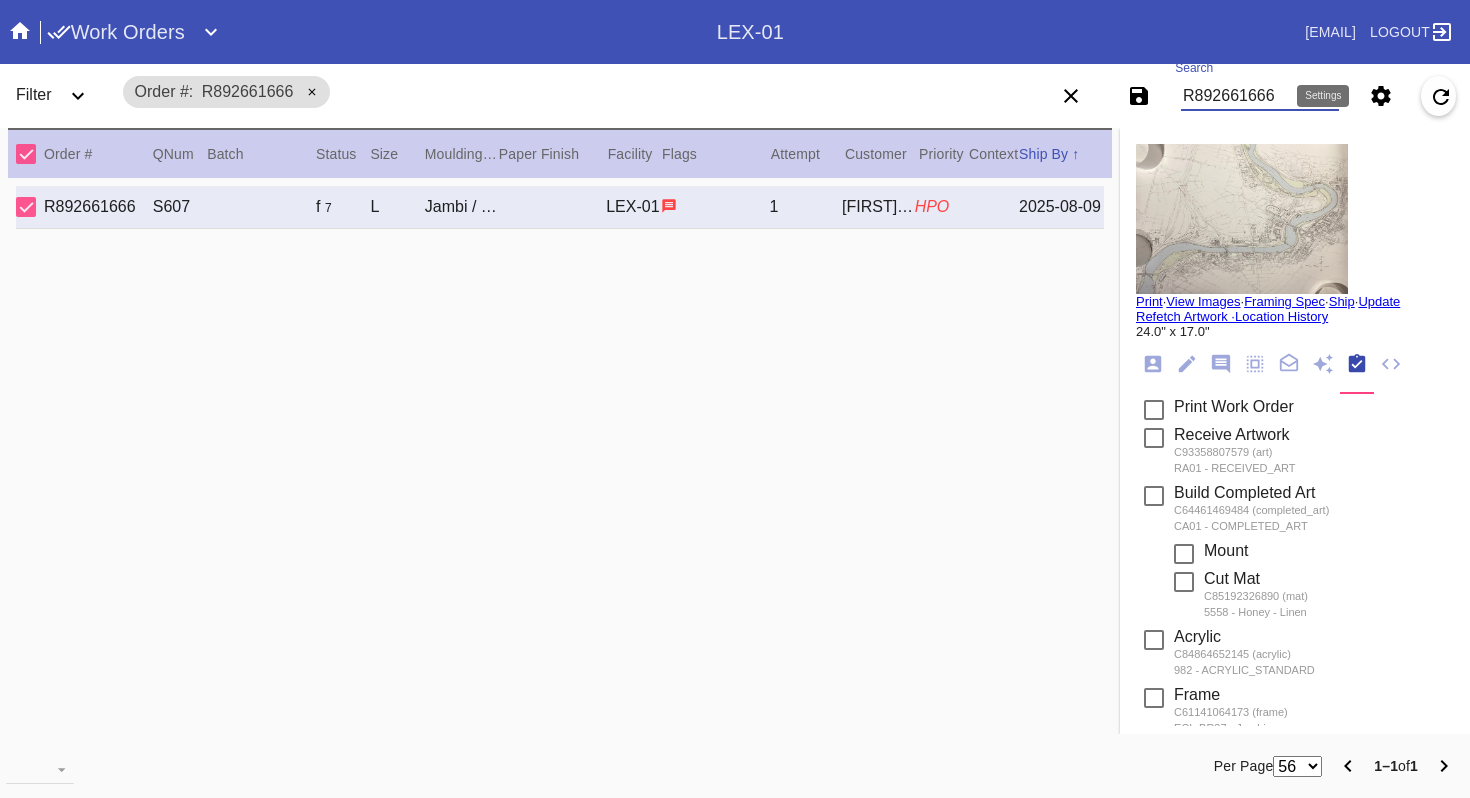 drag, startPoint x: 1234, startPoint y: 93, endPoint x: 1179, endPoint y: 441, distance: 352.31946 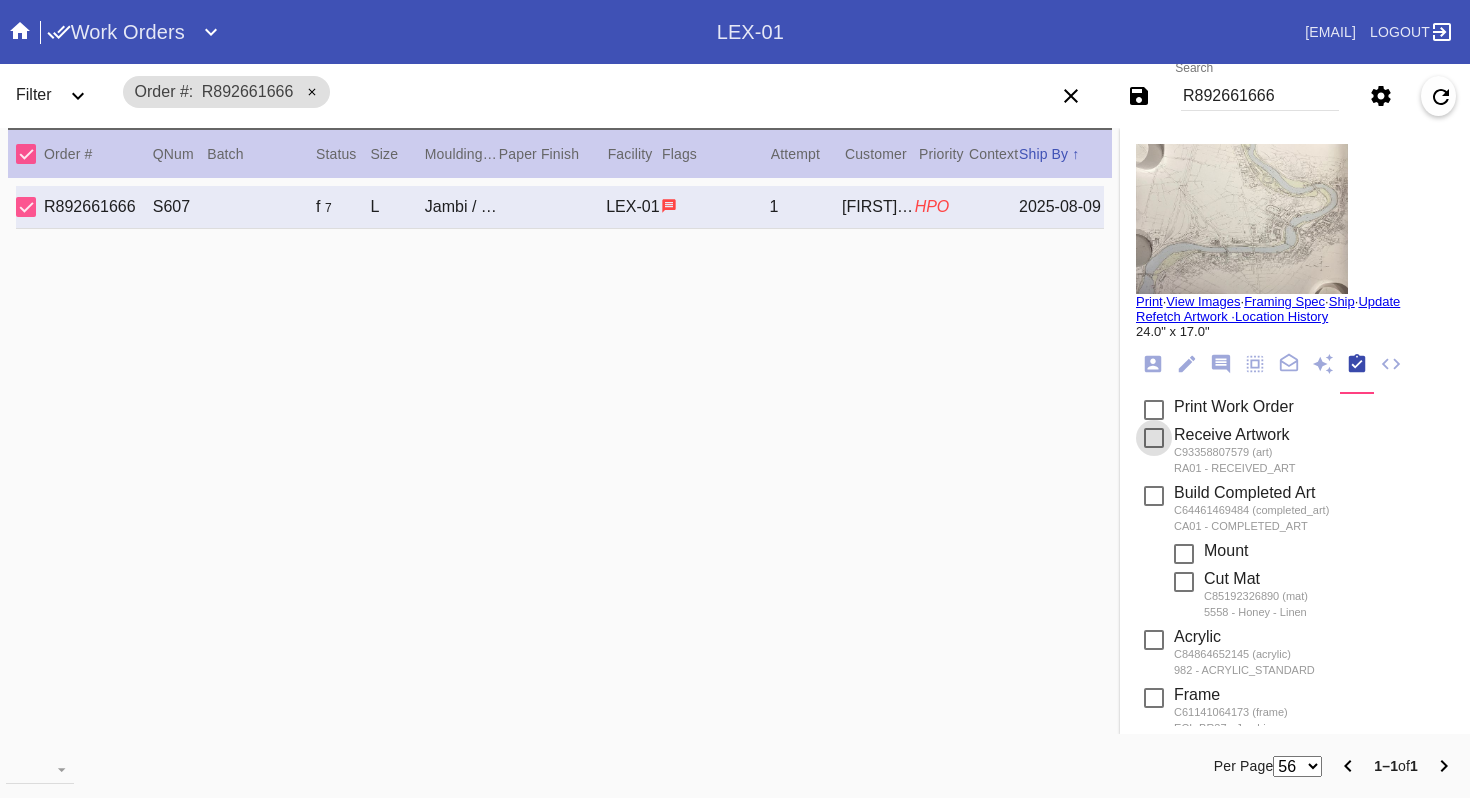click on "R892661666" at bounding box center [1260, 96] 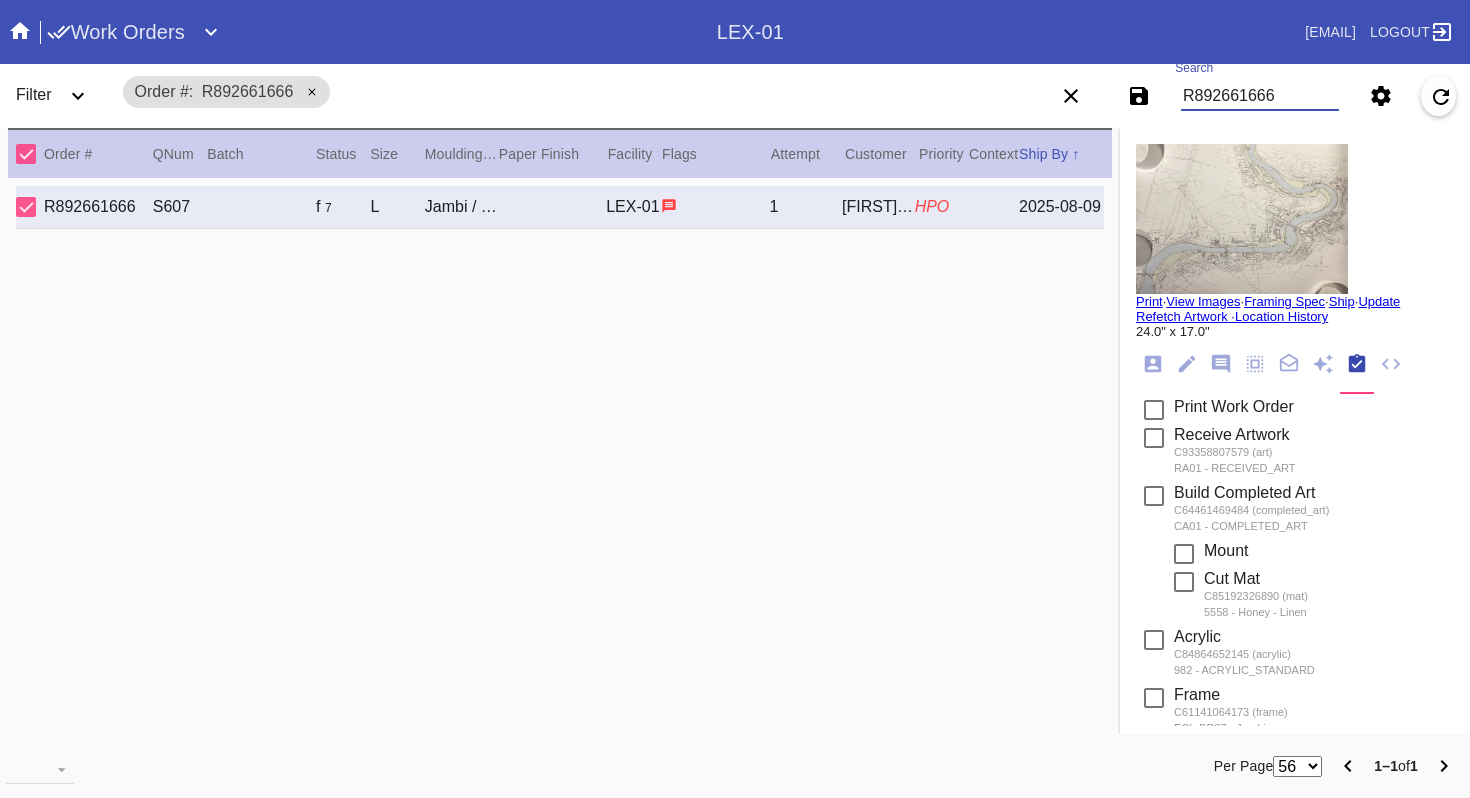 click on "R892661666" at bounding box center (1260, 96) 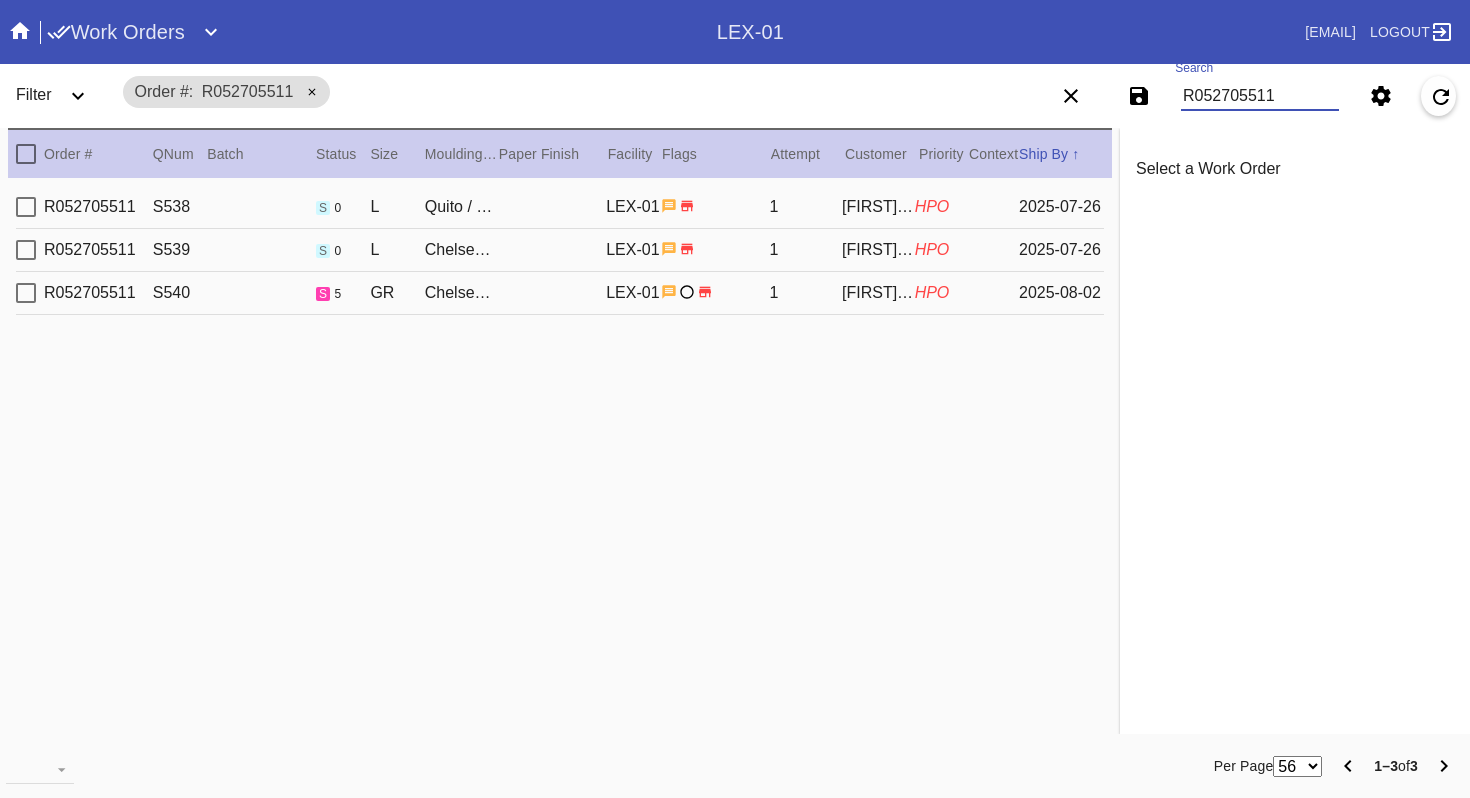 type on "R052705511" 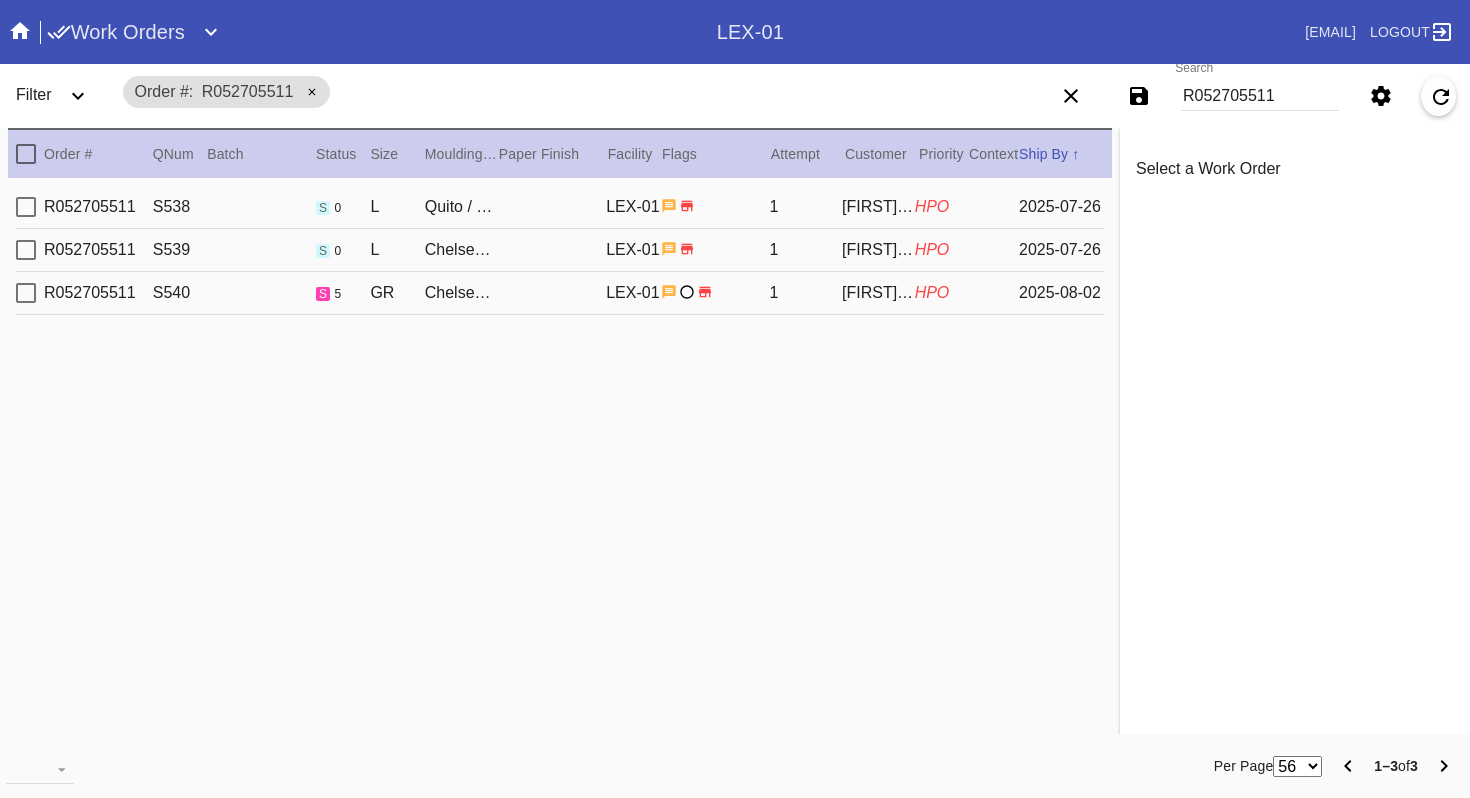 click on "[ORDER_ID] S[ID] s   0 L Quito / Canvas [FACILITY] 1 [FIRST] [LAST]
HPO
[DATE] [ORDER_ID] S[ID] s   0 L Chelsea / Sugar [FACILITY] 1 [FIRST] [LAST]
HPO
[DATE] [ORDER_ID] S[ID] s   5 GR Chelsea / Sugar Oversized [FACILITY] 1 [FIRST] [LAST]
HPO
[DATE]" at bounding box center [560, 458] 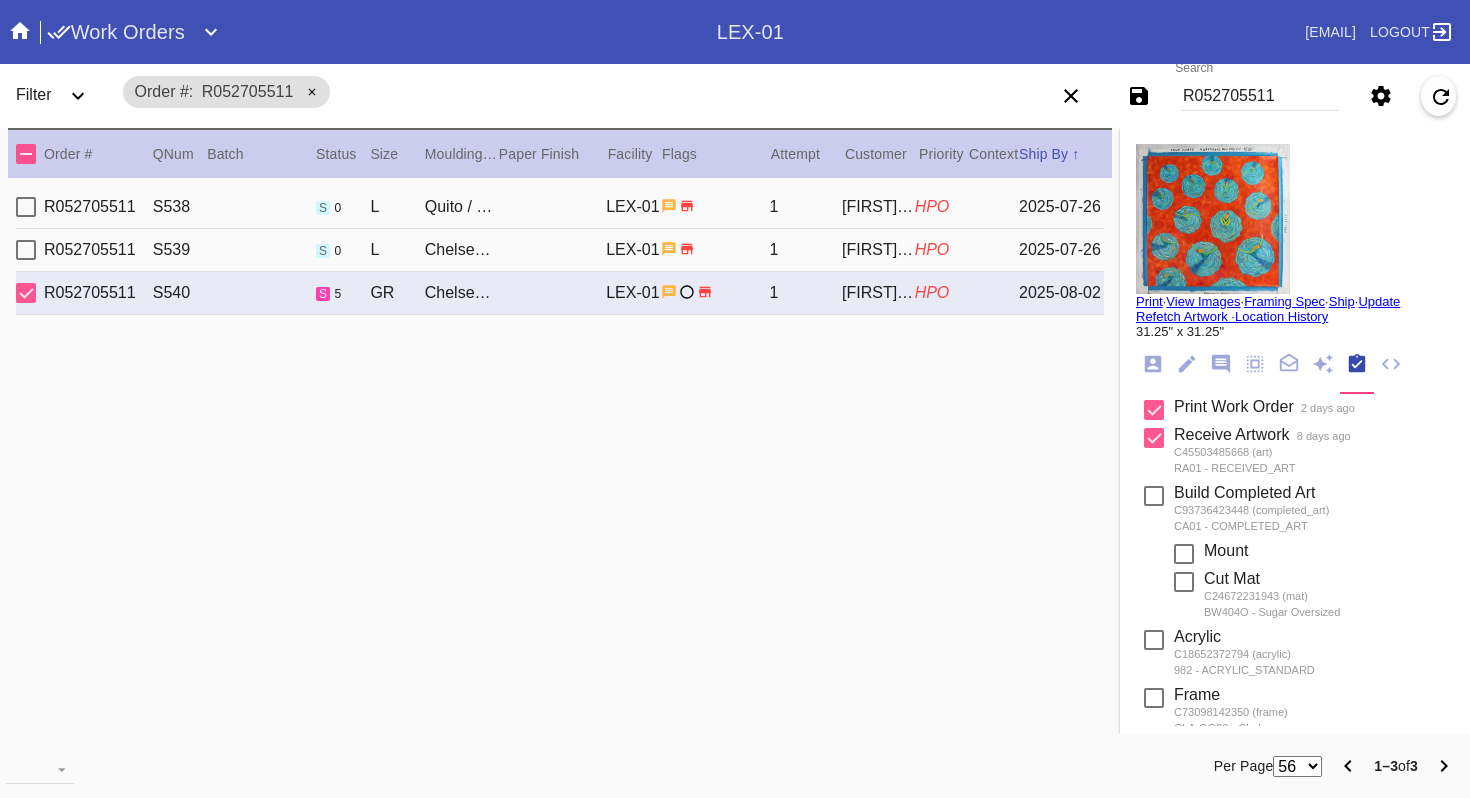 click on "R052705511" at bounding box center (1260, 96) 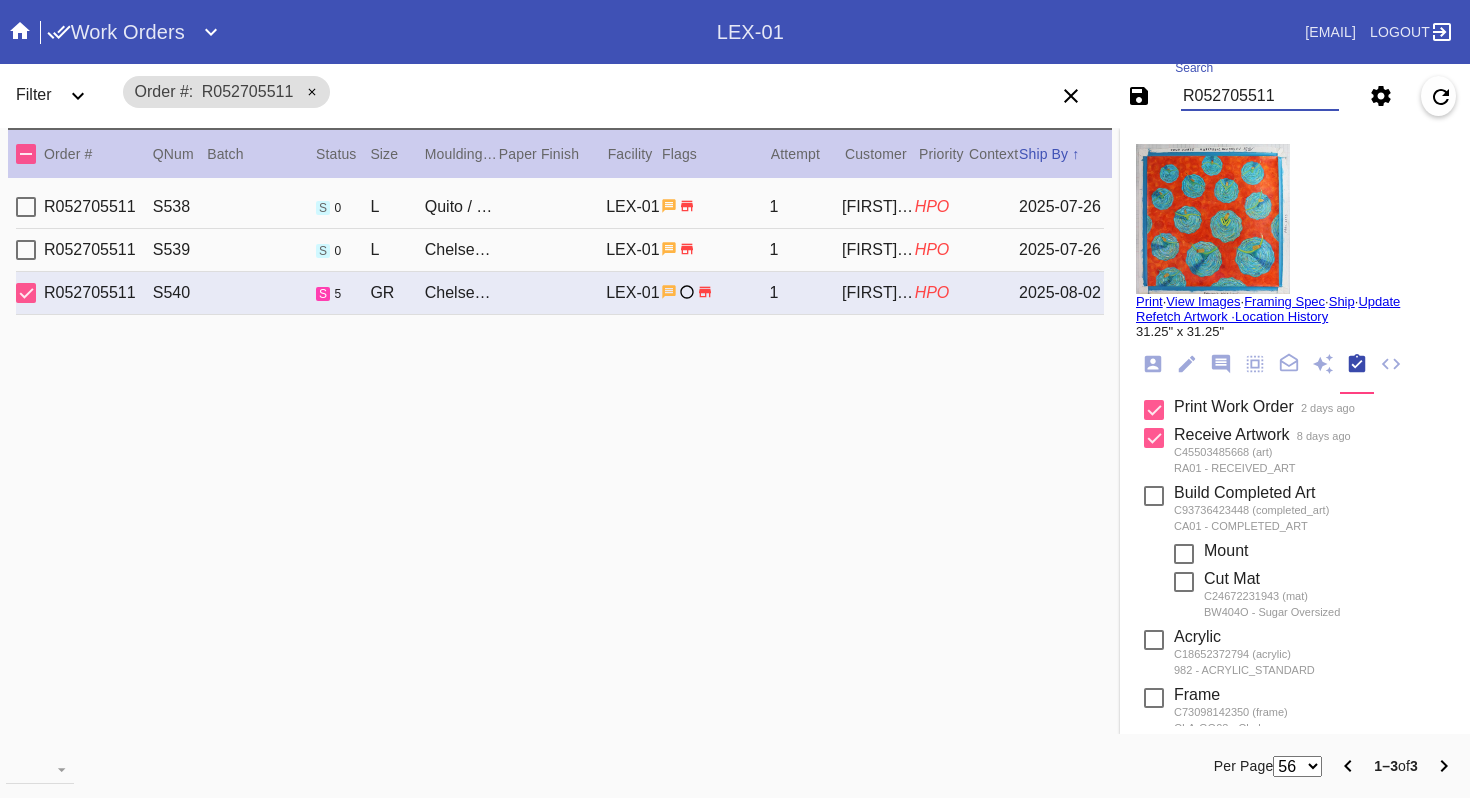 click on "R052705511" at bounding box center (1260, 96) 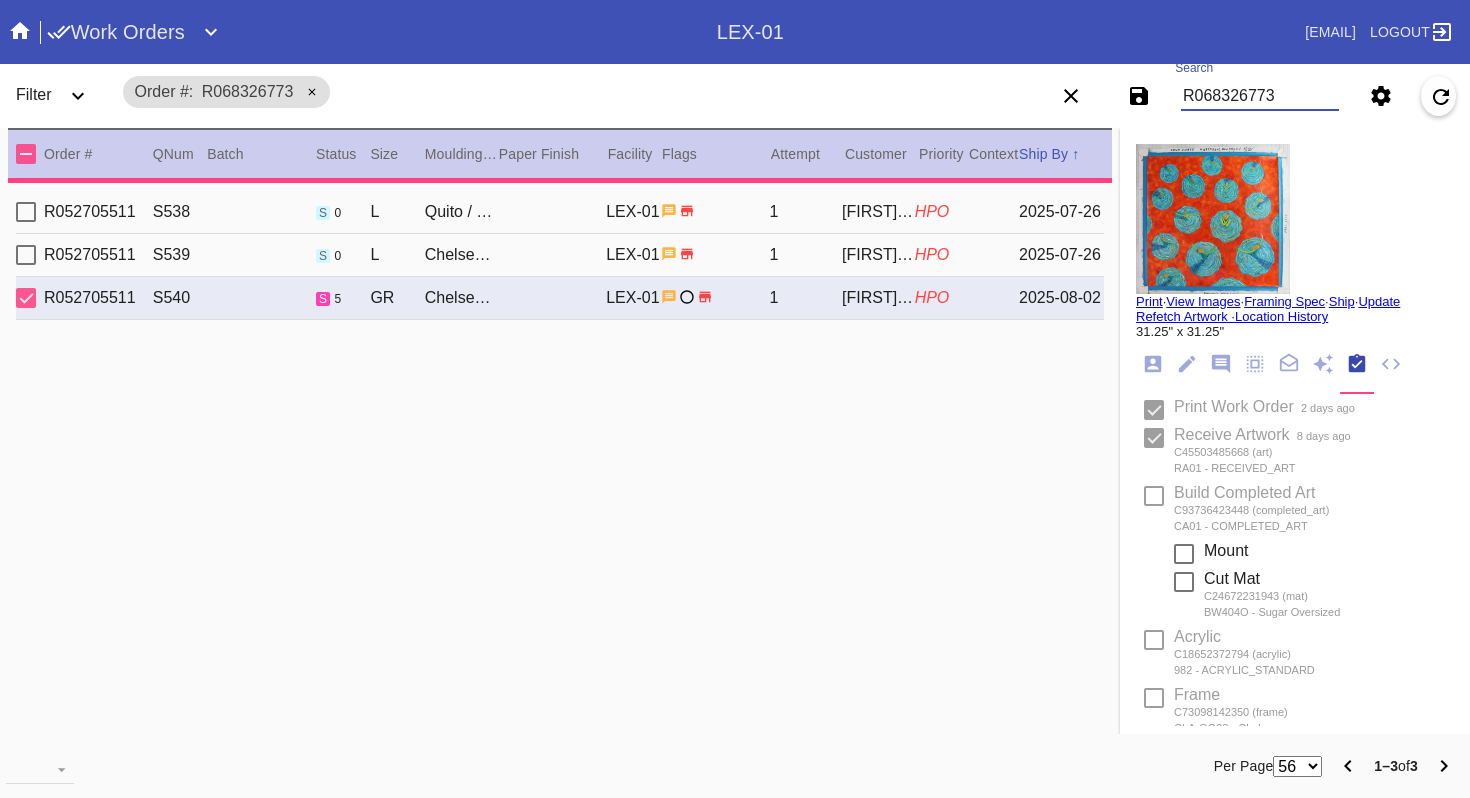 type 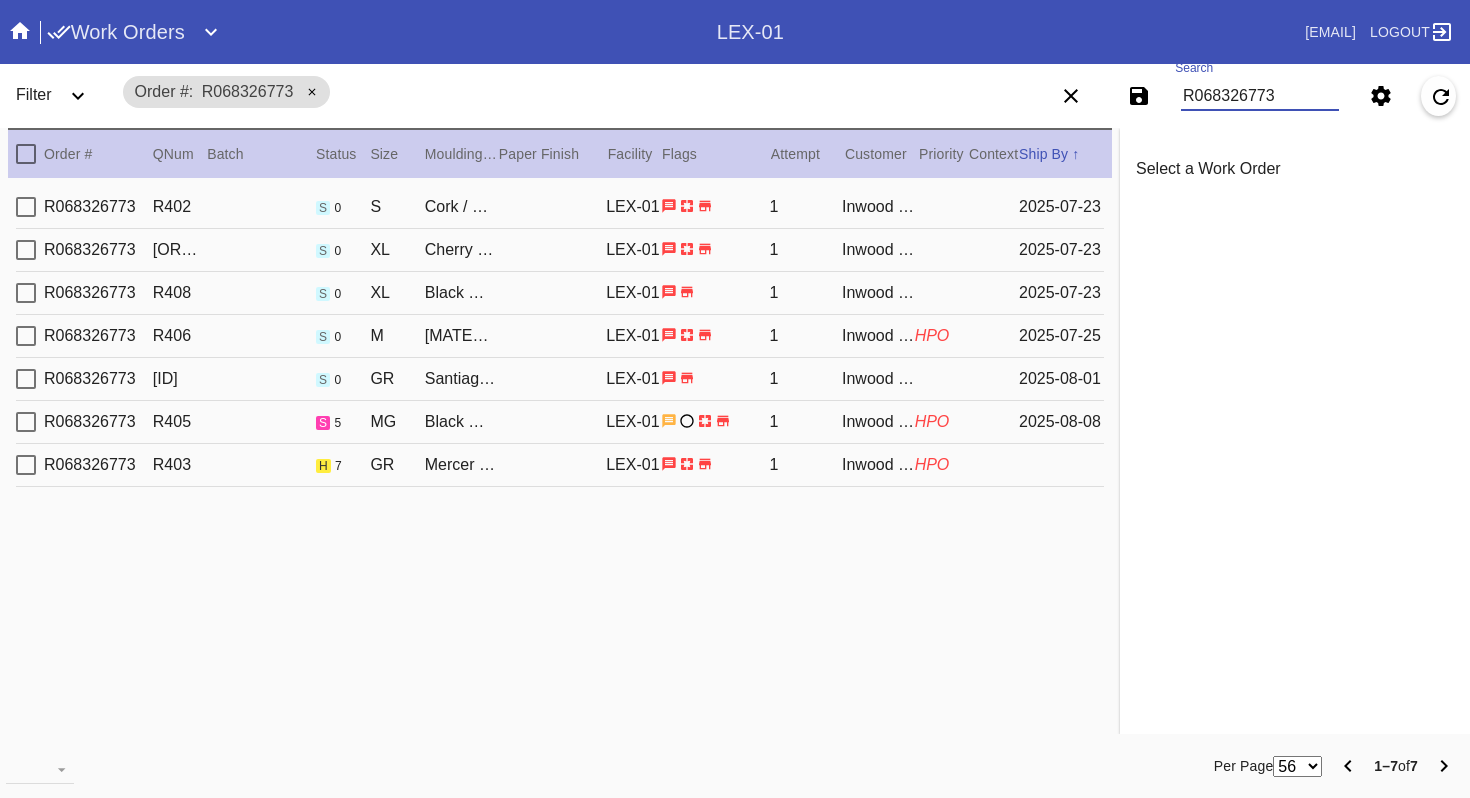 type on "R068326773" 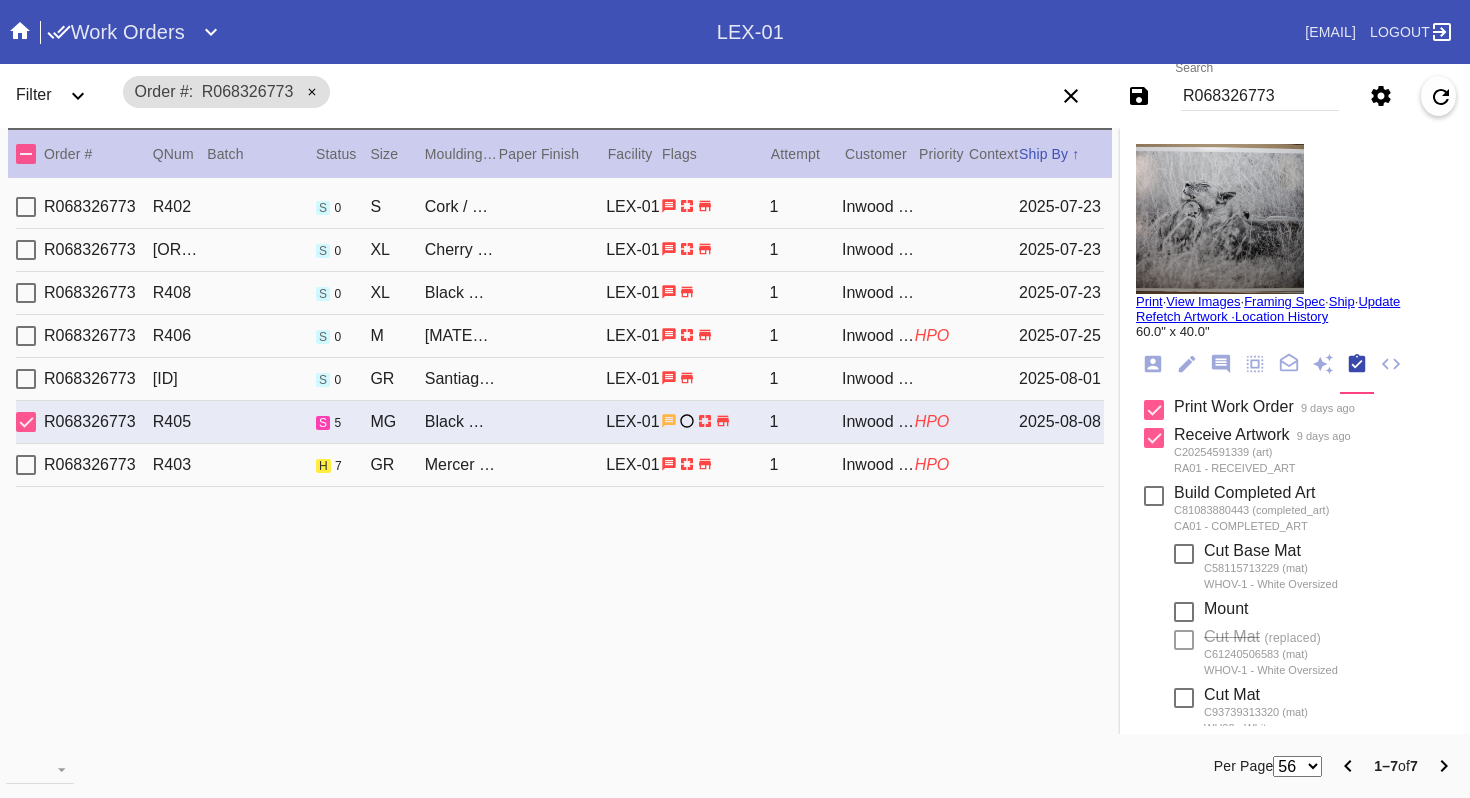 click on "R068326773" at bounding box center (1260, 96) 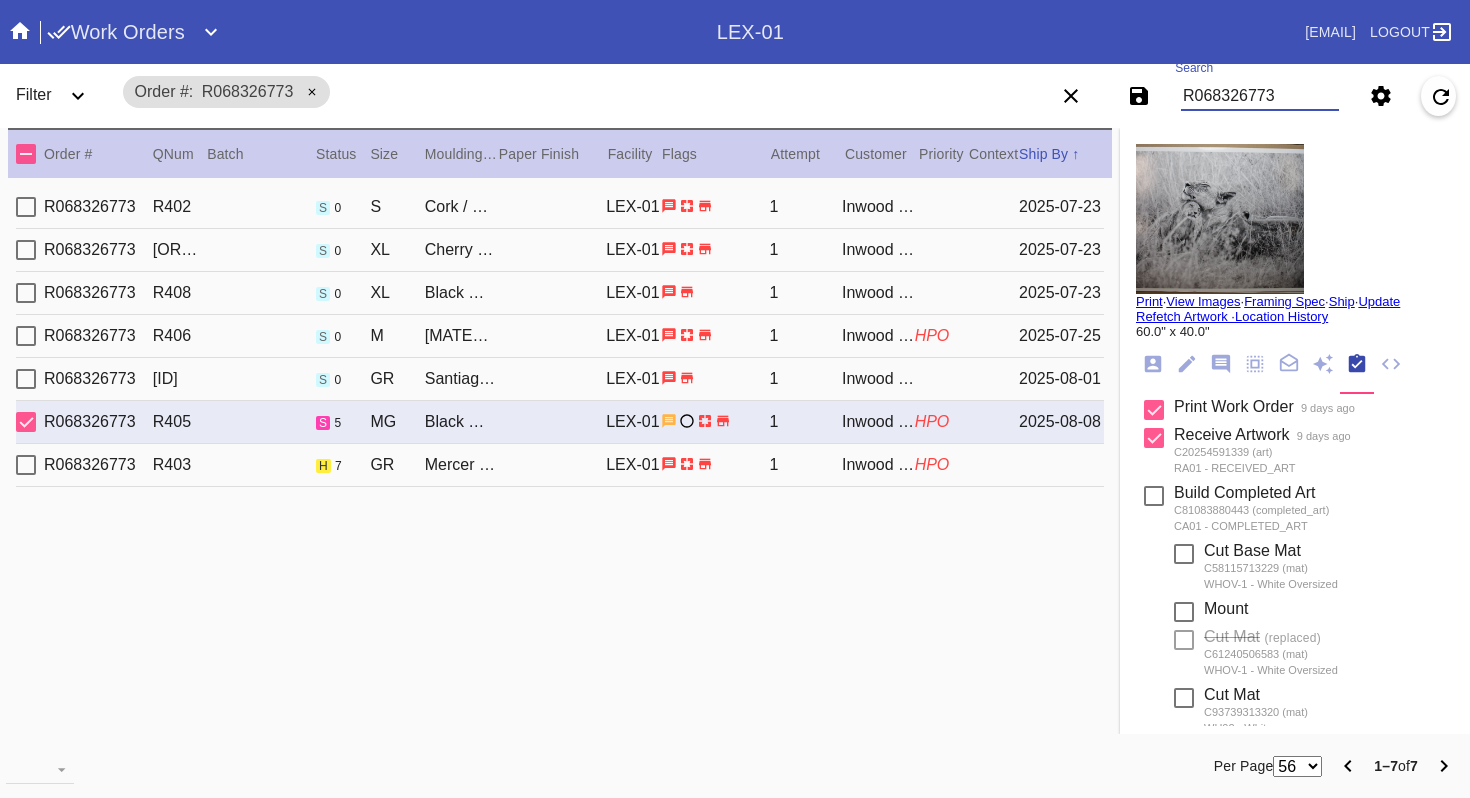 click on "R068326773" at bounding box center [1260, 96] 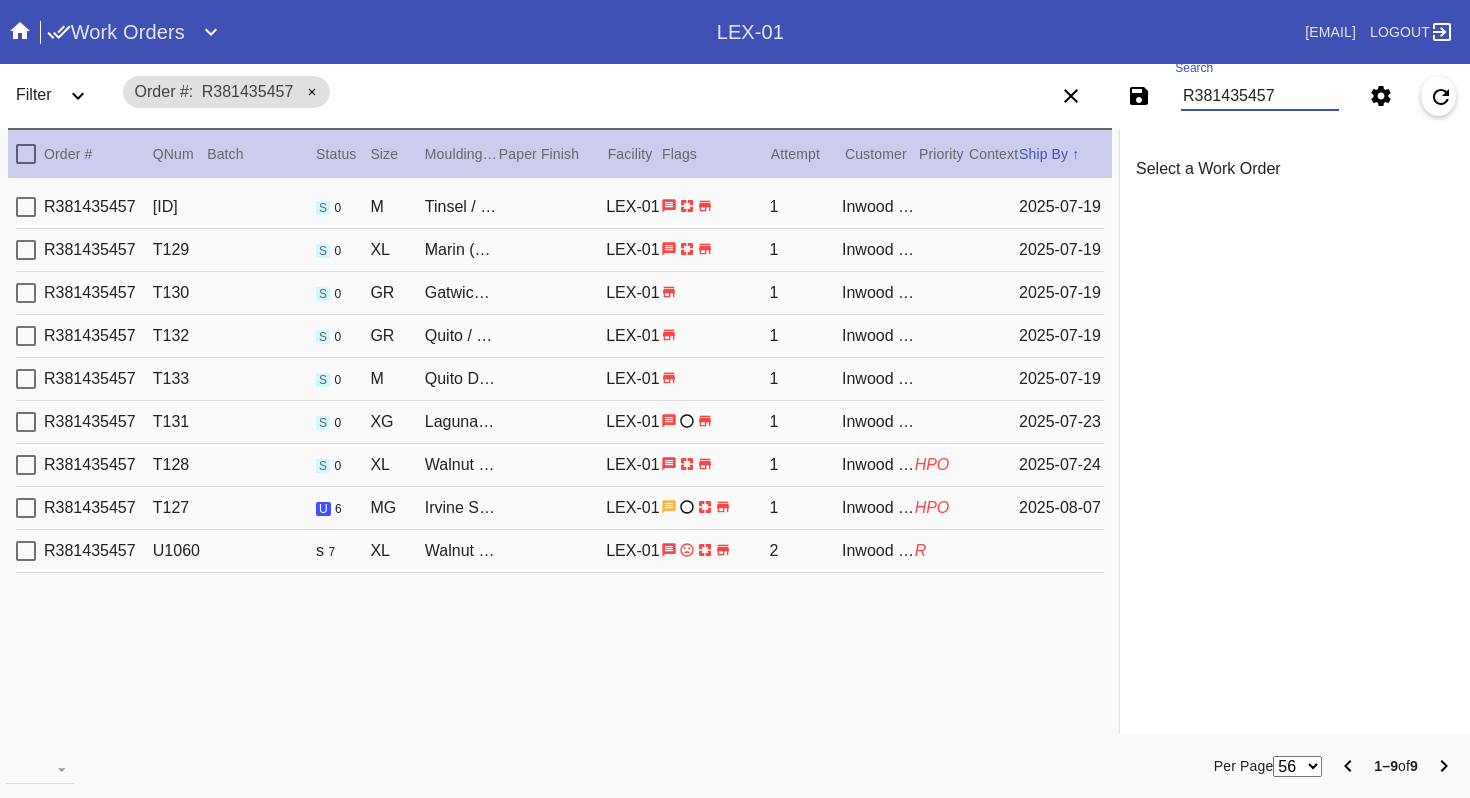 type on "R381435457" 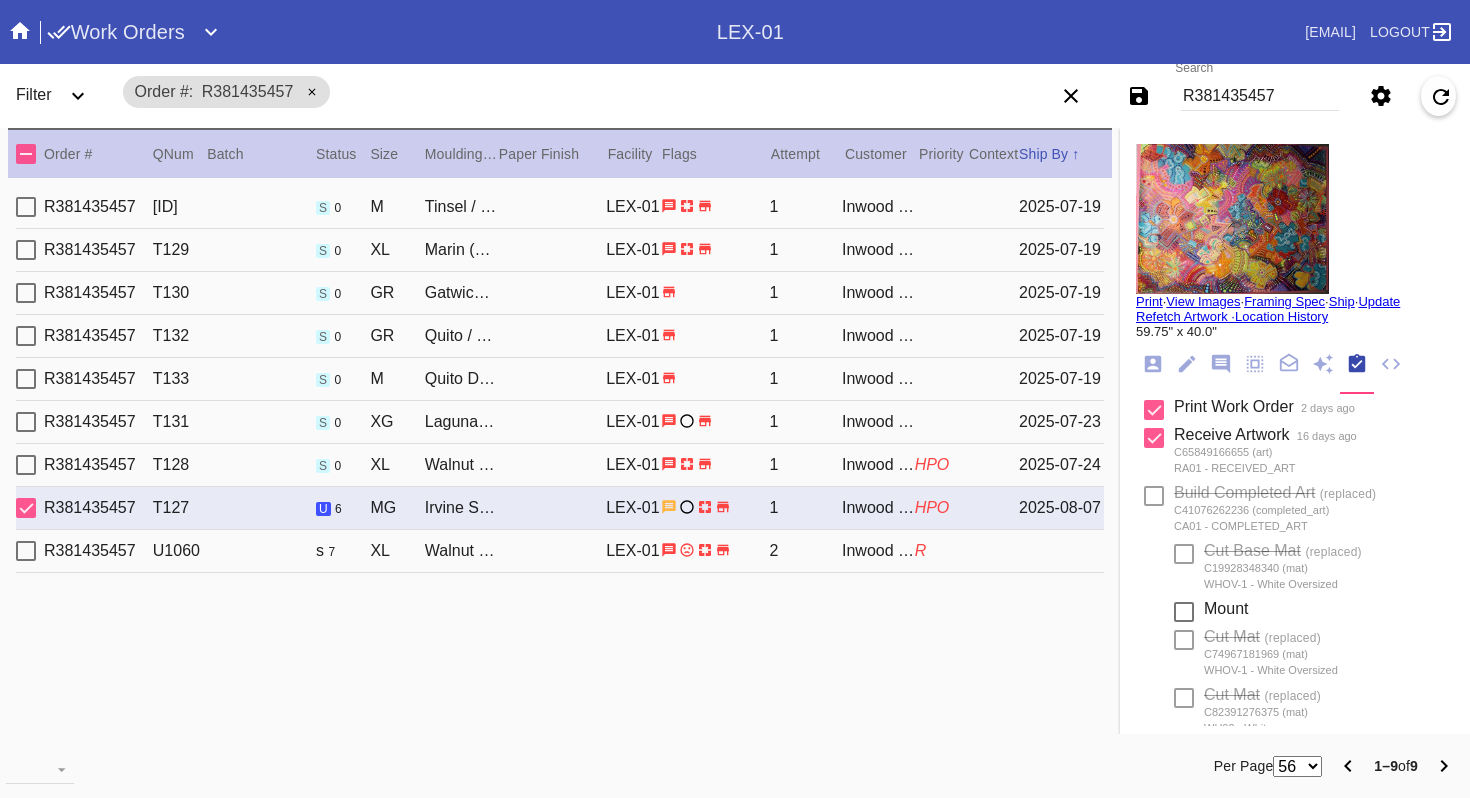 click on "R381435457" at bounding box center [1260, 96] 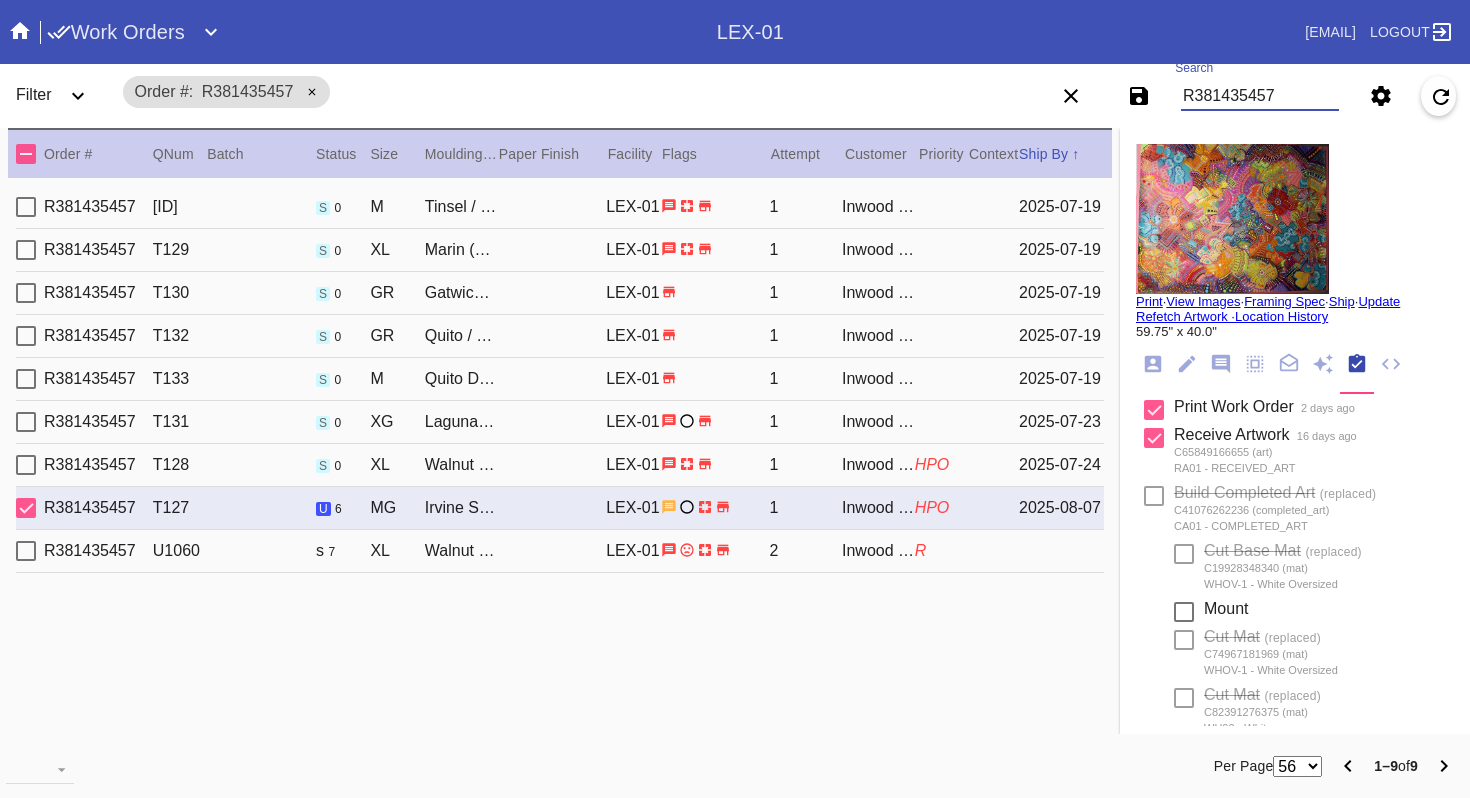 click on "R381435457" at bounding box center [1260, 96] 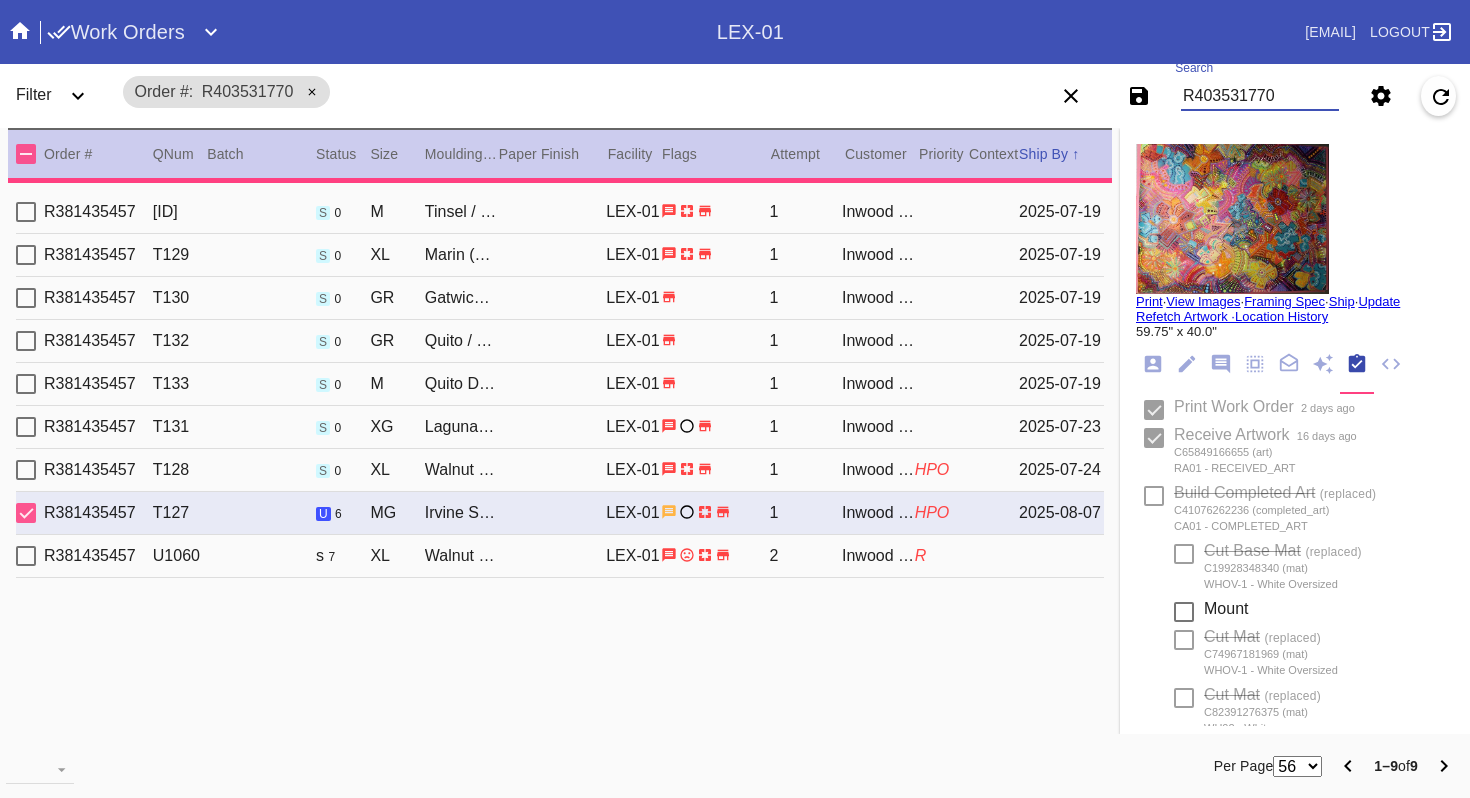 type 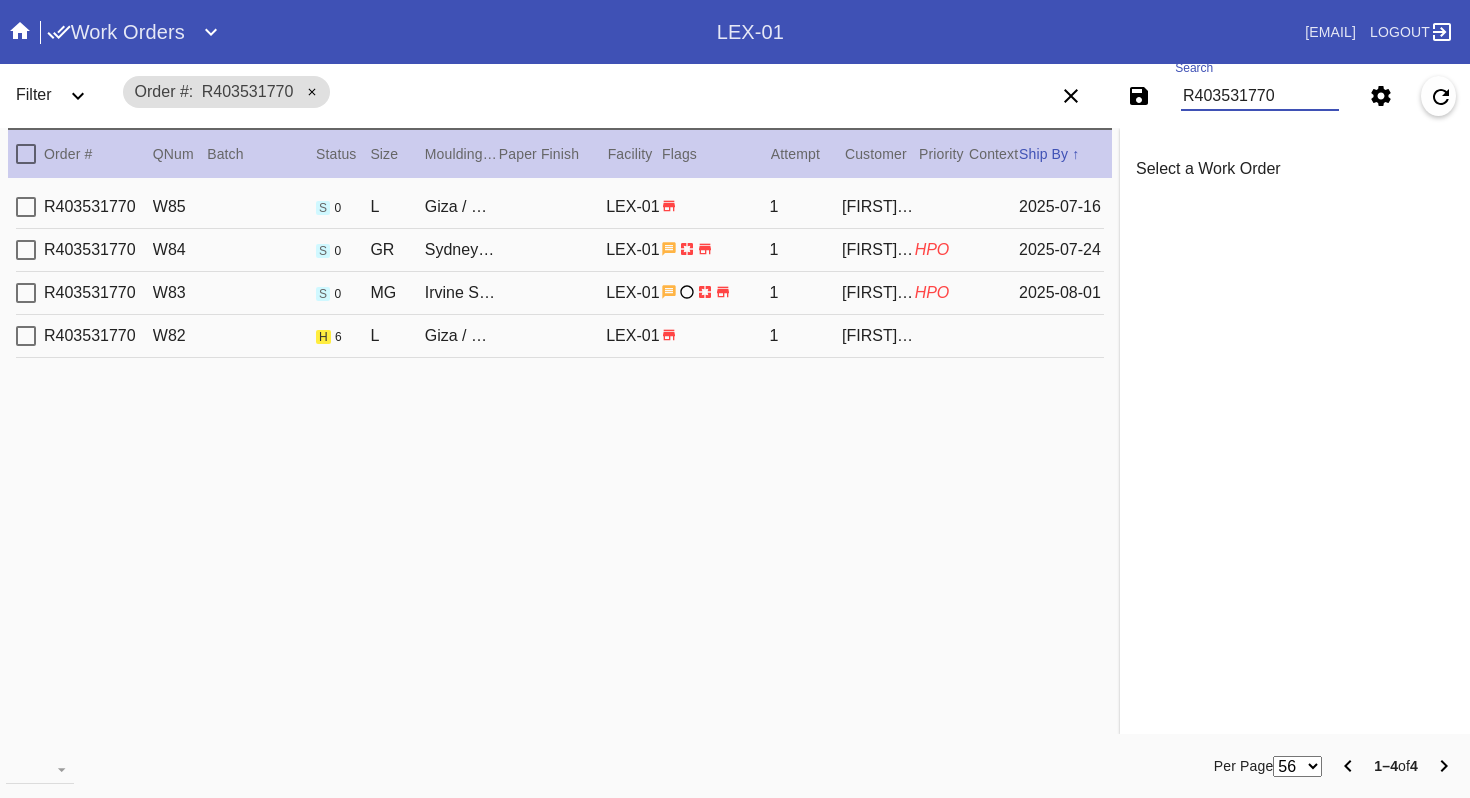 type on "R403531770" 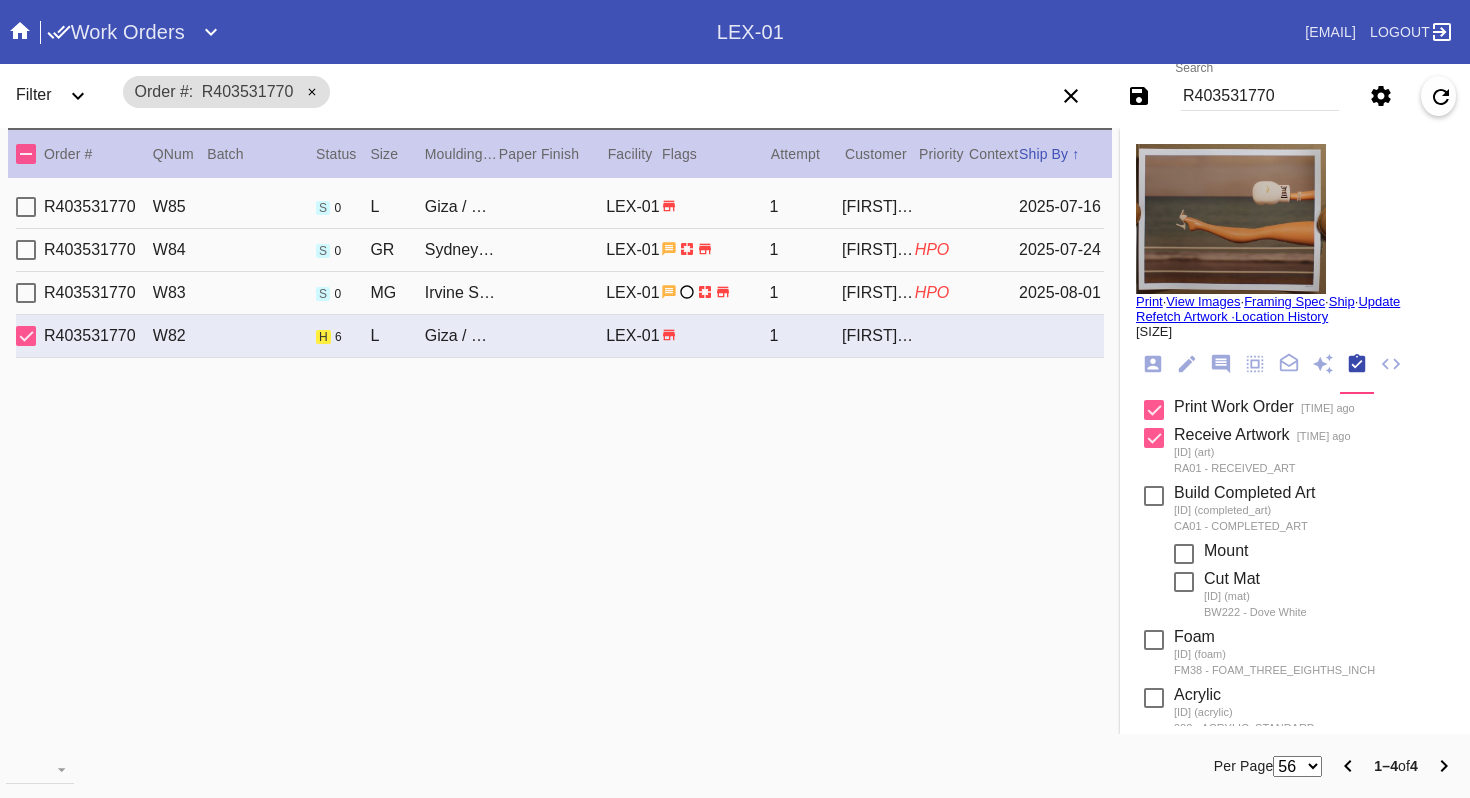 scroll, scrollTop: 5, scrollLeft: 0, axis: vertical 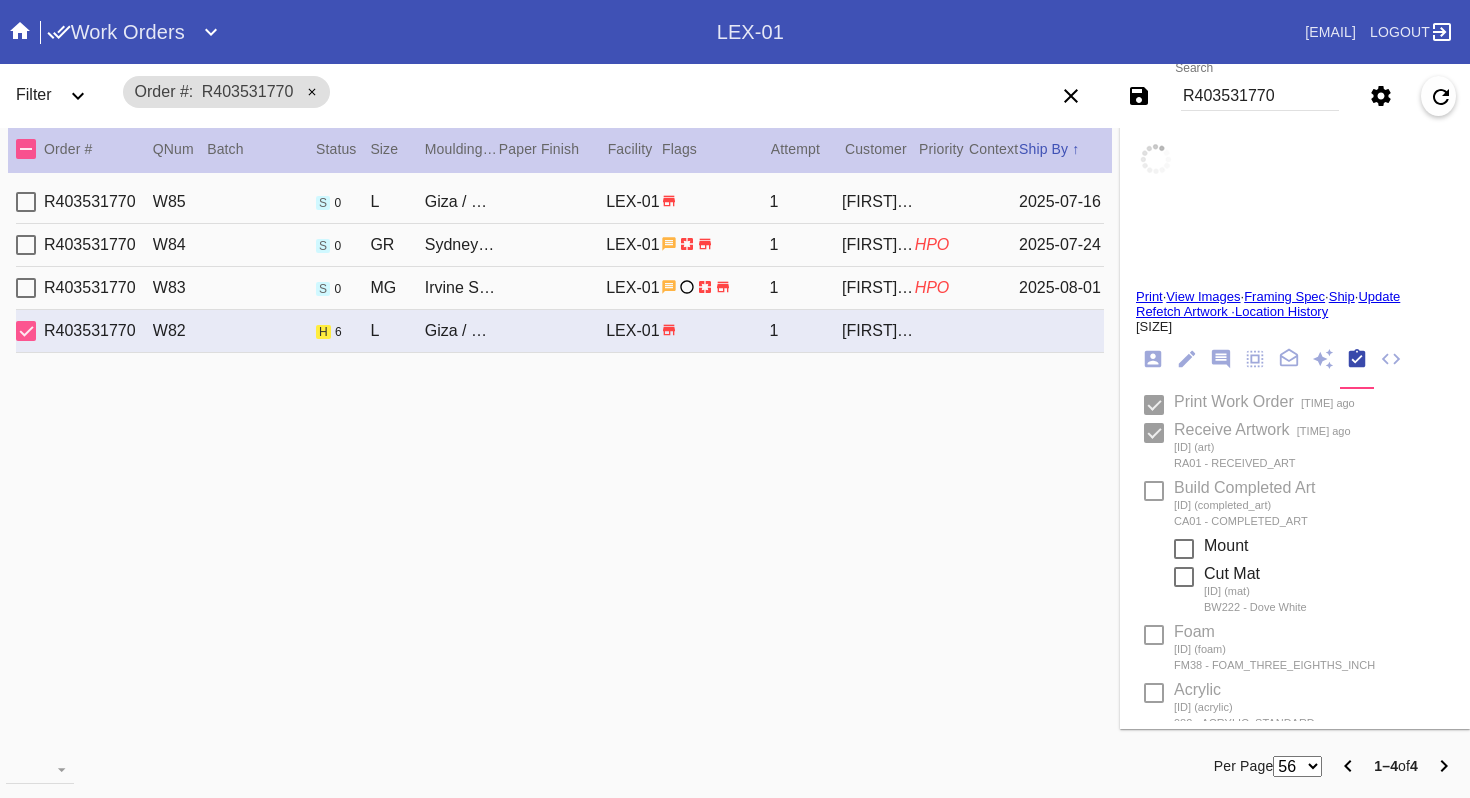 type on "1.5" 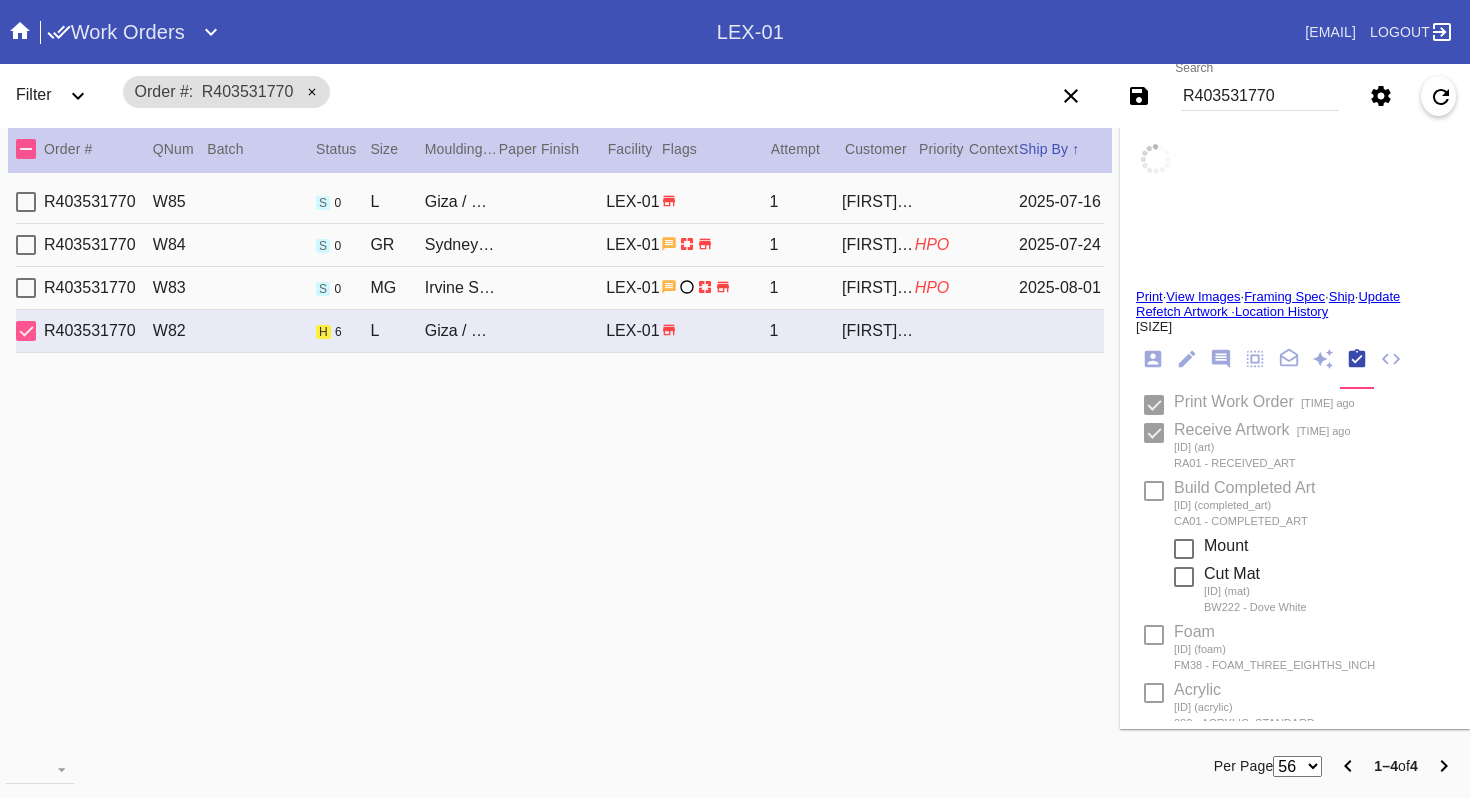 type on "1.5" 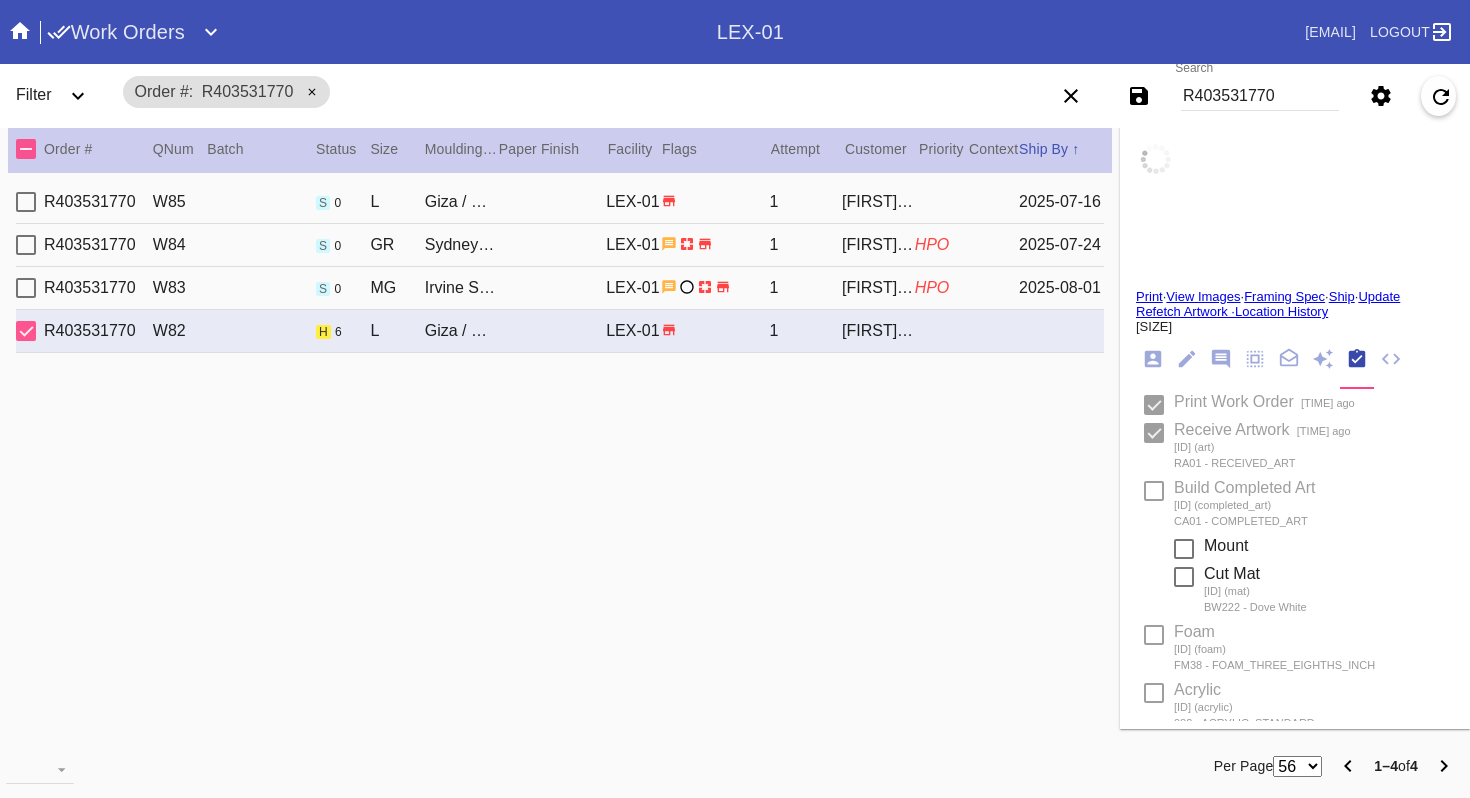 type on "1.5" 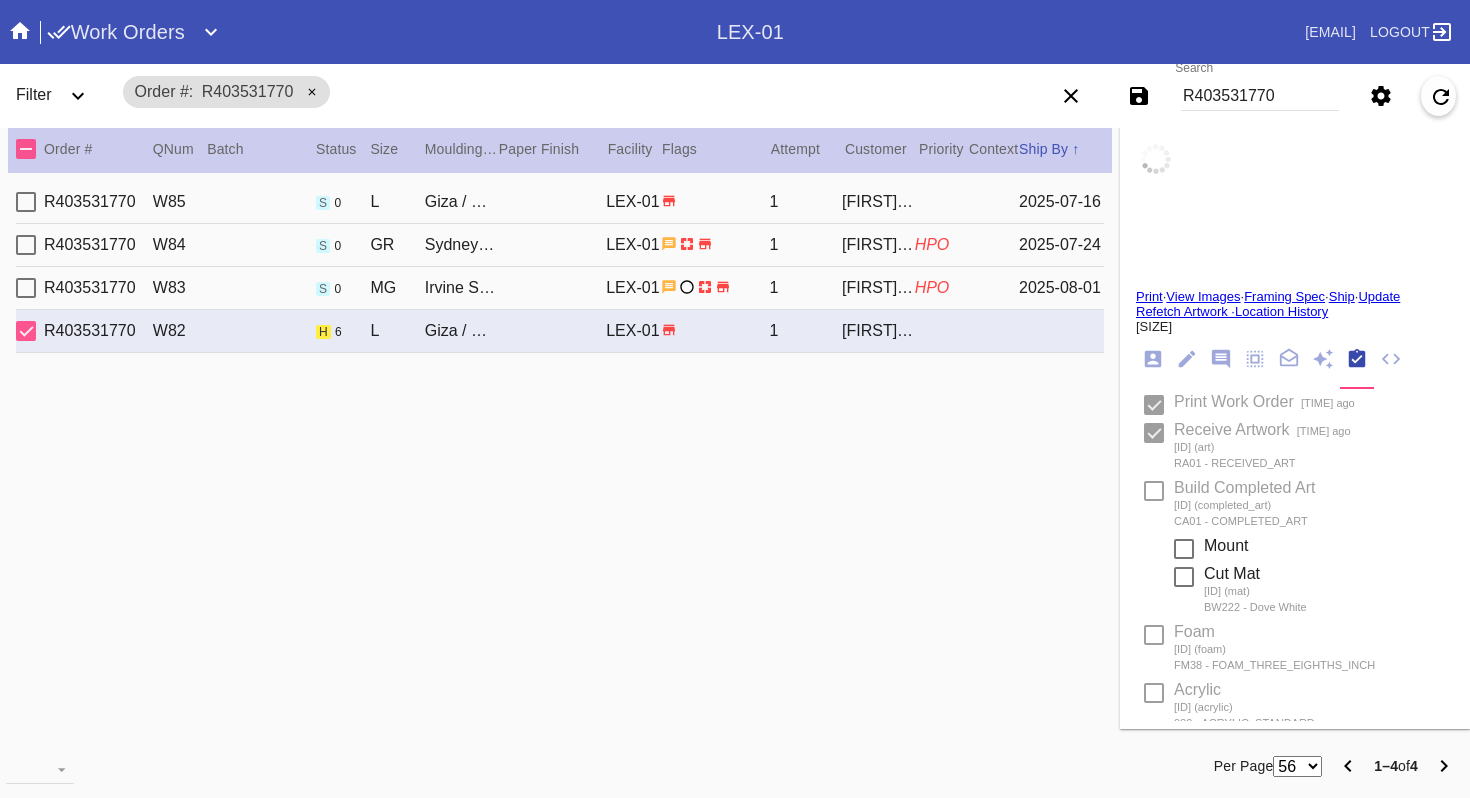 type on "1.5" 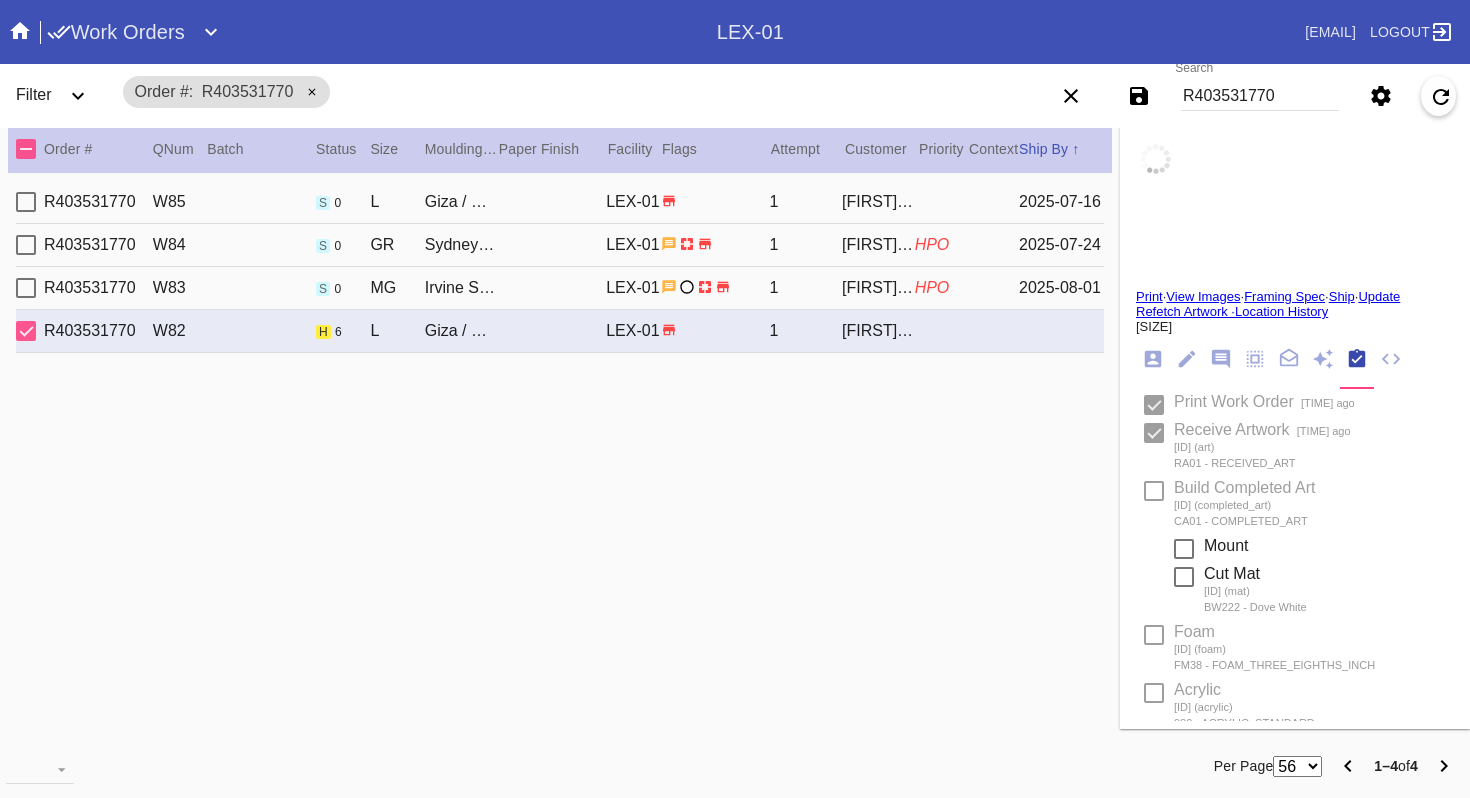 type on "0.1875" 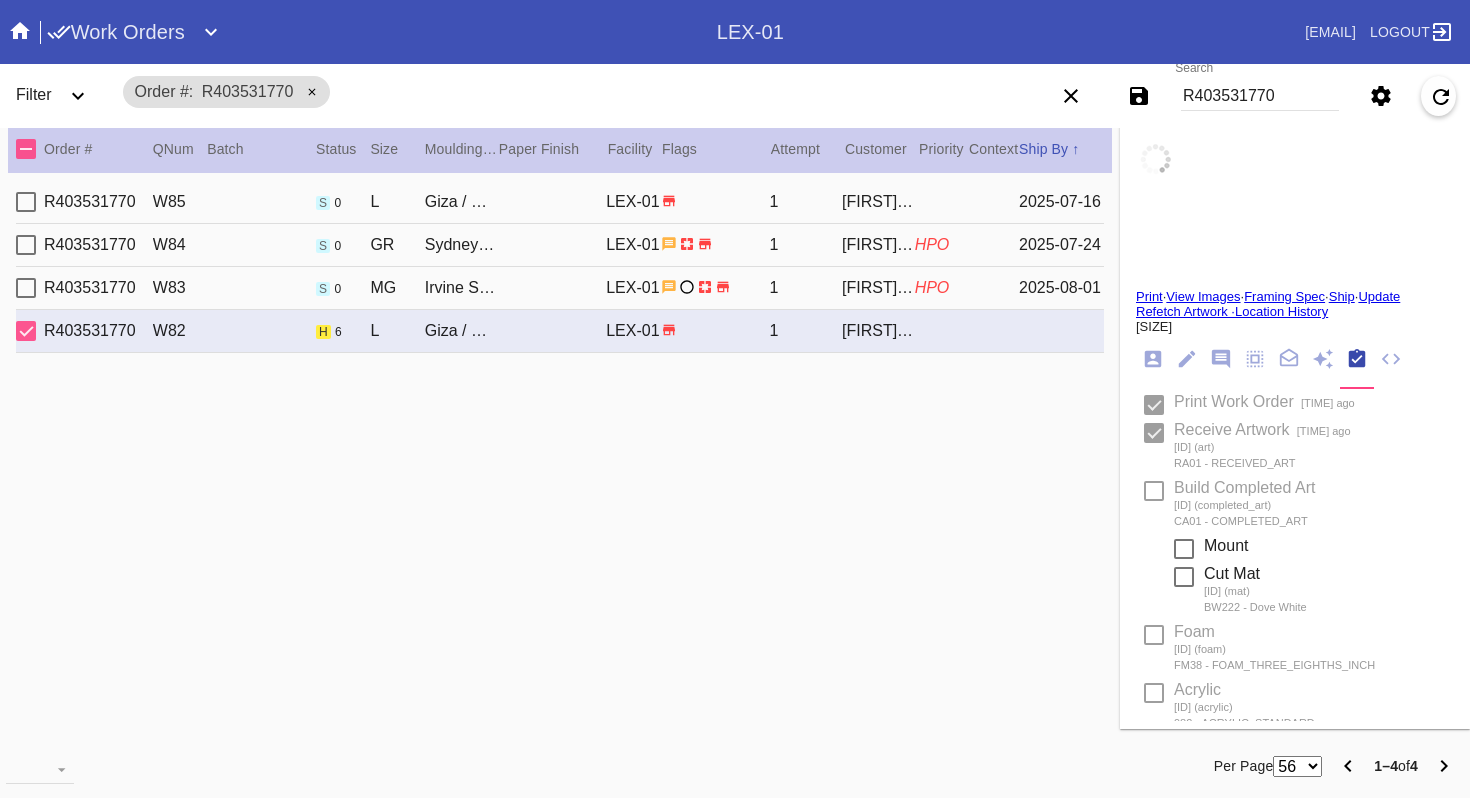 type on "16.5" 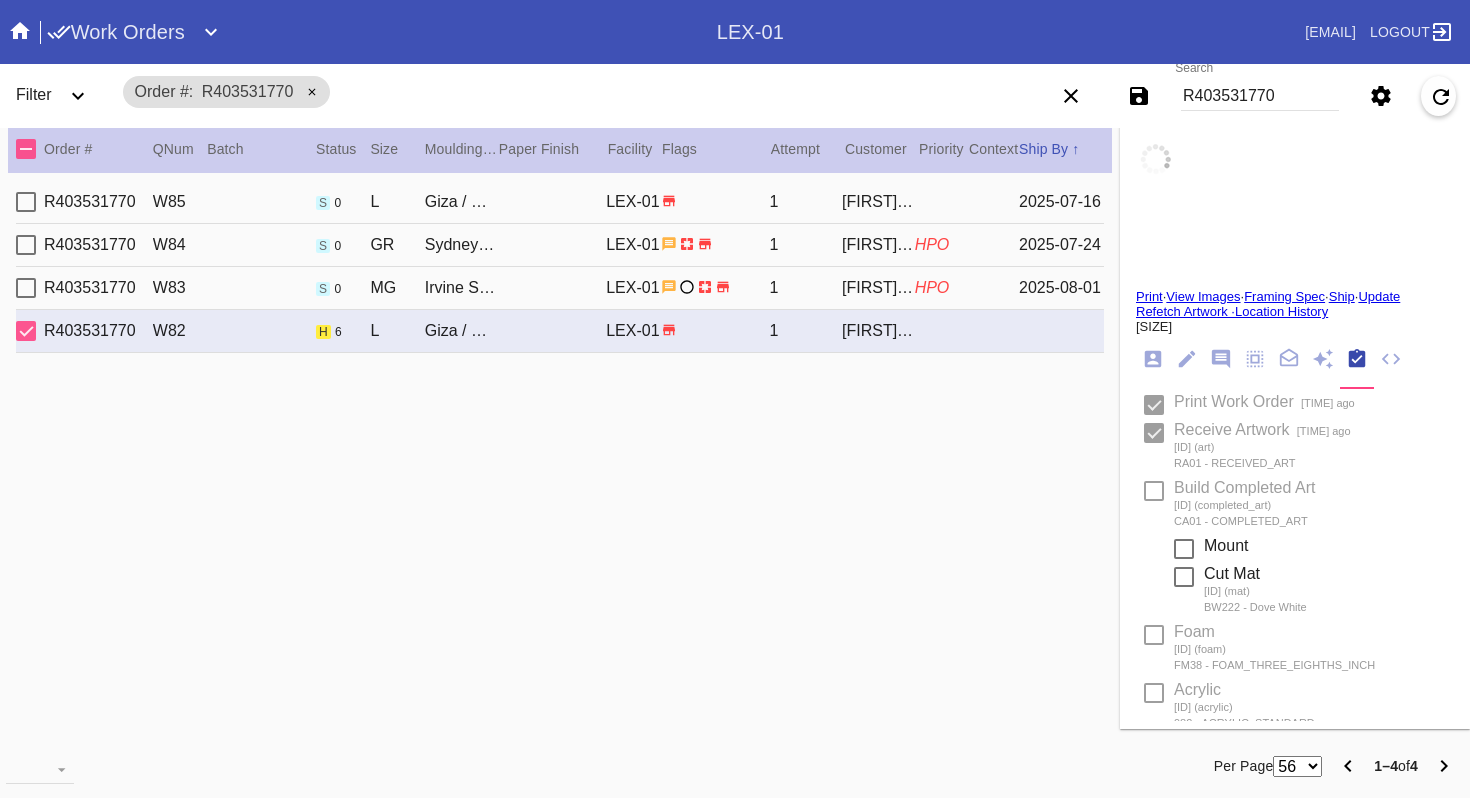 type on "Bent corners, indentations." 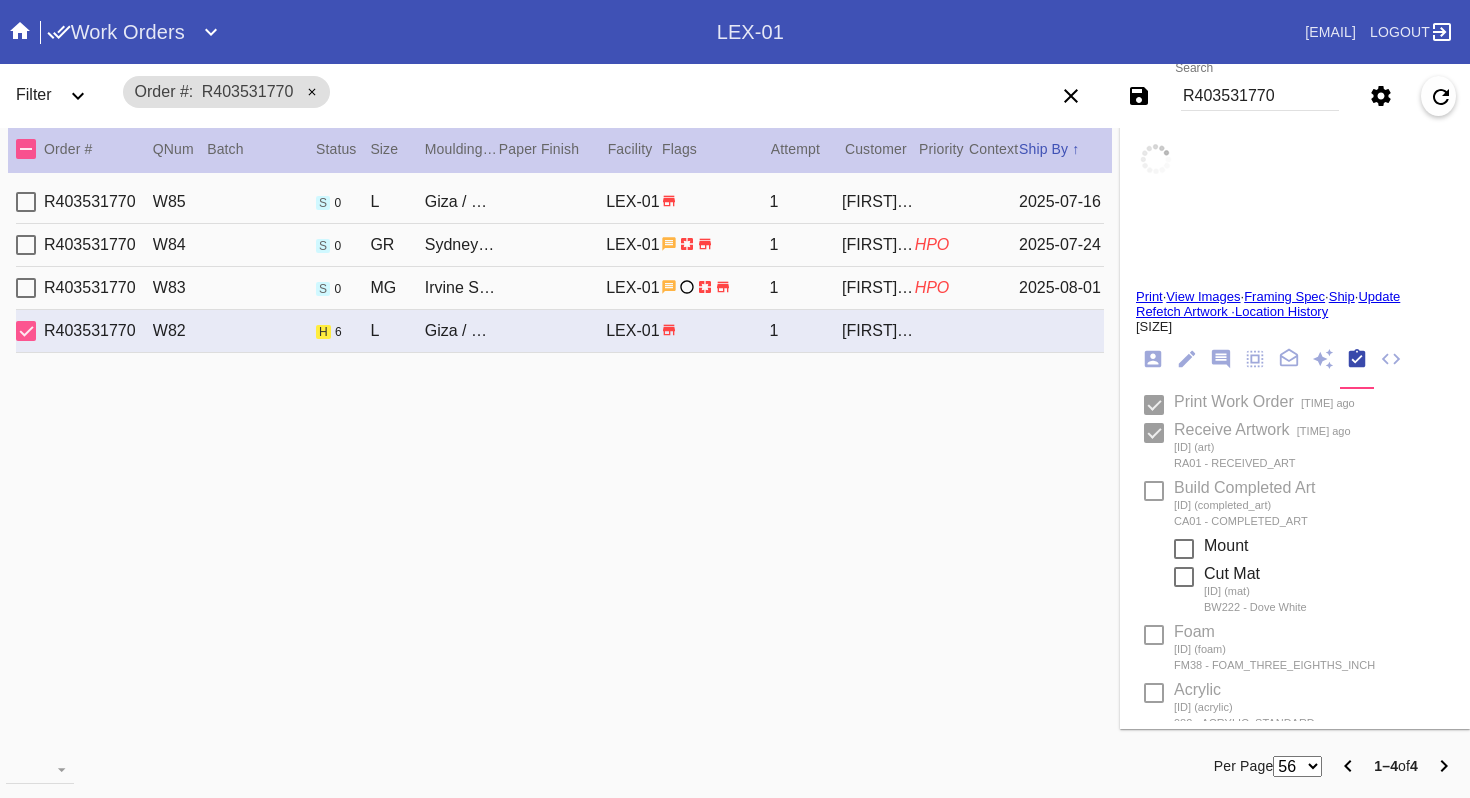 type on "7/13/2025" 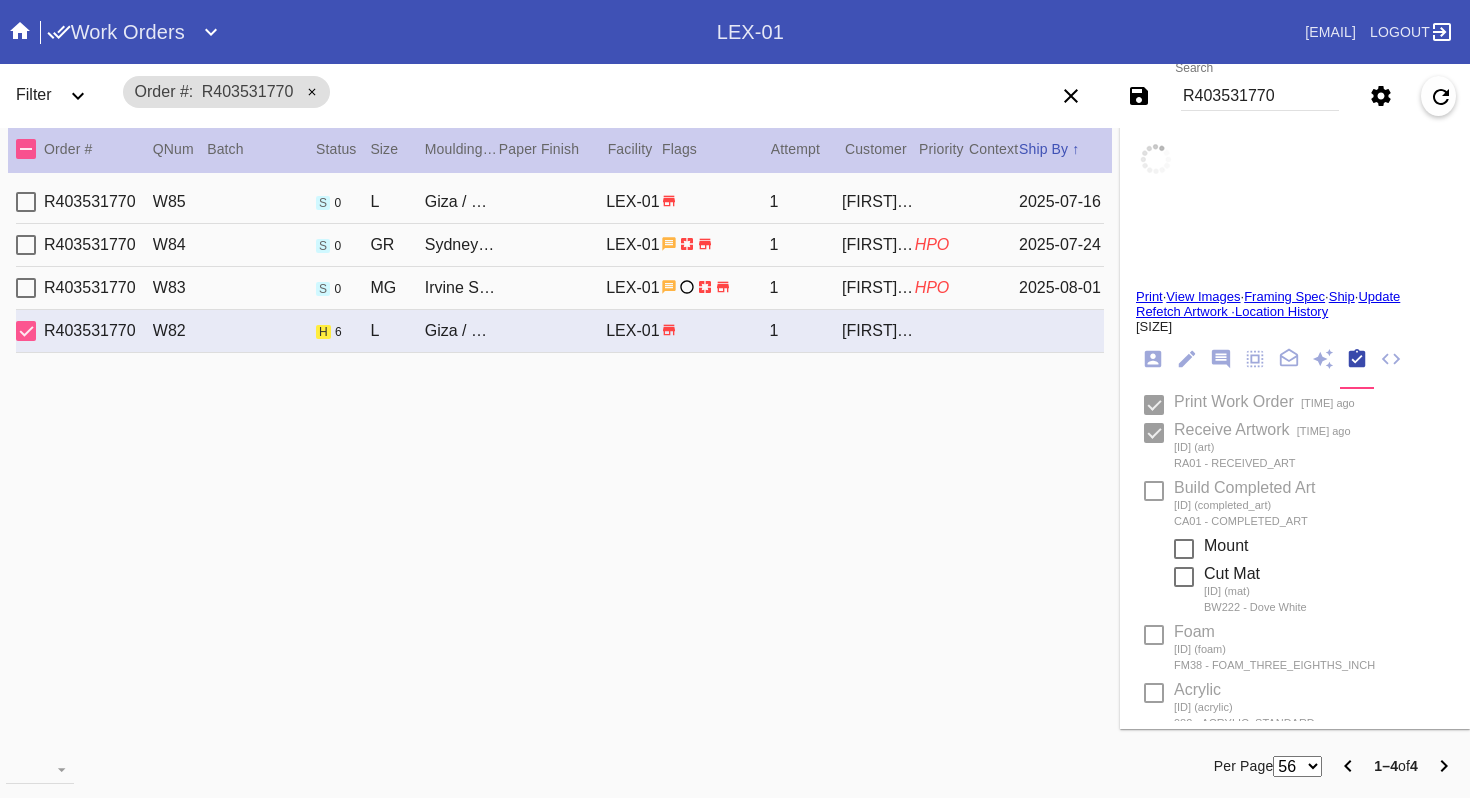 type on "7/15/2025" 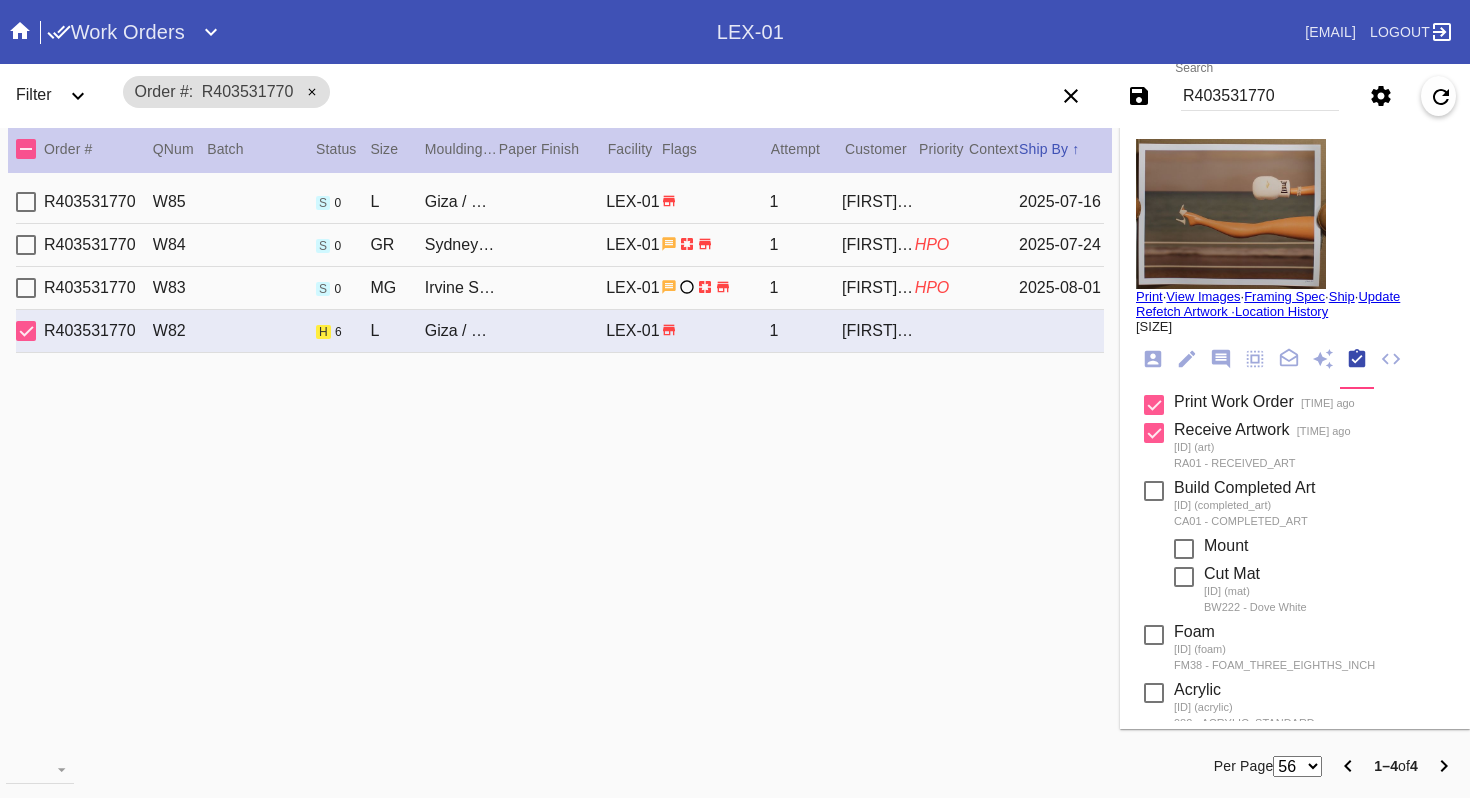 click on "R403531770" at bounding box center (1260, 96) 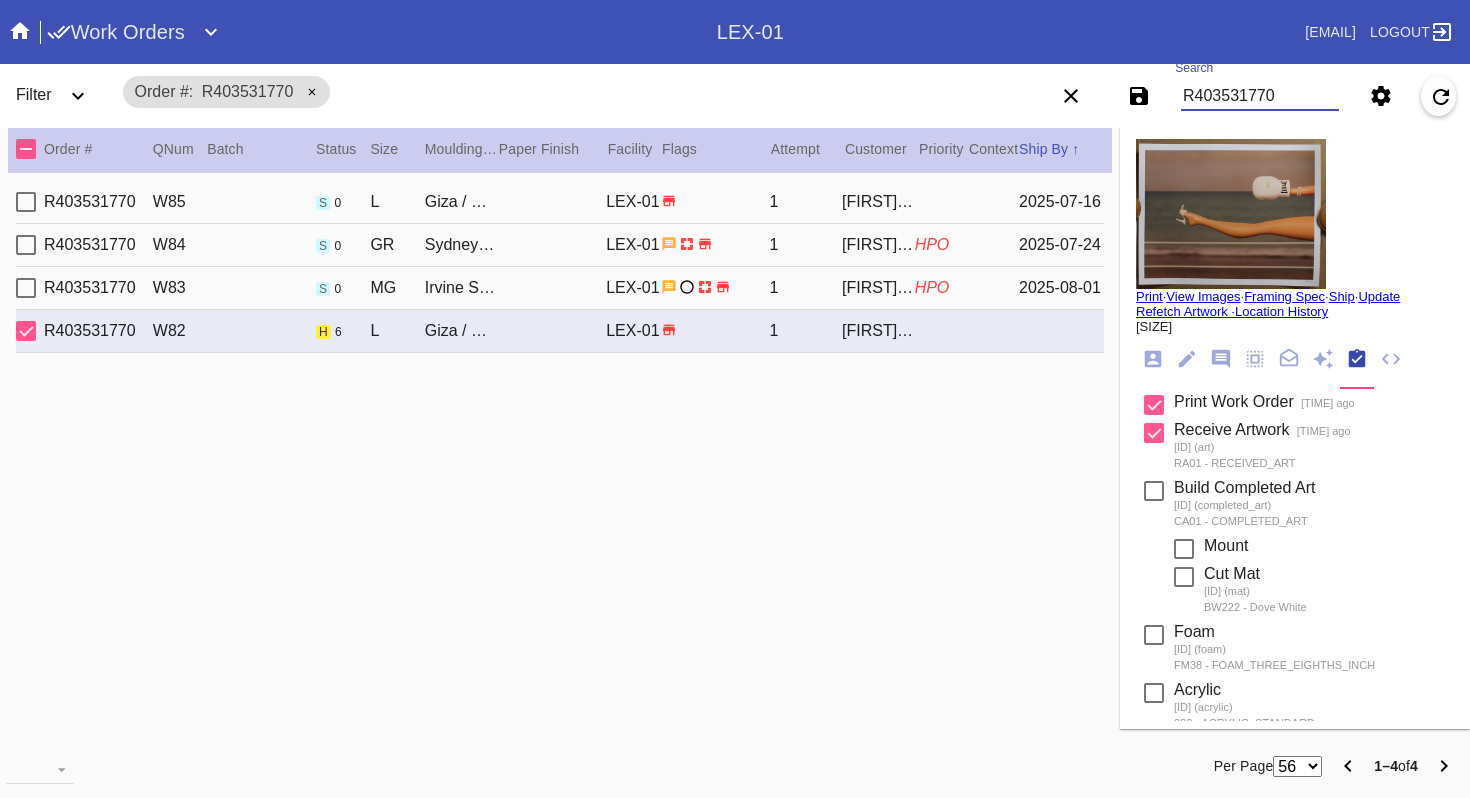 click on "R403531770" at bounding box center [1260, 96] 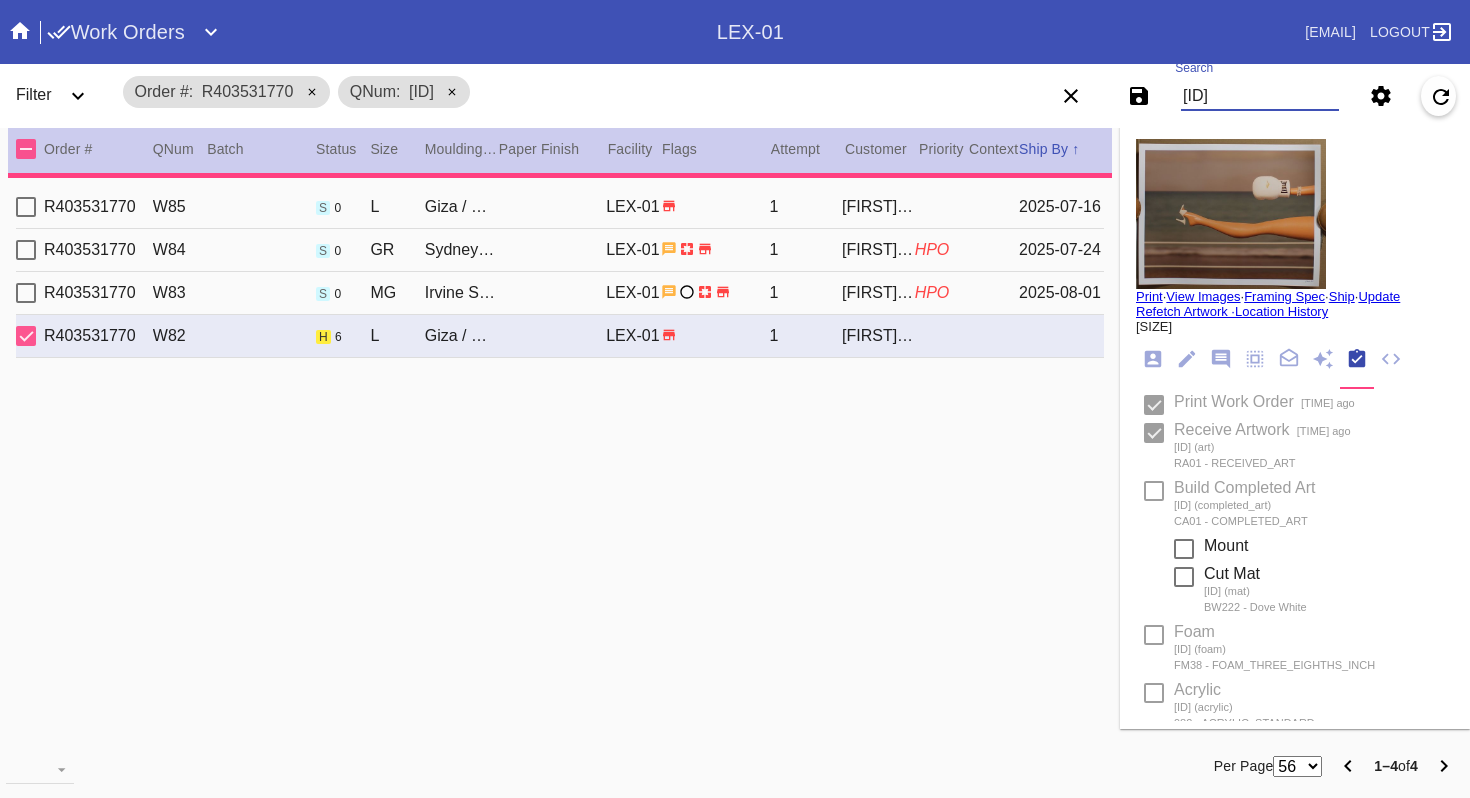click on "[ID]" at bounding box center [1260, 96] 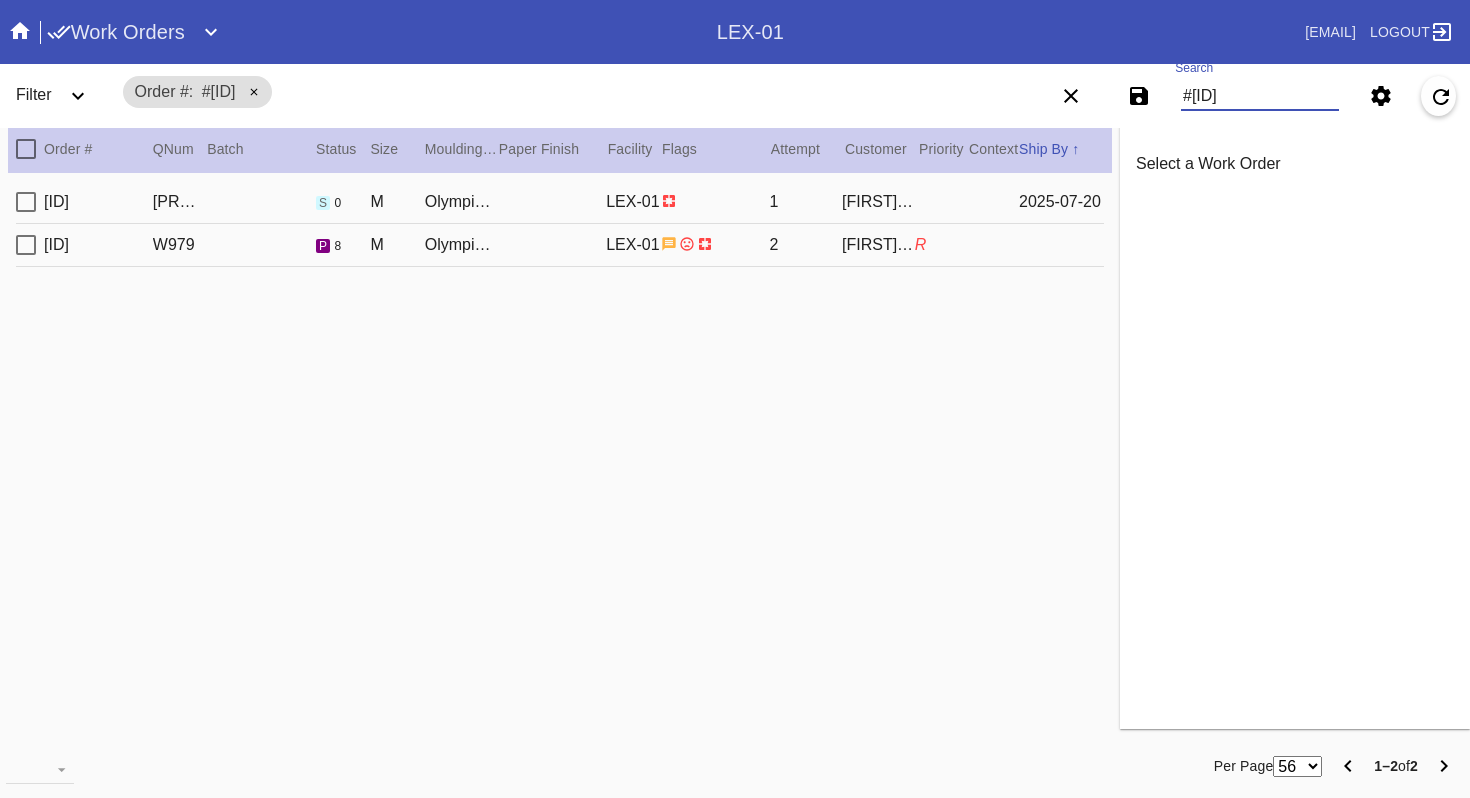 type on "#[ID]" 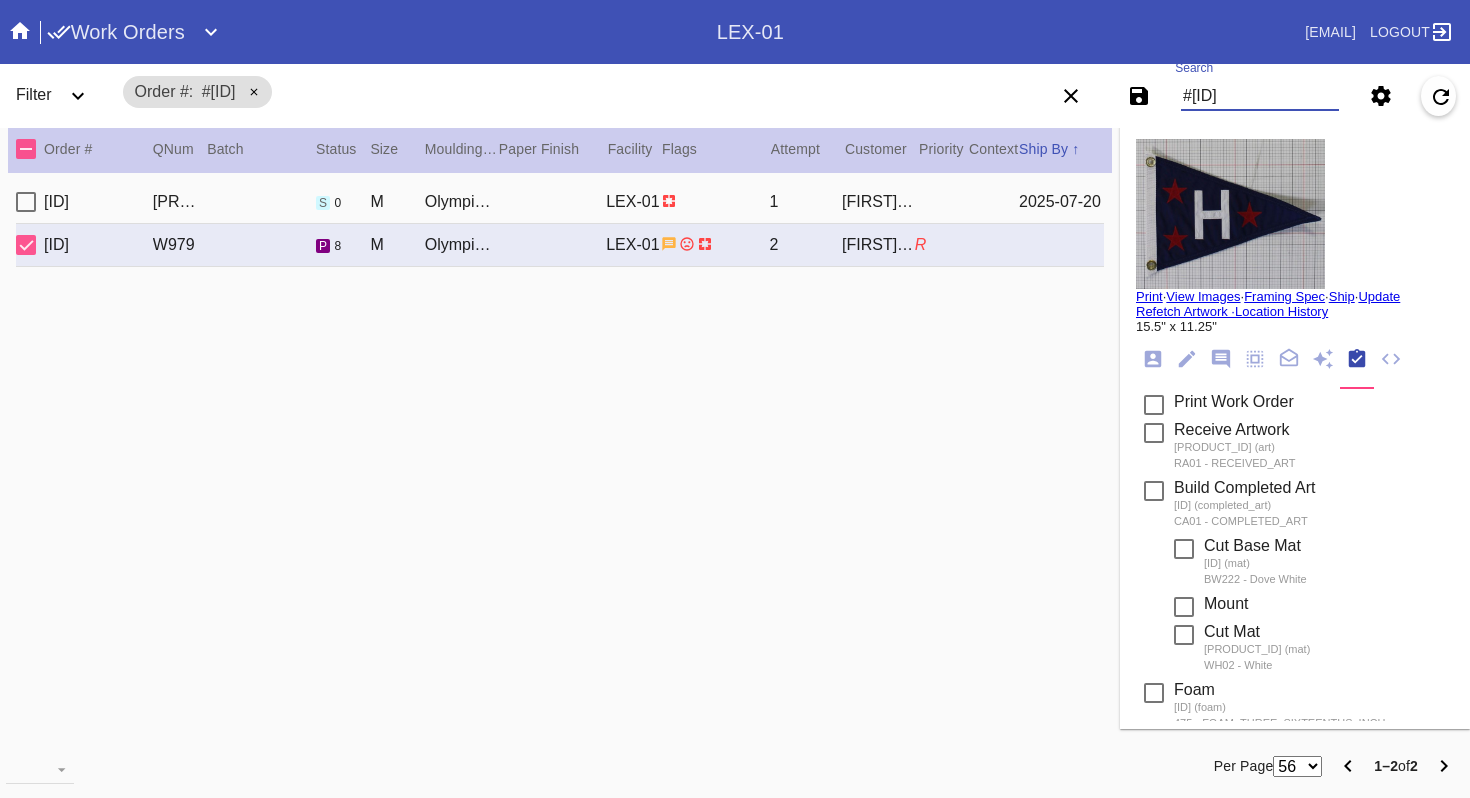 click on "#[ID]" at bounding box center [1260, 96] 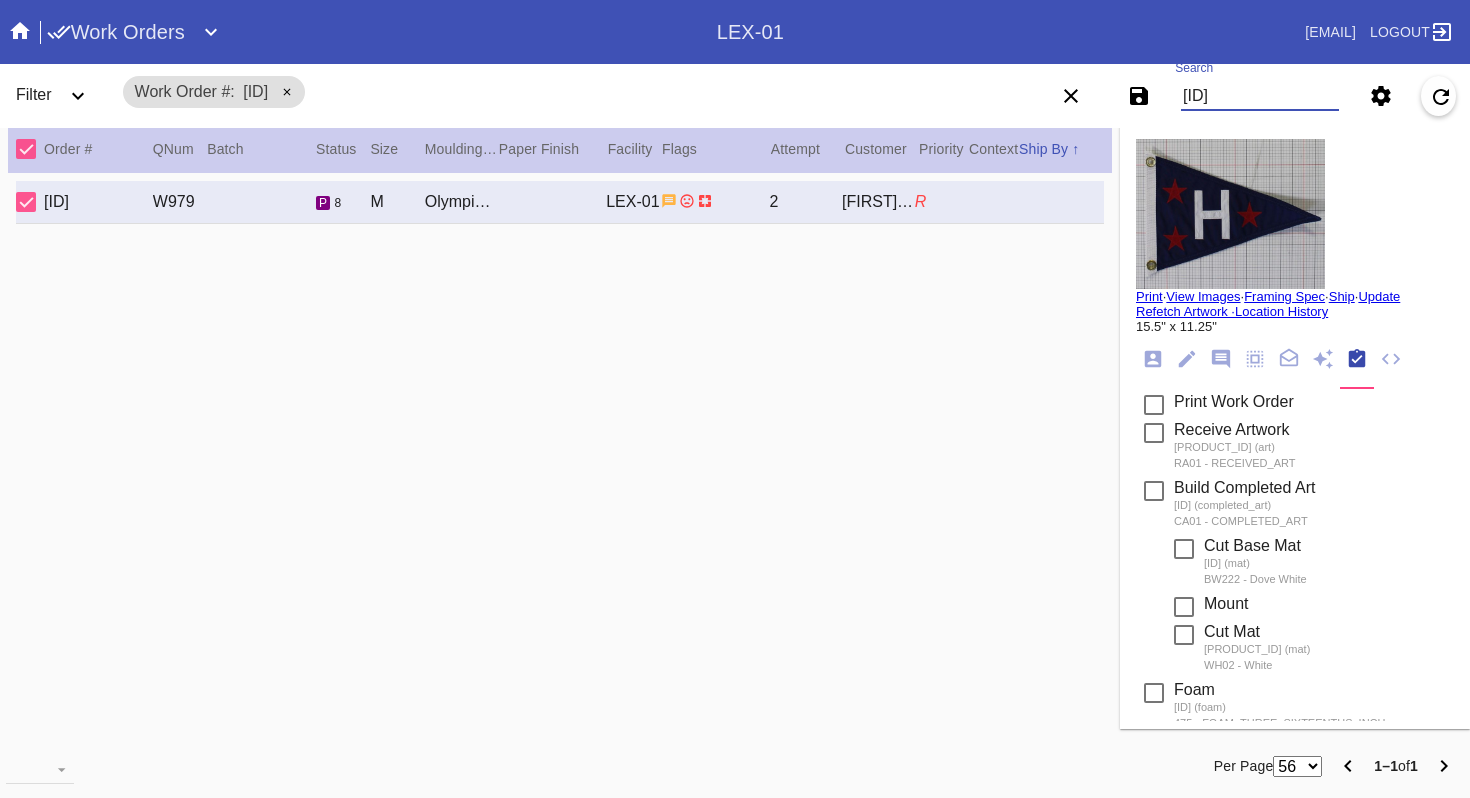 click on "[ID]" at bounding box center [1260, 96] 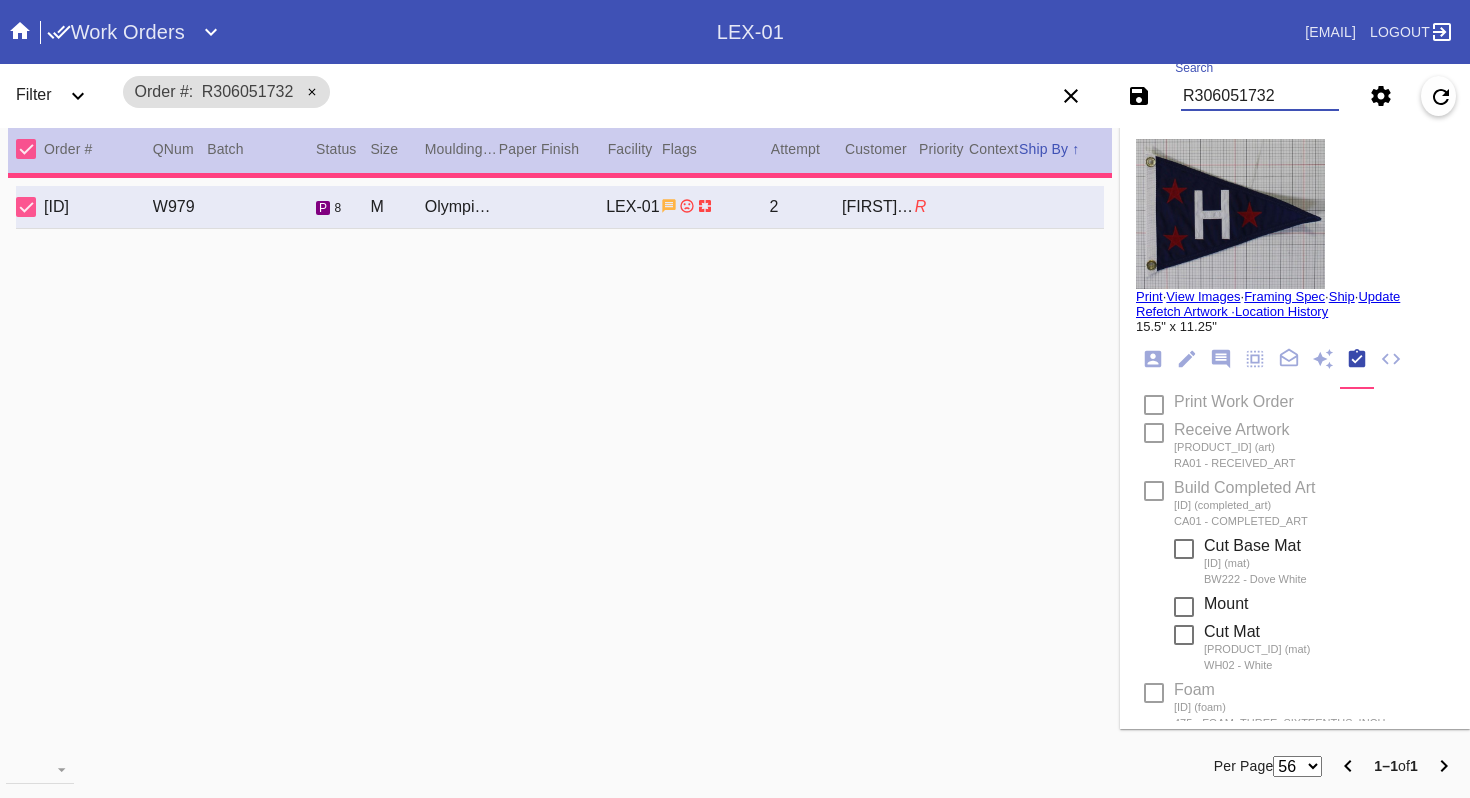 type 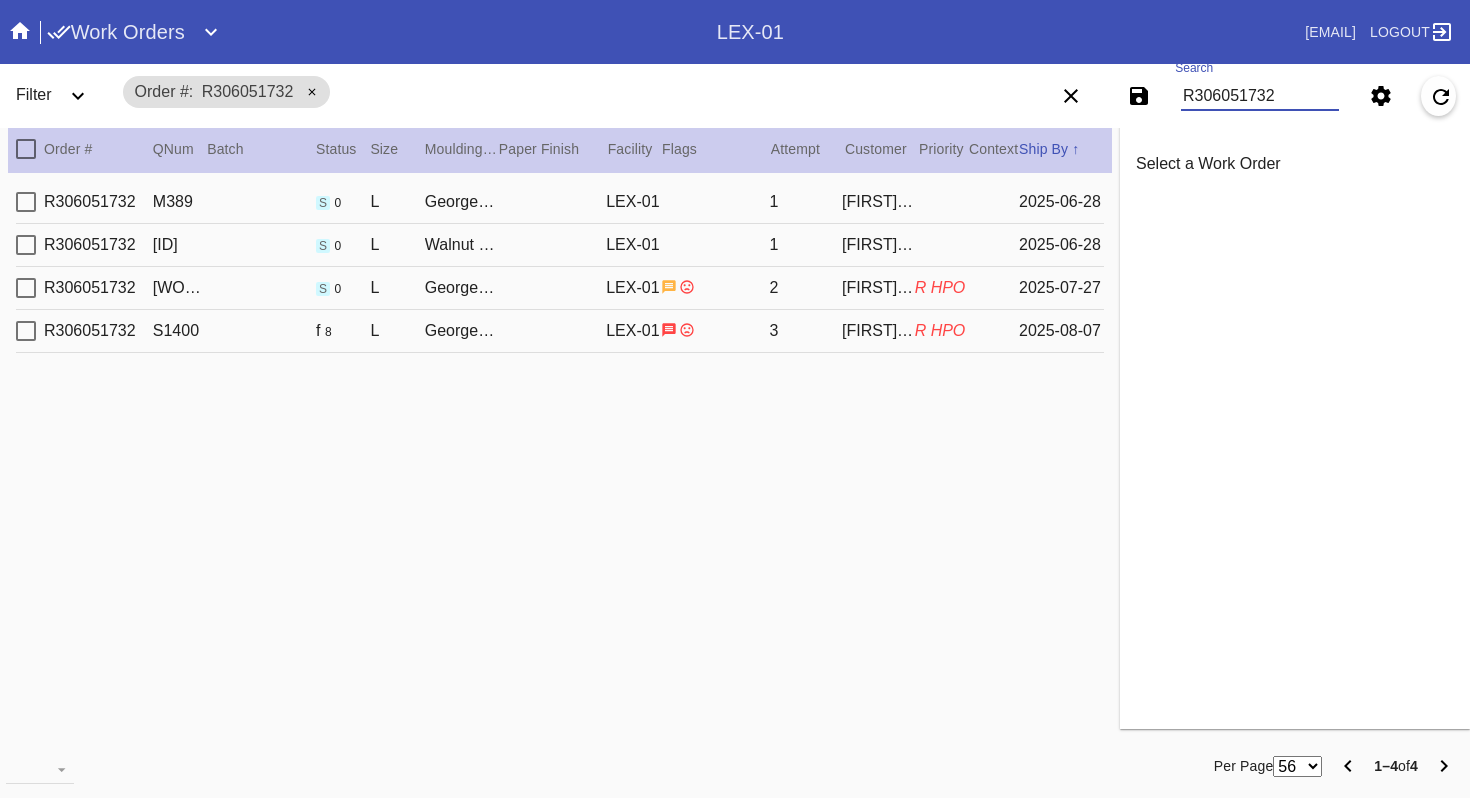 type on "R306051732" 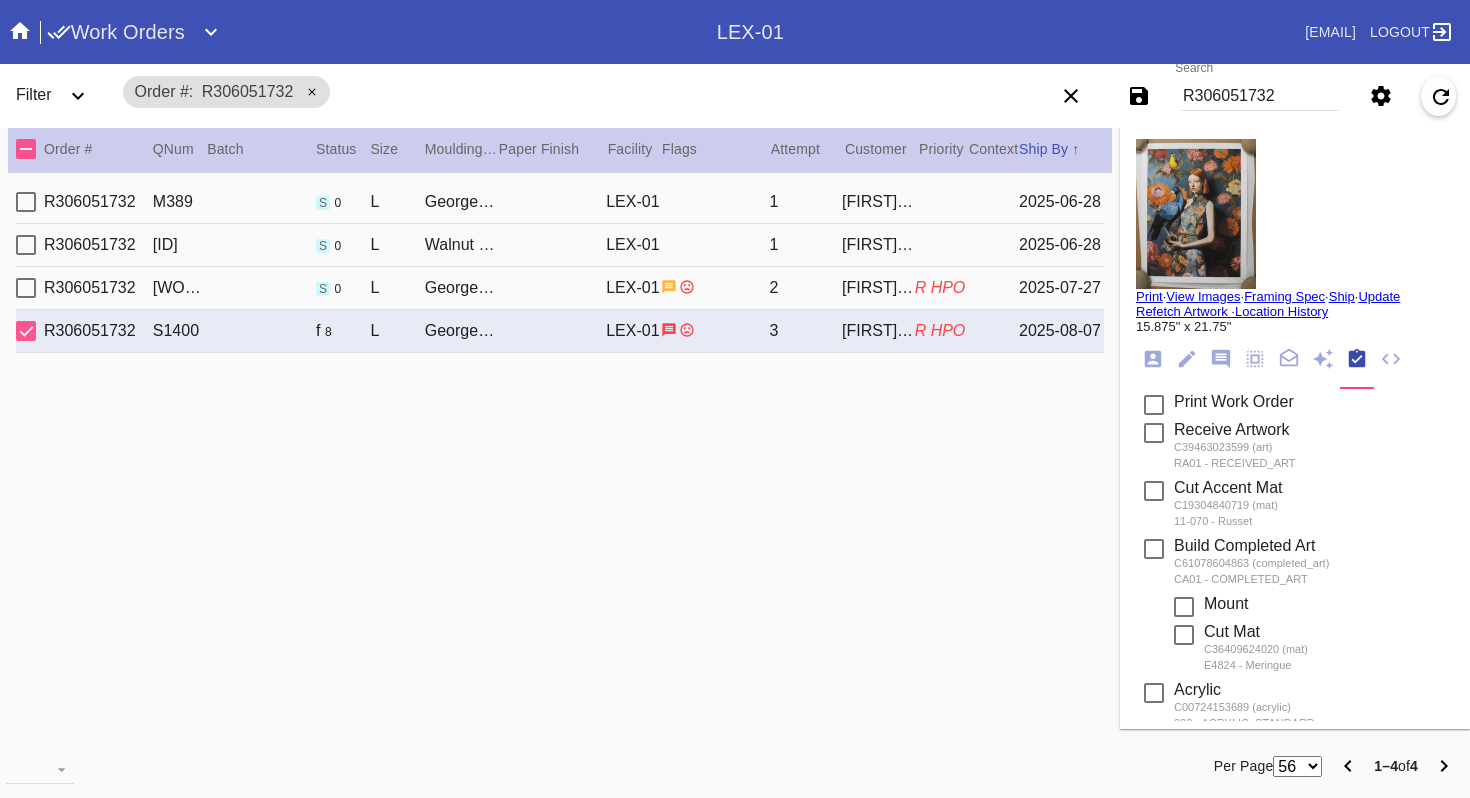 click at bounding box center [1196, 214] 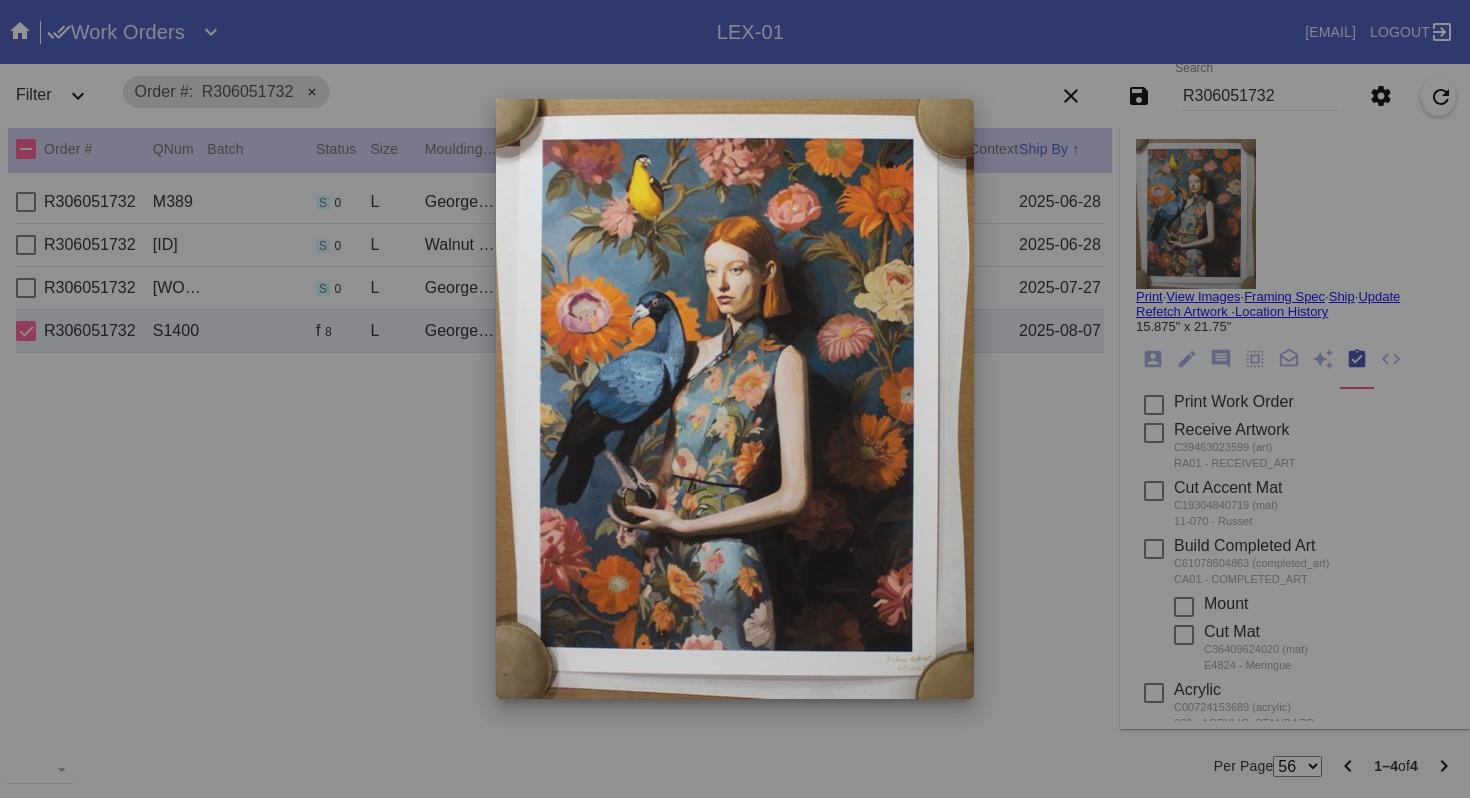 click at bounding box center [735, 399] 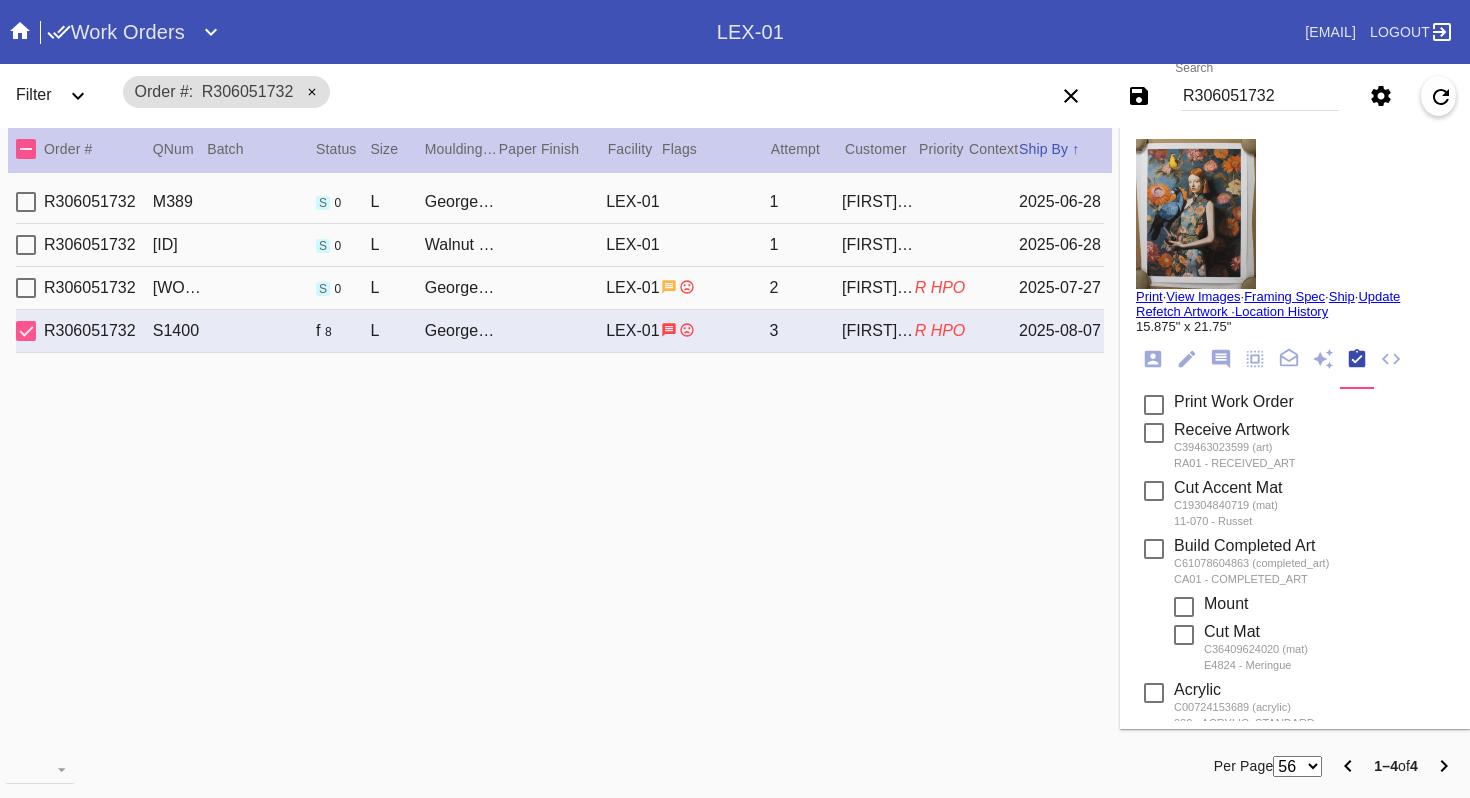 click on "R306051732" at bounding box center [1260, 96] 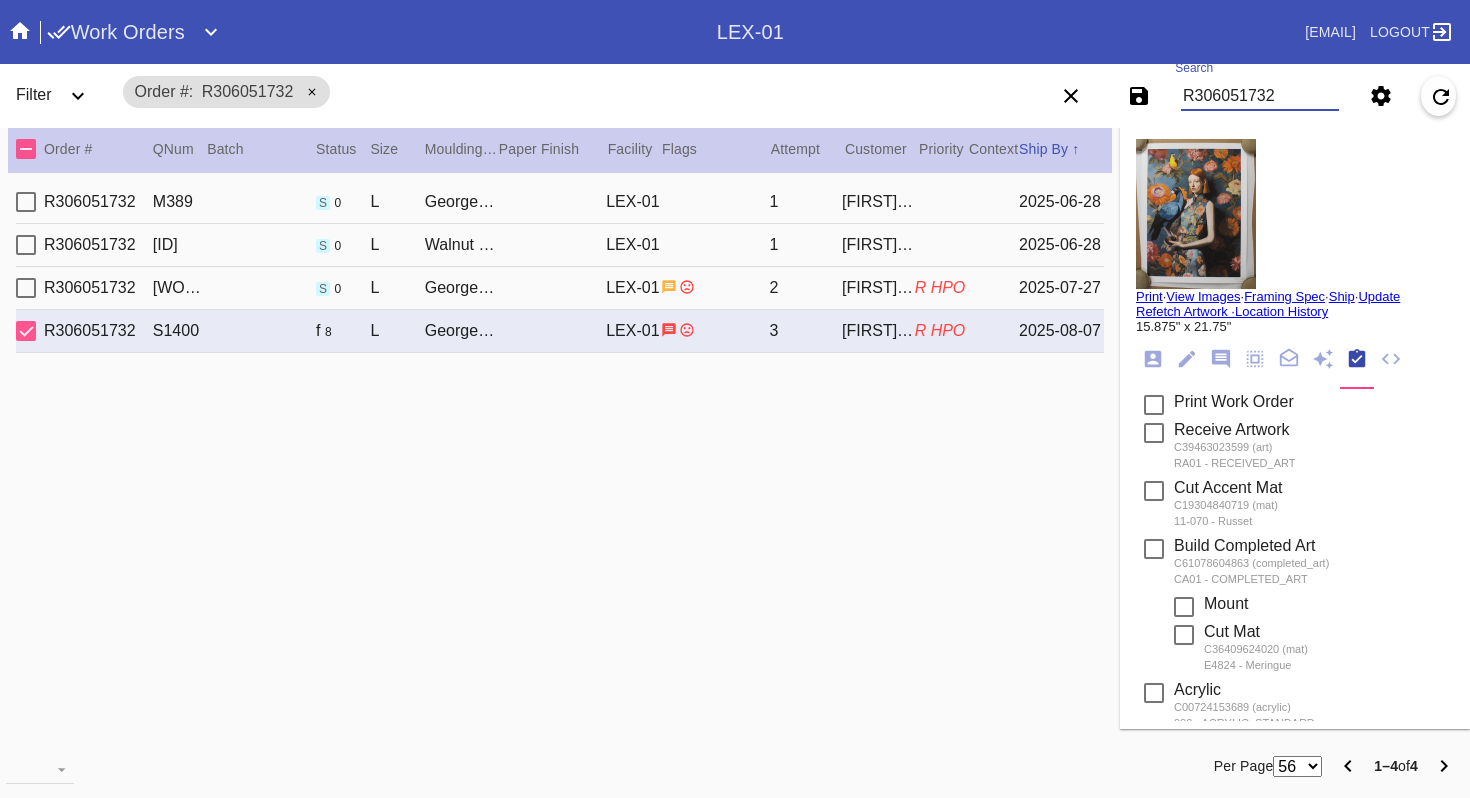 click on "R306051732" at bounding box center (1260, 96) 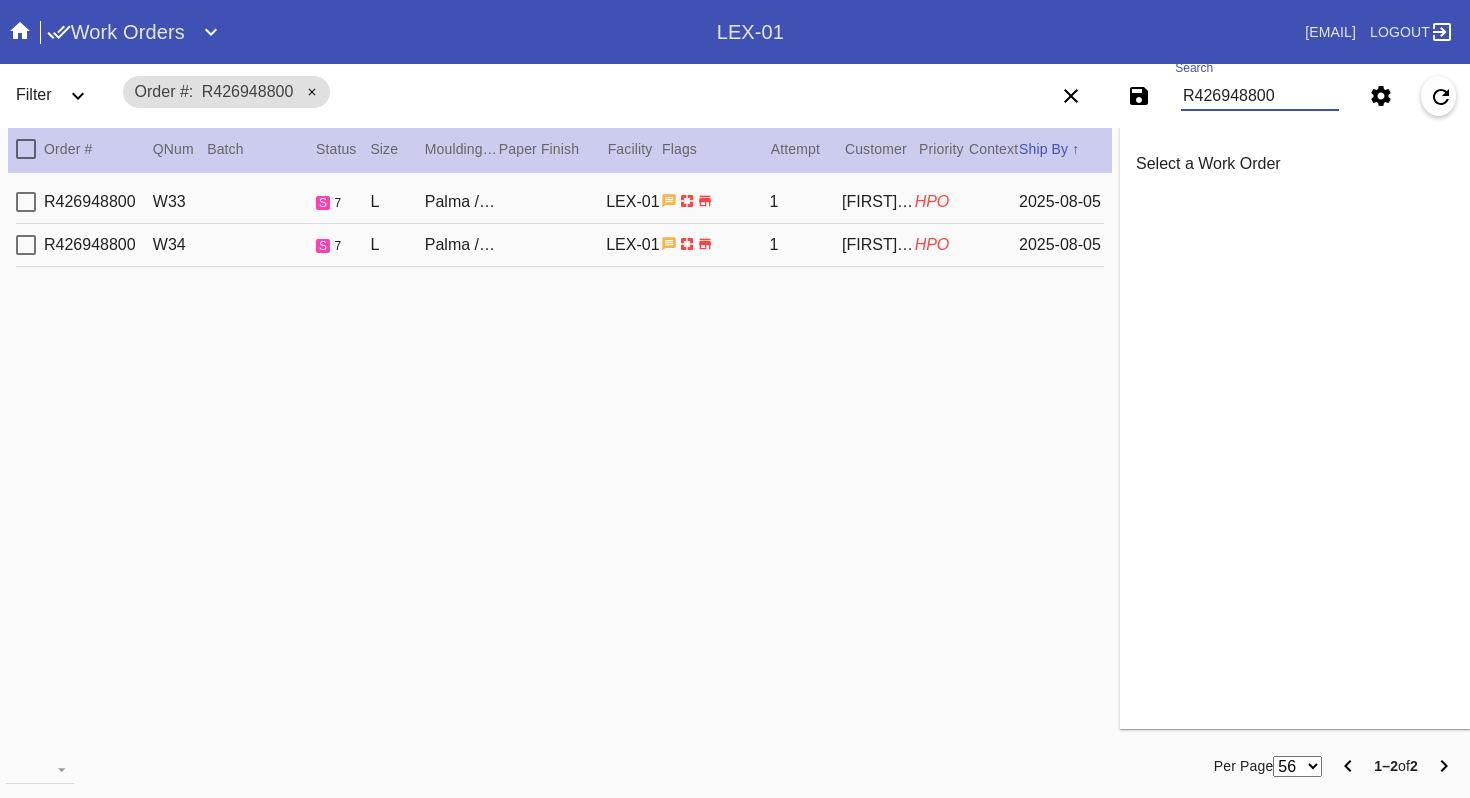 type on "R426948800" 